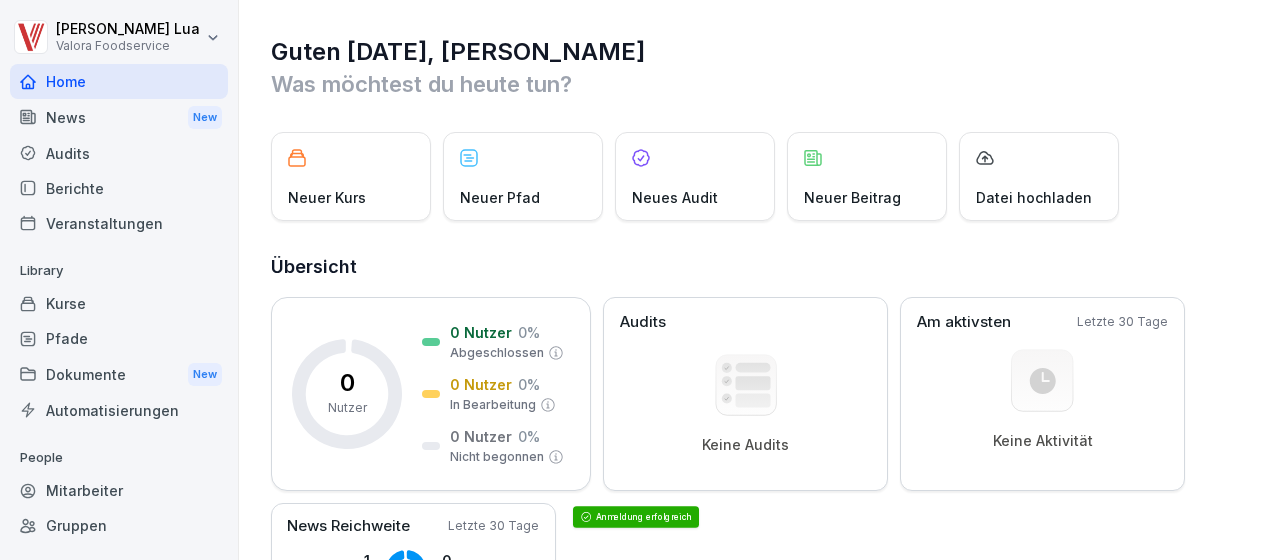 scroll, scrollTop: 0, scrollLeft: 0, axis: both 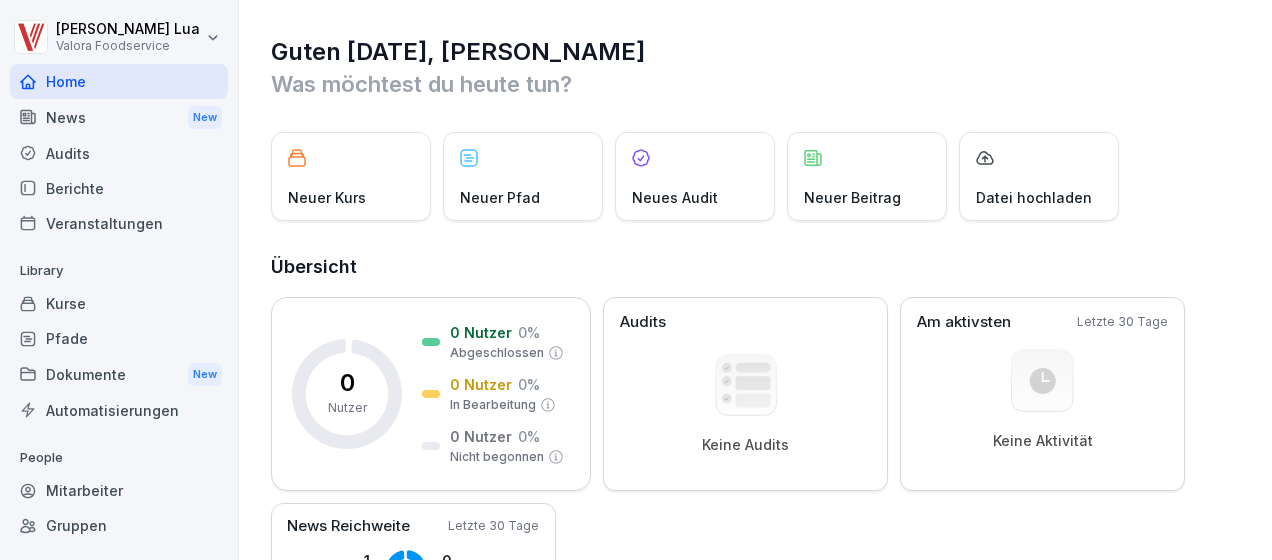 drag, startPoint x: 925, startPoint y: 54, endPoint x: 713, endPoint y: 50, distance: 212.03773 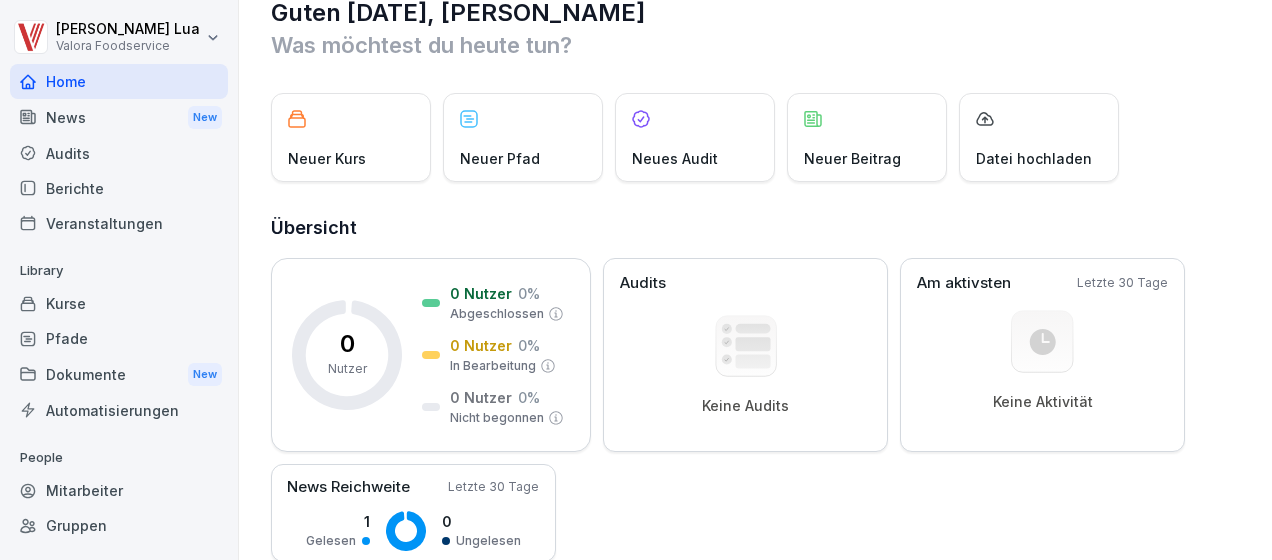 scroll, scrollTop: 0, scrollLeft: 0, axis: both 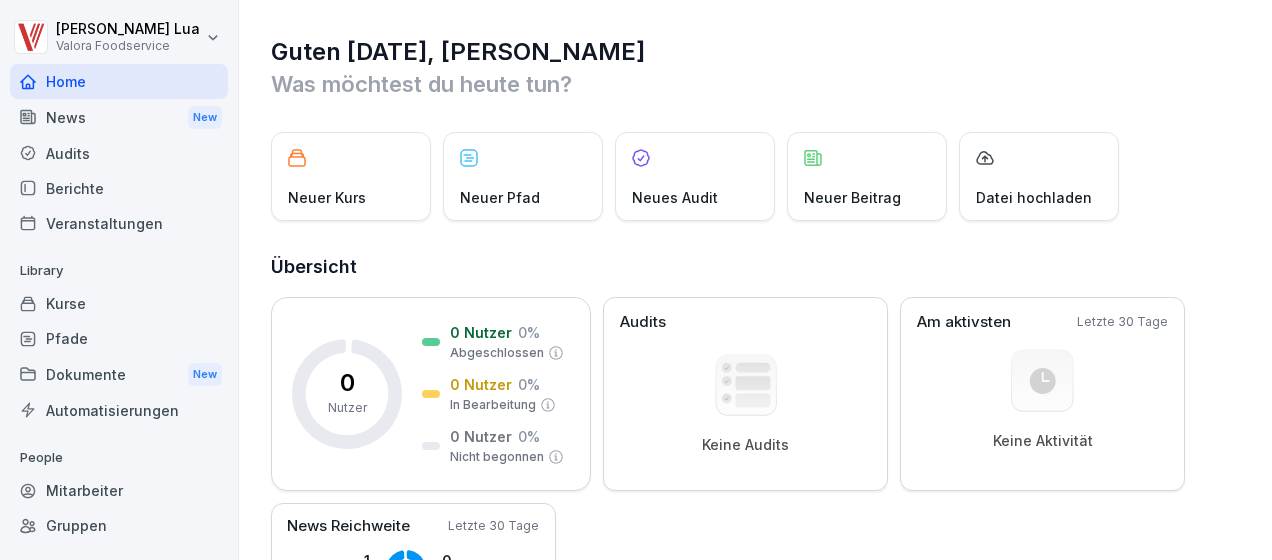 click on "Kurse" at bounding box center [119, 303] 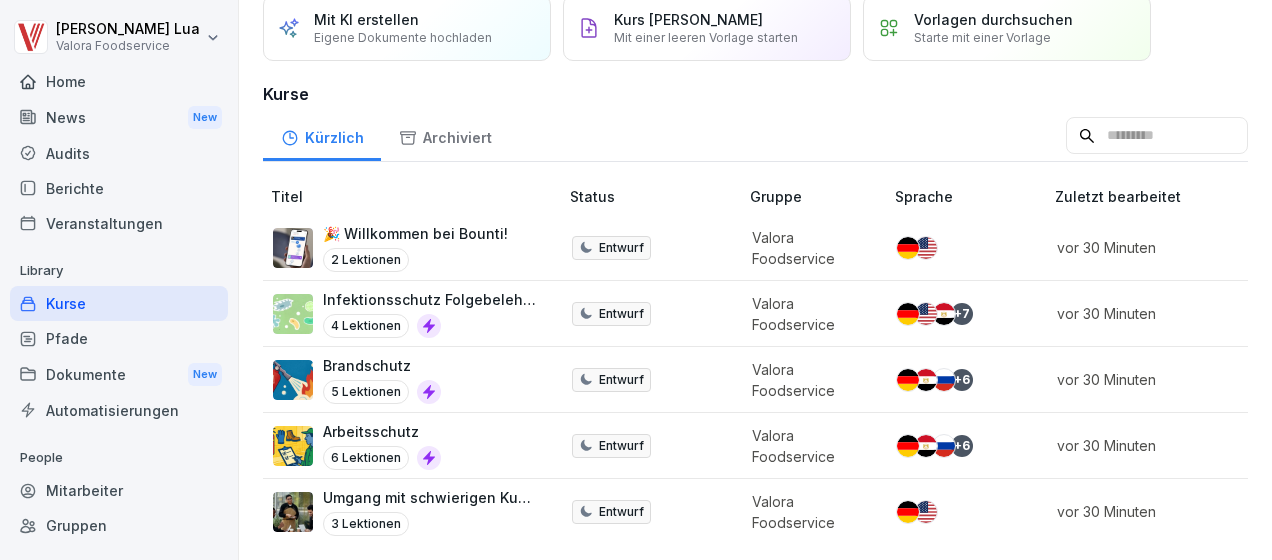 scroll, scrollTop: 105, scrollLeft: 0, axis: vertical 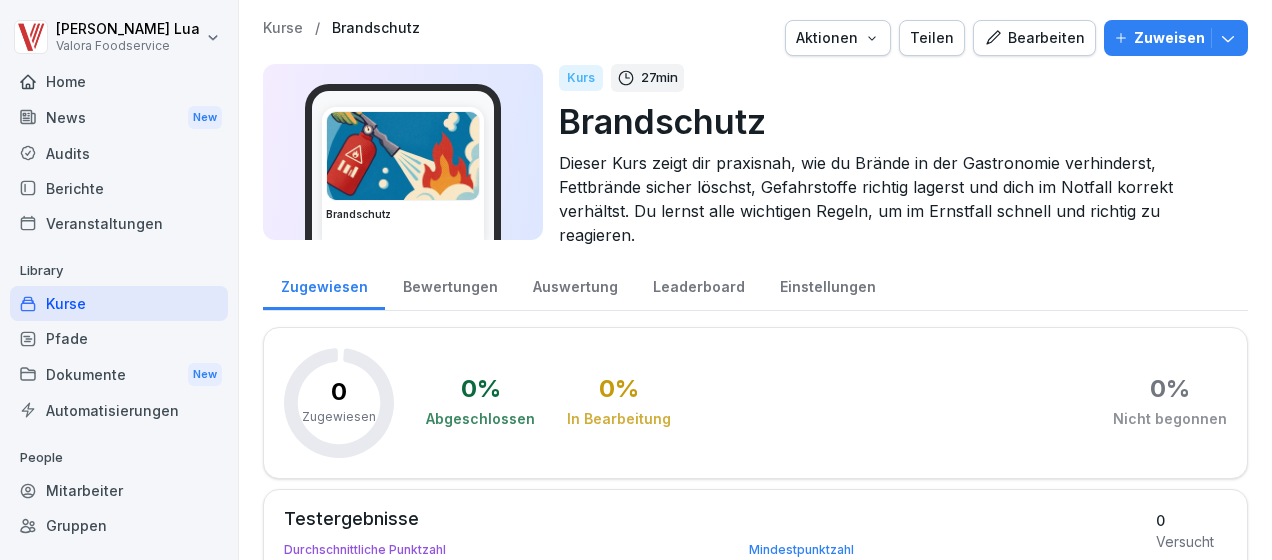 click on "Bearbeiten" at bounding box center [1034, 38] 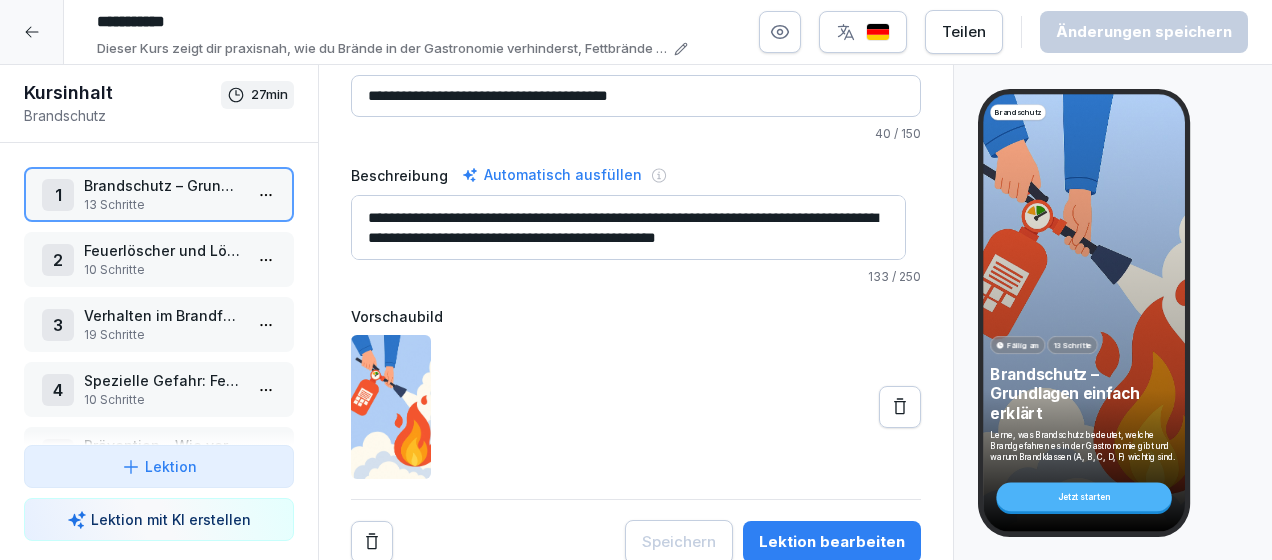scroll, scrollTop: 134, scrollLeft: 0, axis: vertical 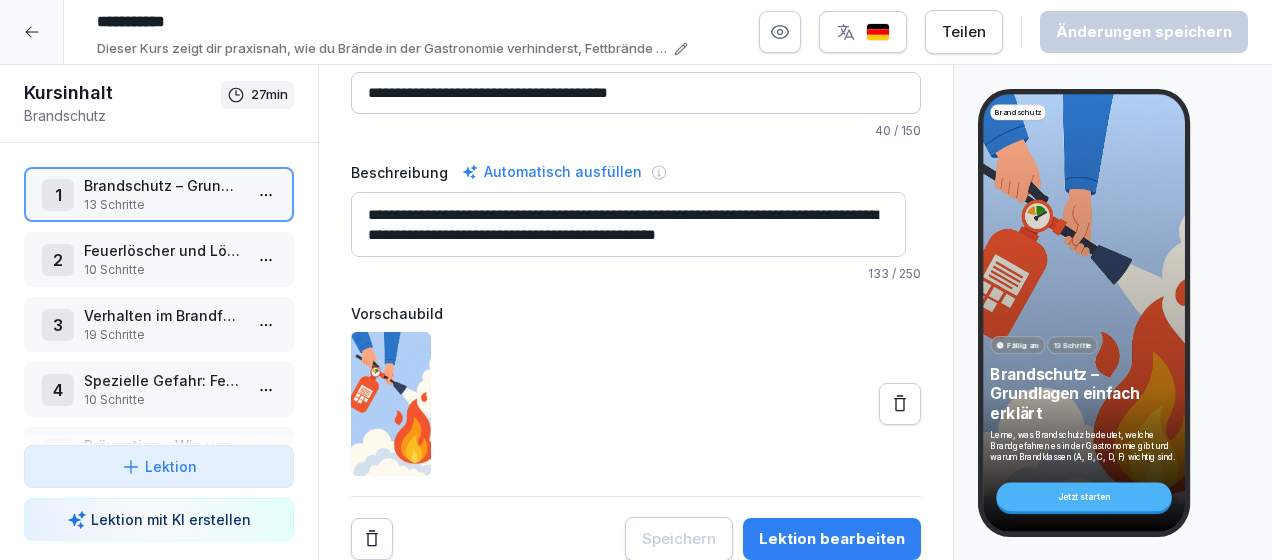click on "19 Schritte" at bounding box center (163, 335) 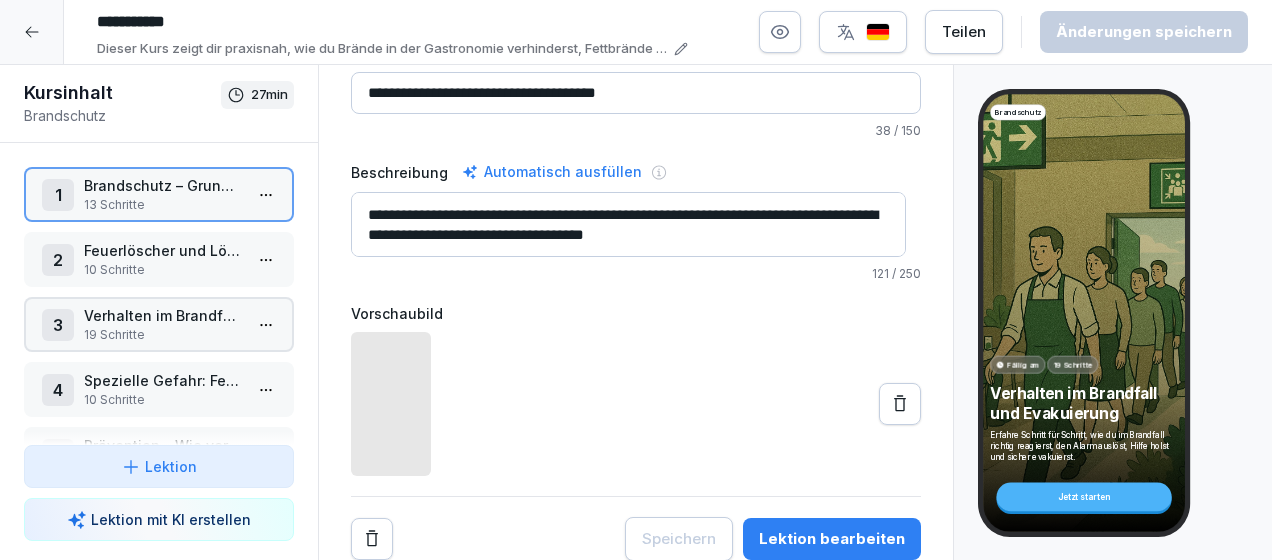 scroll, scrollTop: 134, scrollLeft: 0, axis: vertical 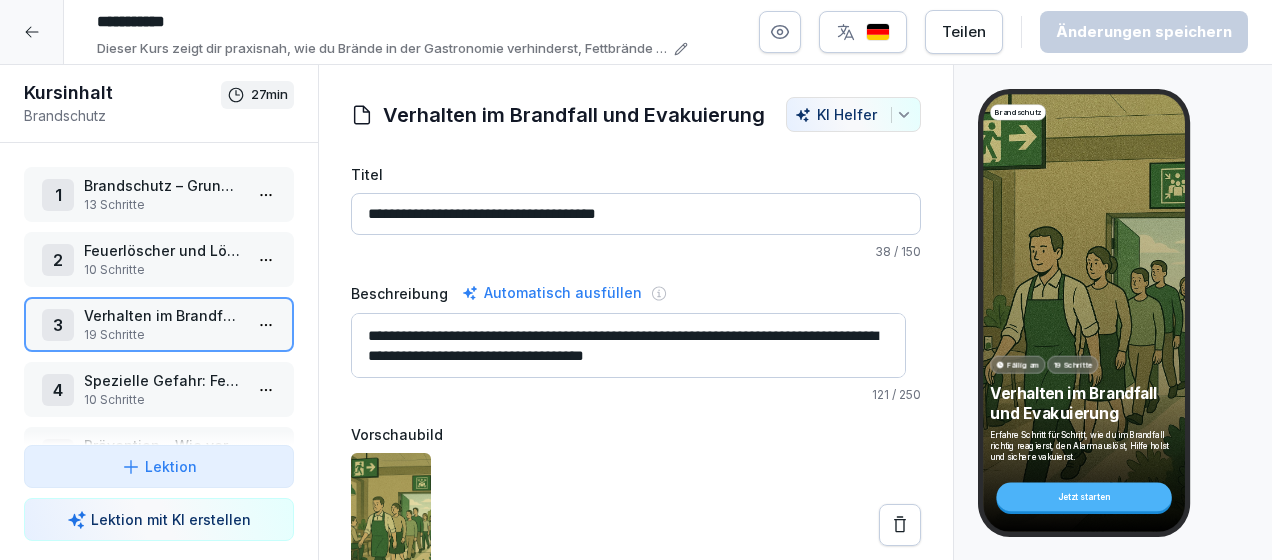 click on "**********" at bounding box center [636, 214] 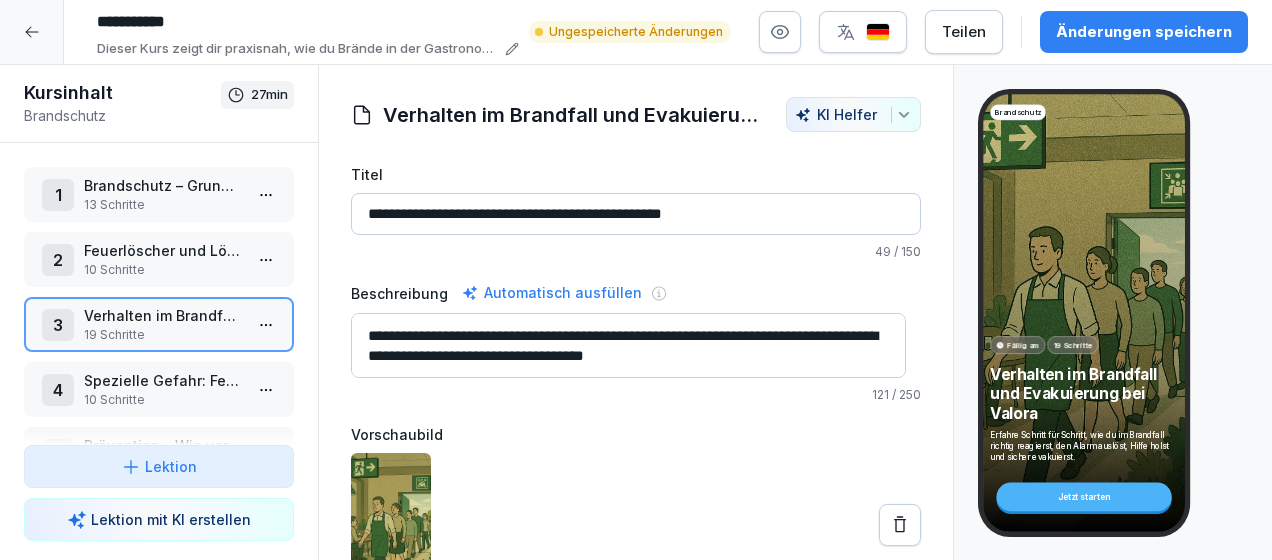 type on "**********" 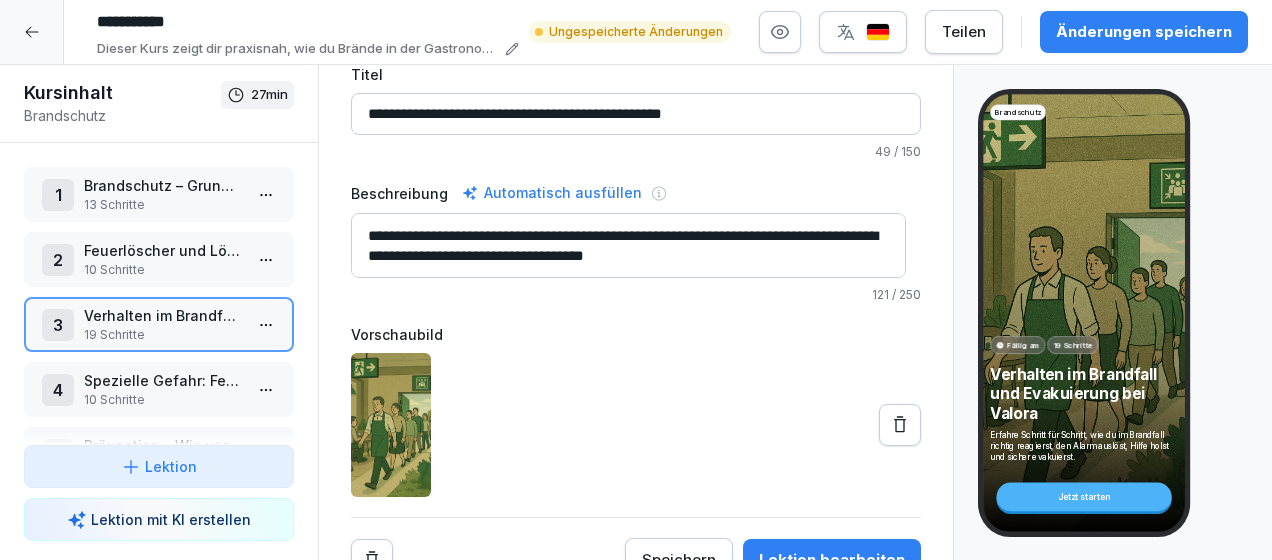 scroll, scrollTop: 134, scrollLeft: 0, axis: vertical 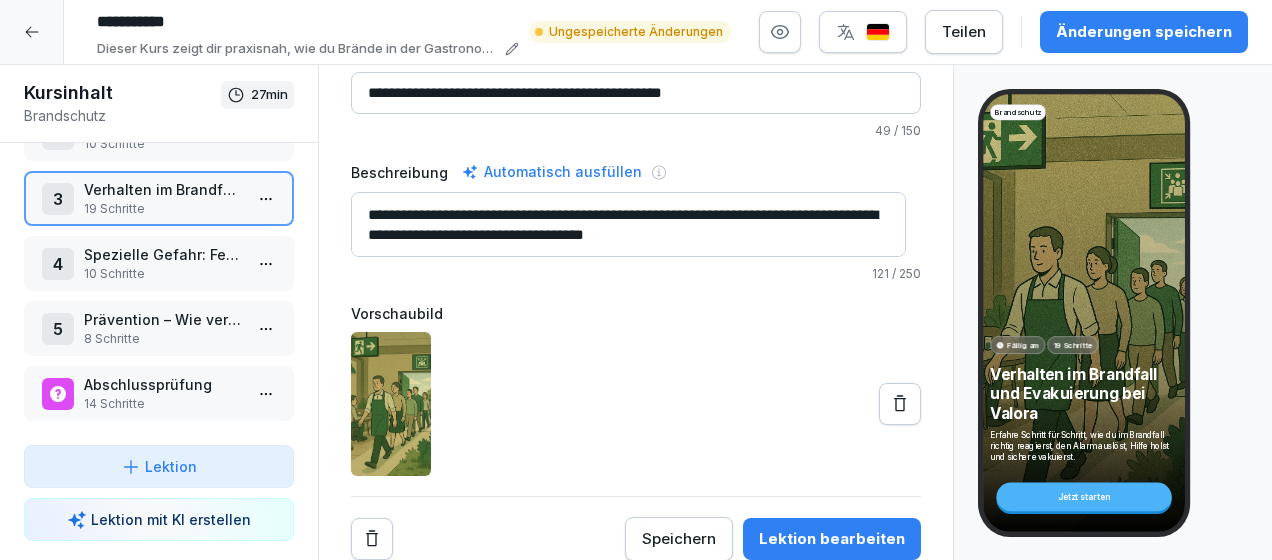 click on "Abschlussprüfung" at bounding box center (163, 384) 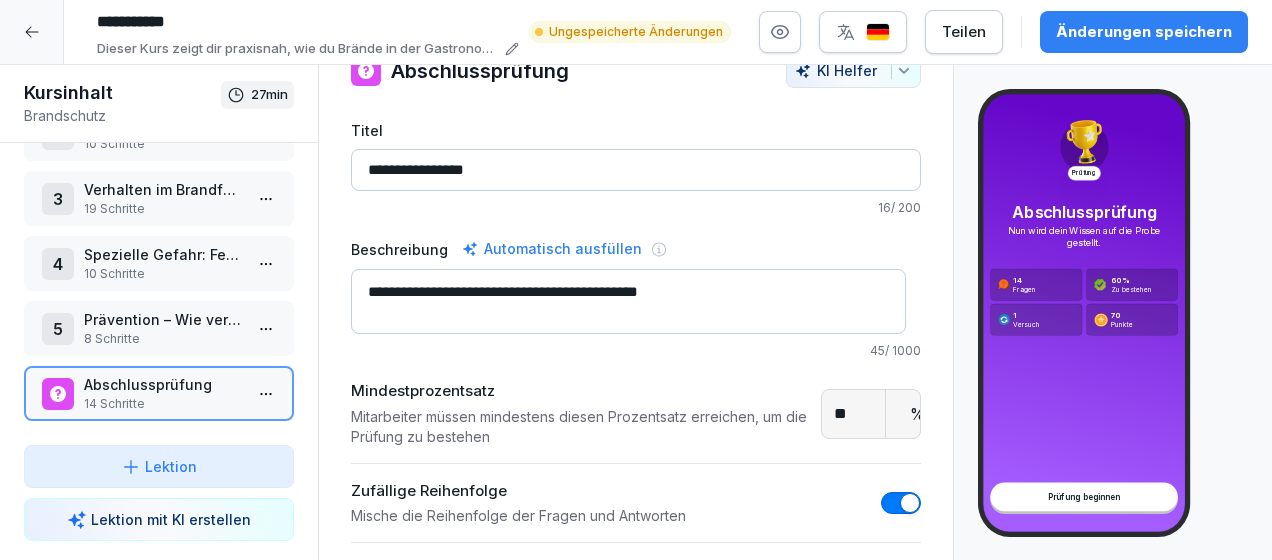 scroll, scrollTop: 0, scrollLeft: 0, axis: both 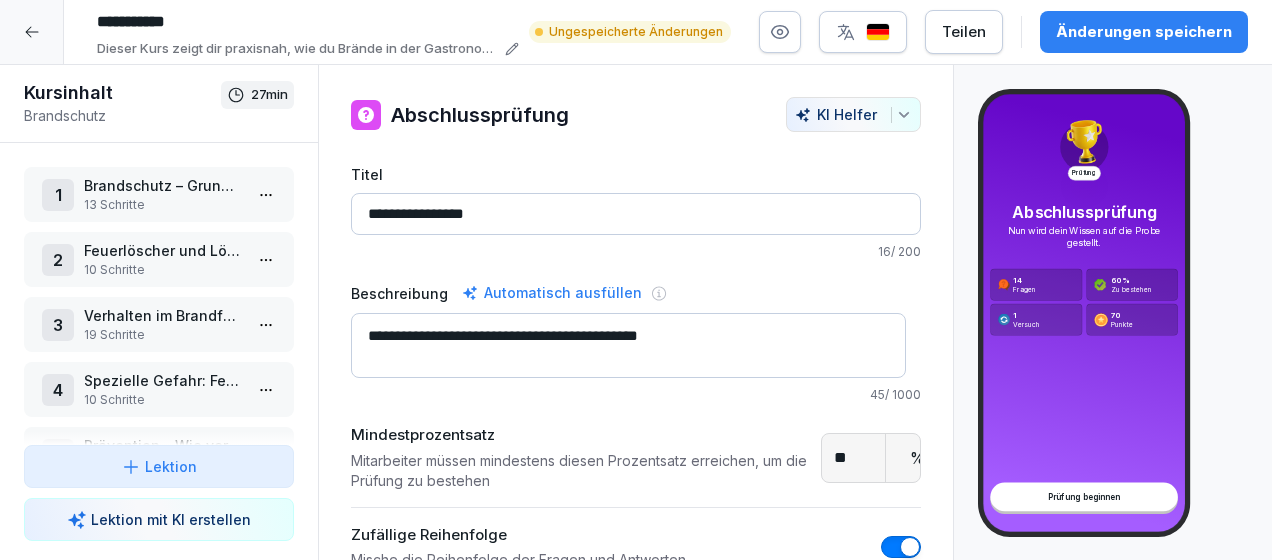 click on "13 Schritte" at bounding box center [163, 205] 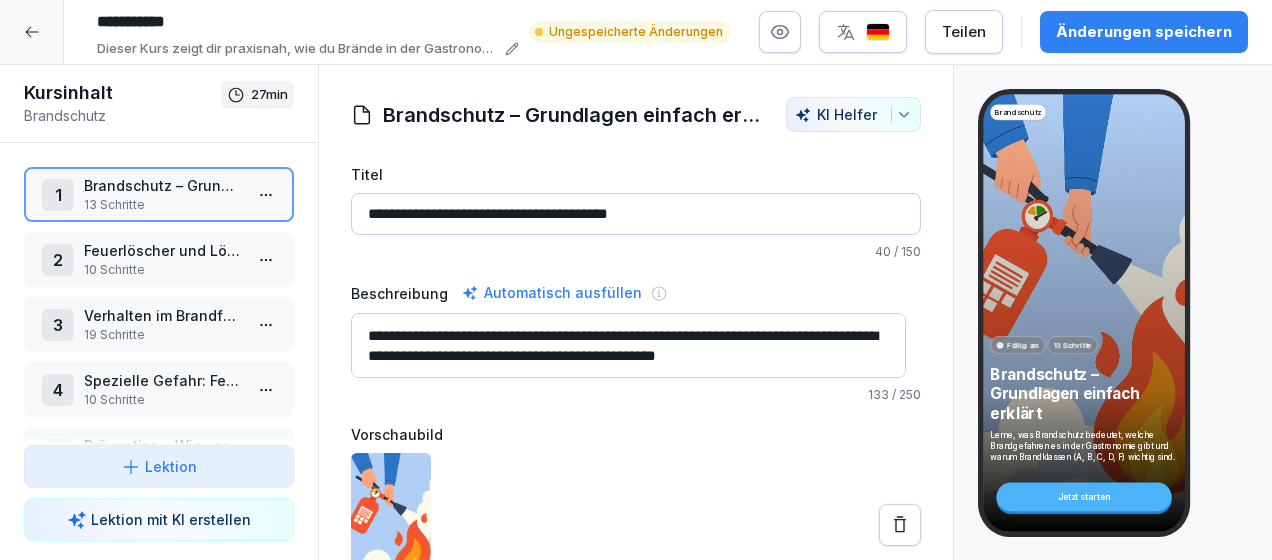 click on "13 Schritte" at bounding box center [163, 205] 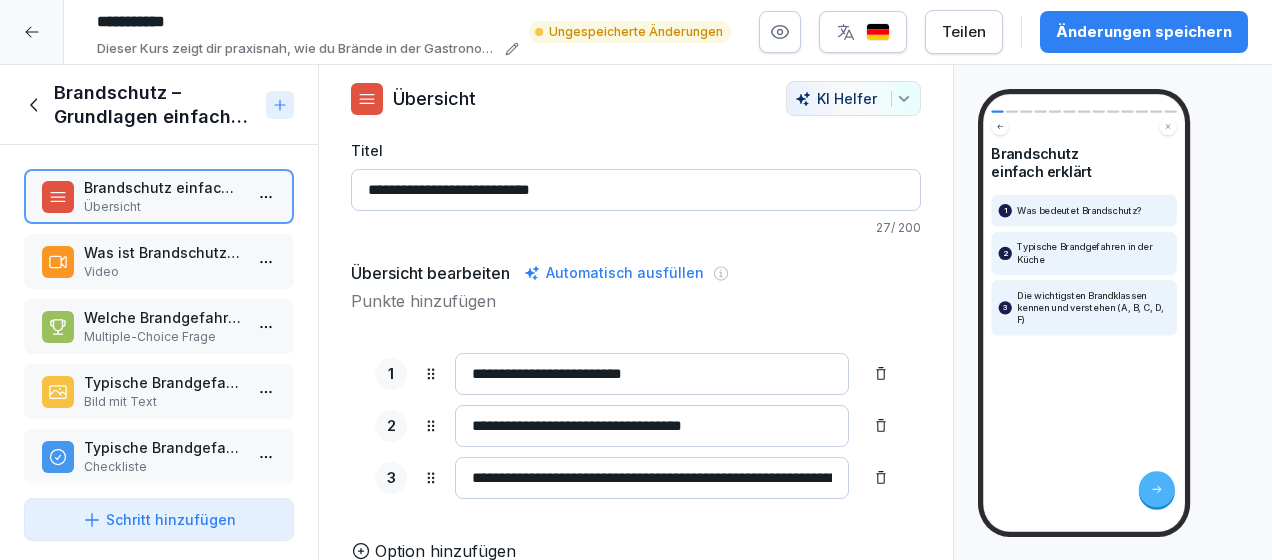 scroll, scrollTop: 0, scrollLeft: 0, axis: both 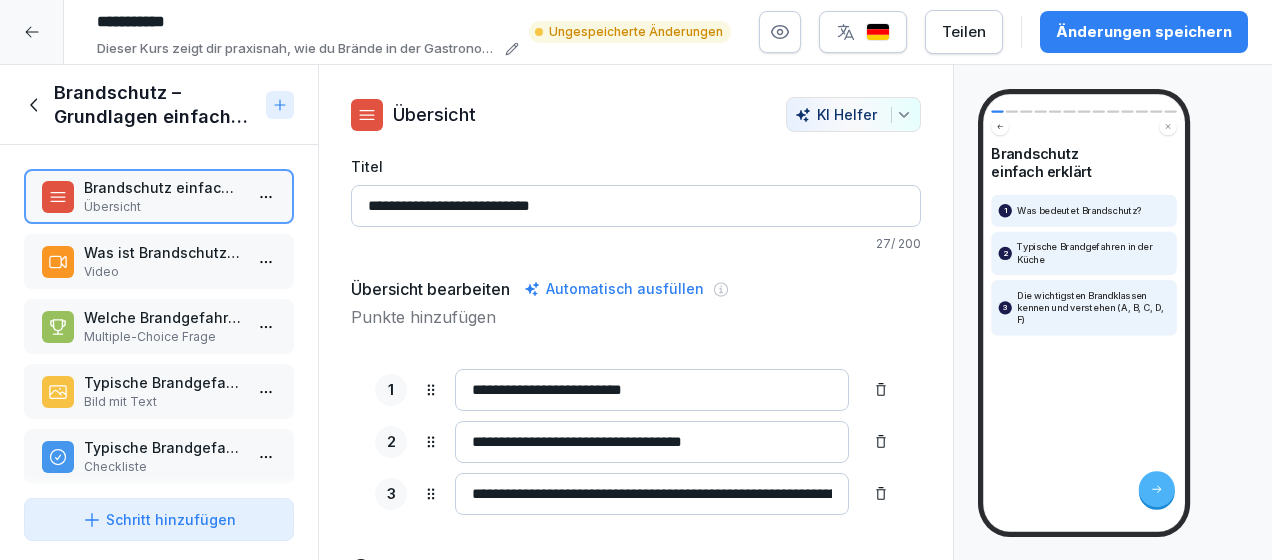 click on "Was ist Brandschutz überhaupt?" at bounding box center (163, 252) 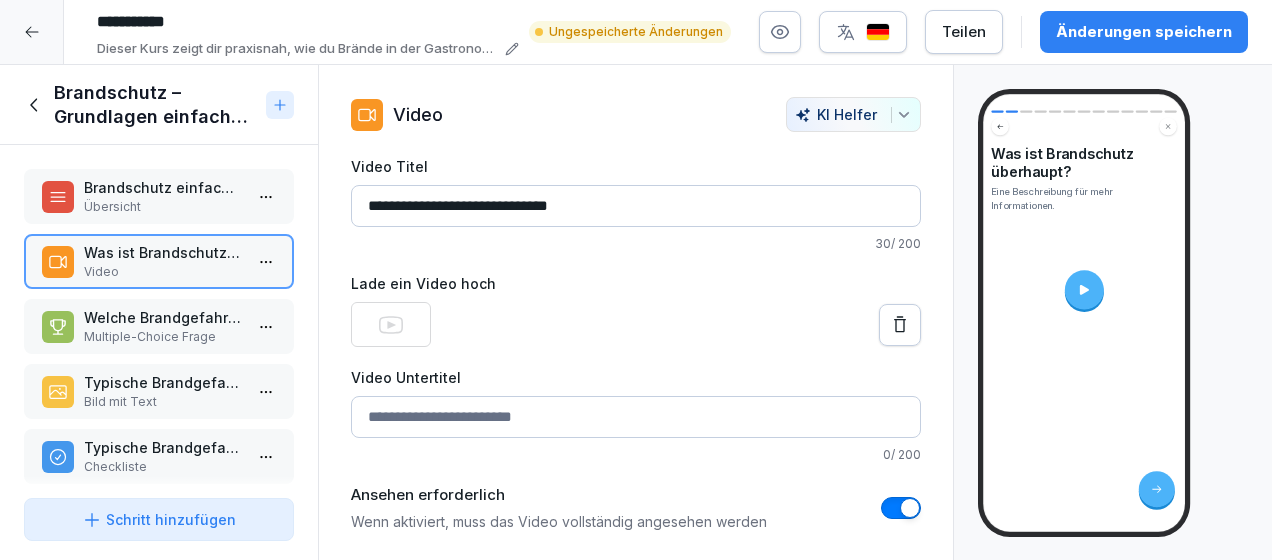 click 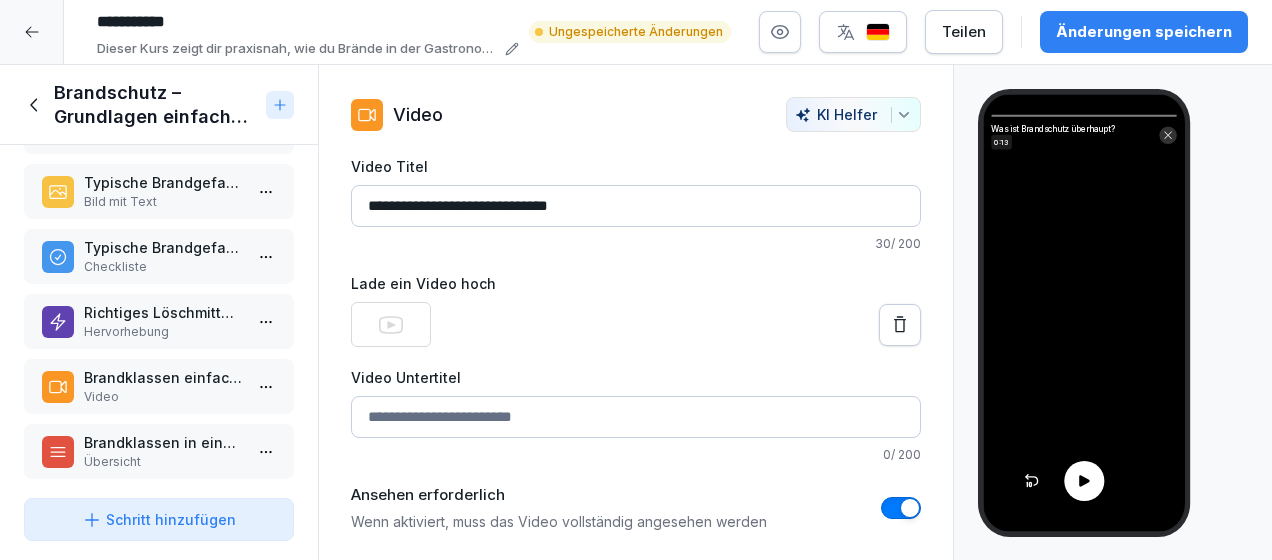 scroll, scrollTop: 100, scrollLeft: 0, axis: vertical 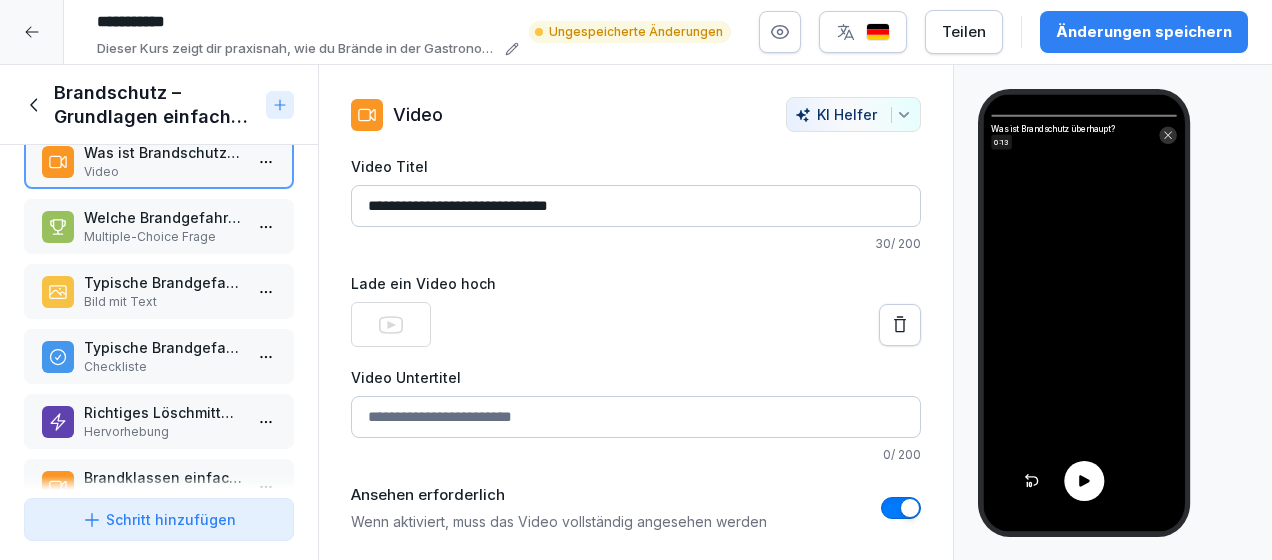 click on "Multiple-Choice Frage" at bounding box center [163, 237] 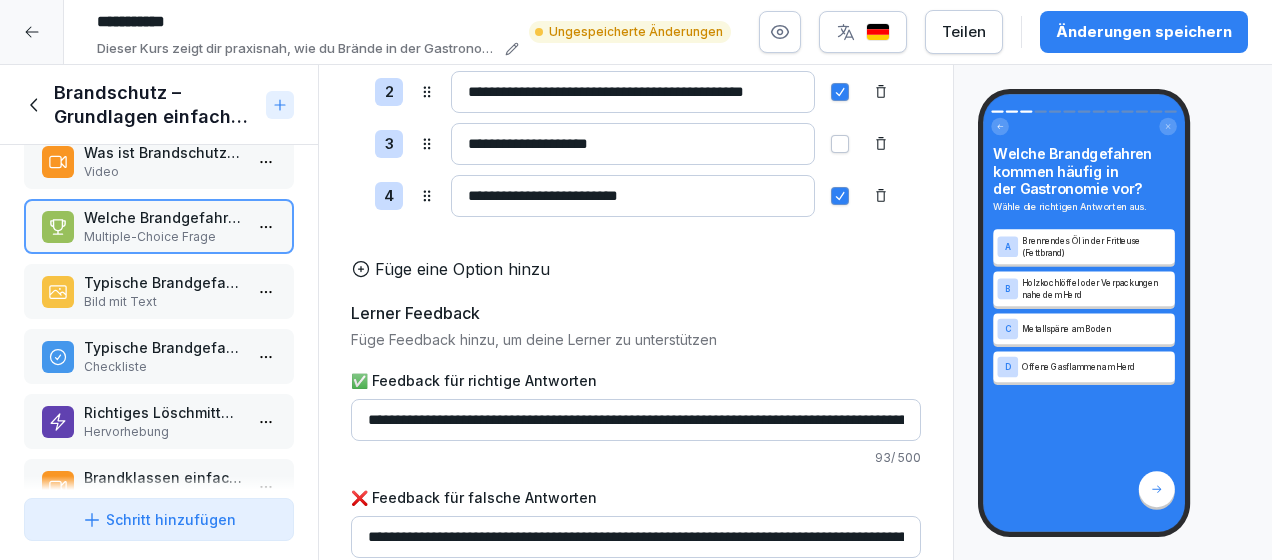 scroll, scrollTop: 366, scrollLeft: 0, axis: vertical 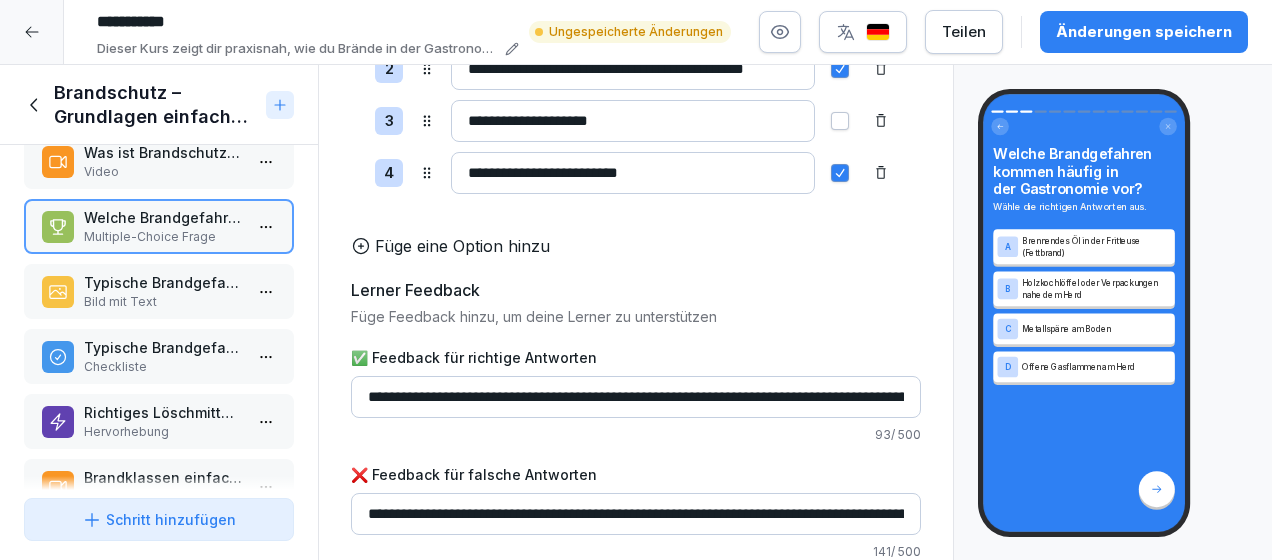 click on "Schritt hinzufügen" at bounding box center [159, 519] 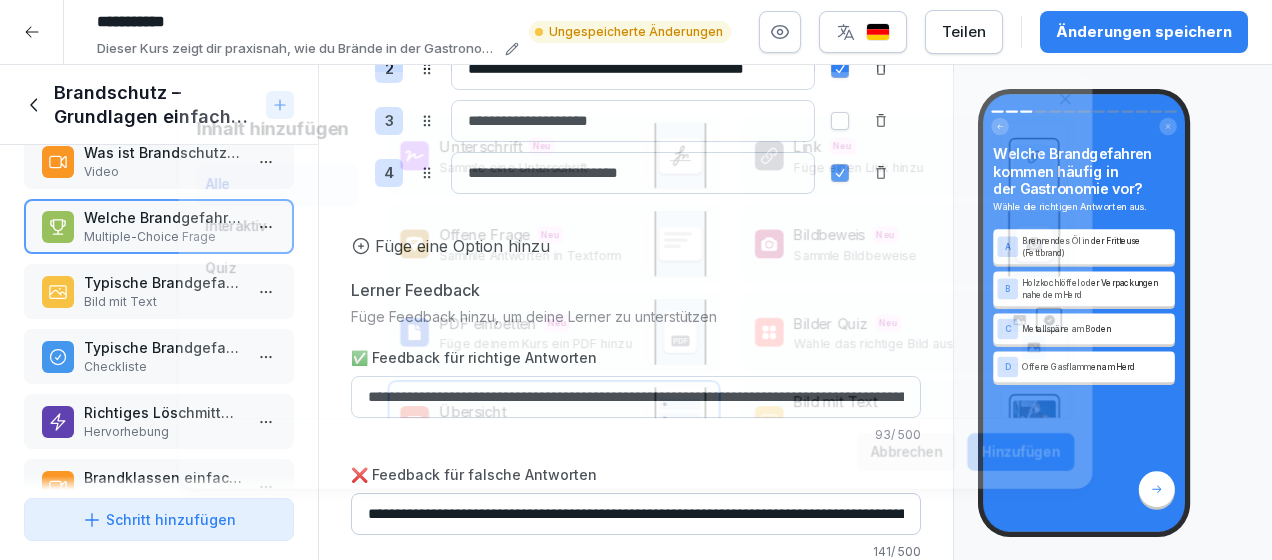 scroll, scrollTop: 63, scrollLeft: 0, axis: vertical 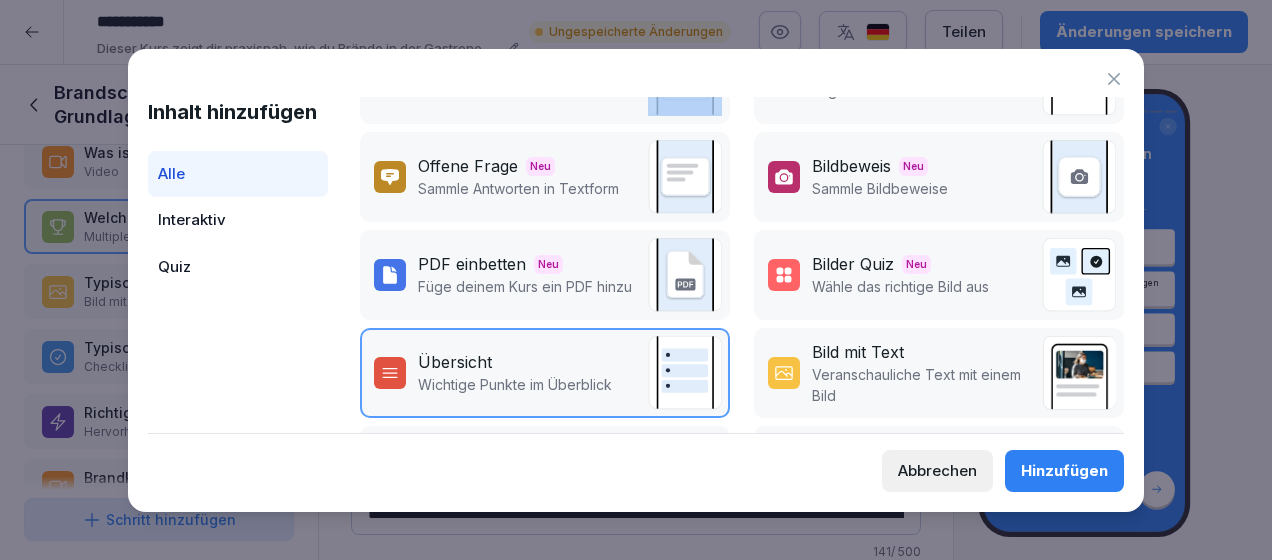 drag, startPoint x: 868, startPoint y: 66, endPoint x: 781, endPoint y: 68, distance: 87.02299 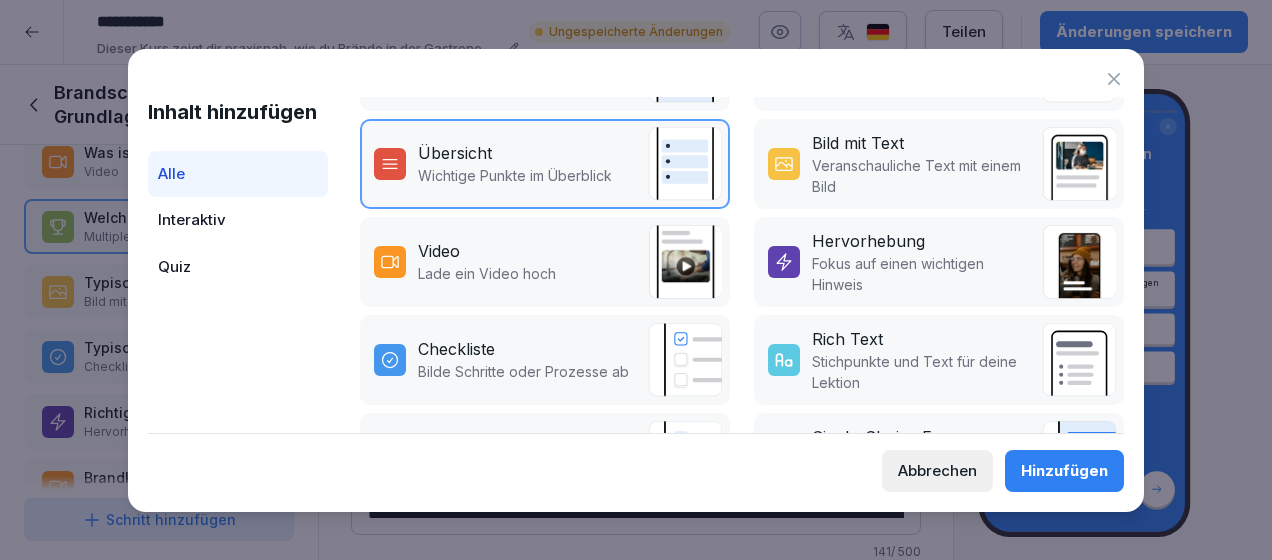 scroll, scrollTop: 300, scrollLeft: 0, axis: vertical 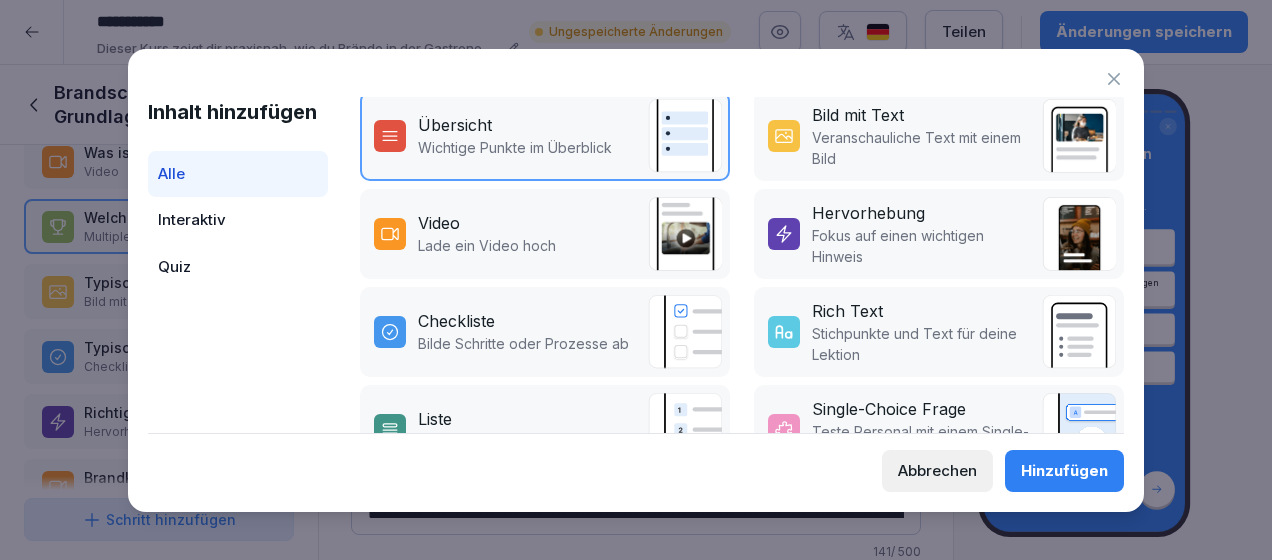 click on "Video Lade ein Video hoch" at bounding box center (545, 234) 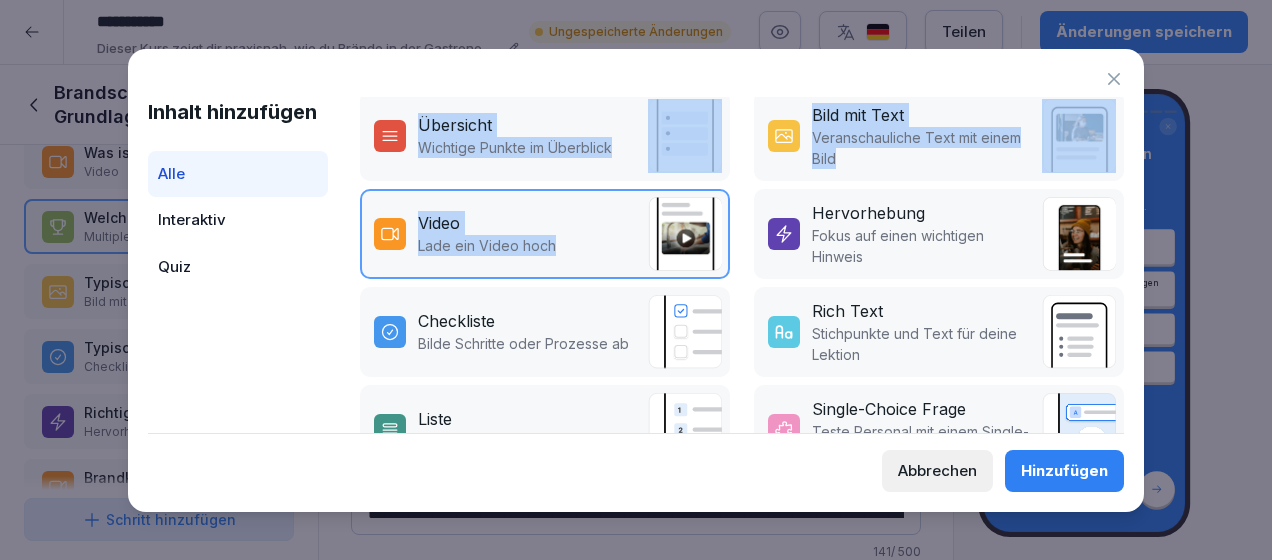 drag, startPoint x: 752, startPoint y: 68, endPoint x: 592, endPoint y: 262, distance: 251.4677 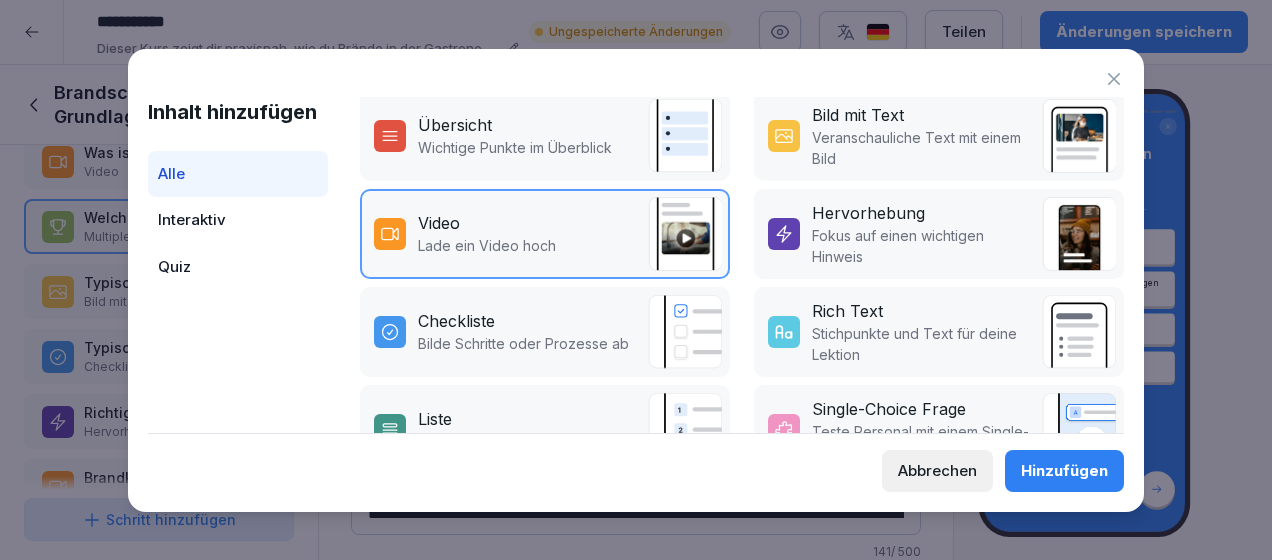 click on "Inhalt hinzufügen Alle Interaktiv Quiz Unterschrift Neu Sammle eine Unterschrift Link Neu Füge einen Link hinzu Offene Frage Neu Sammle Antworten in Textform Bildbeweis Neu Sammle Bildbeweise PDF einbetten Neu Füge deinem Kurs ein PDF hinzu Bilder Quiz Neu Wähle das richtige Bild aus Übersicht Wichtige Punkte im Überblick Bild mit Text Veranschauliche Text mit einem Bild Video Lade ein Video hoch Hervorhebung Fokus auf einen wichtigen Hinweis Checkliste Bilde Schritte oder Prozesse ab Rich Text Stichpunkte und Text für deine Lektion Liste Eine Aufzählung von Punkten Single-Choice Frage Teste Personal mit einem Single-Choice-Quiz Multiple-Choice Frage Teste Personal mit einem Multiple-Choice-Quiz Richtig oder Falsch Ist diese Aussage richtig oder falsch?" at bounding box center [635, 265] 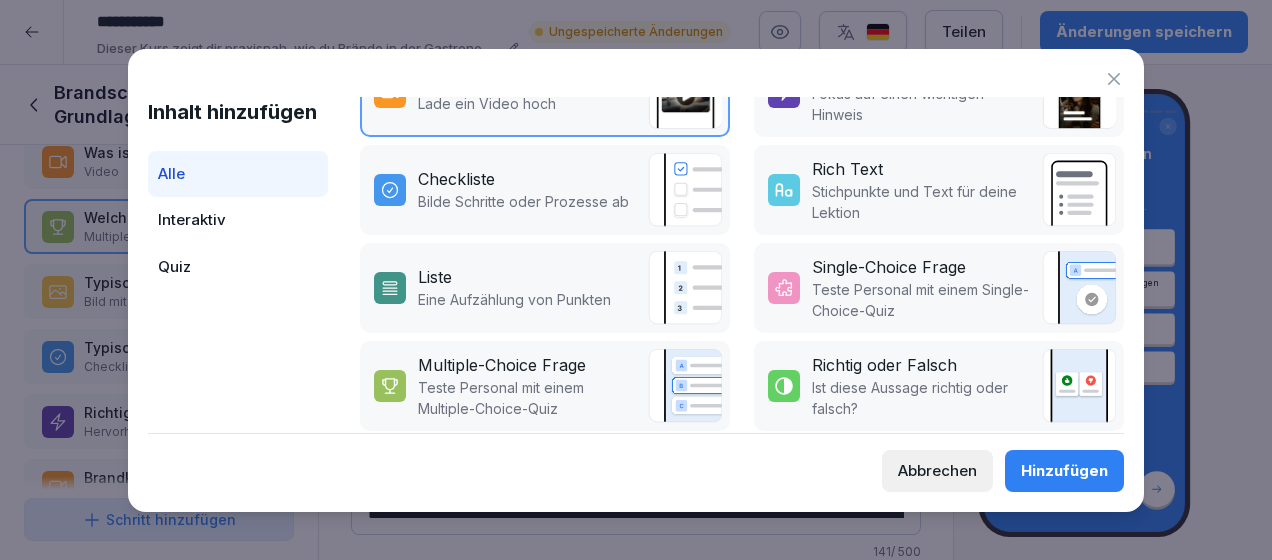 scroll, scrollTop: 471, scrollLeft: 0, axis: vertical 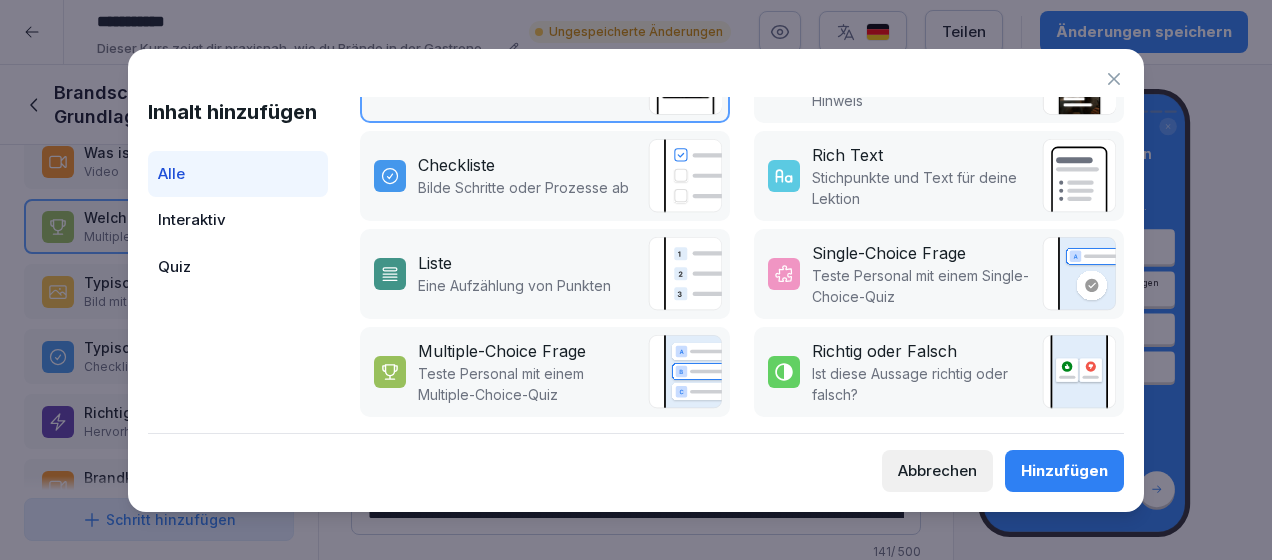 click on "Abbrechen" at bounding box center [937, 471] 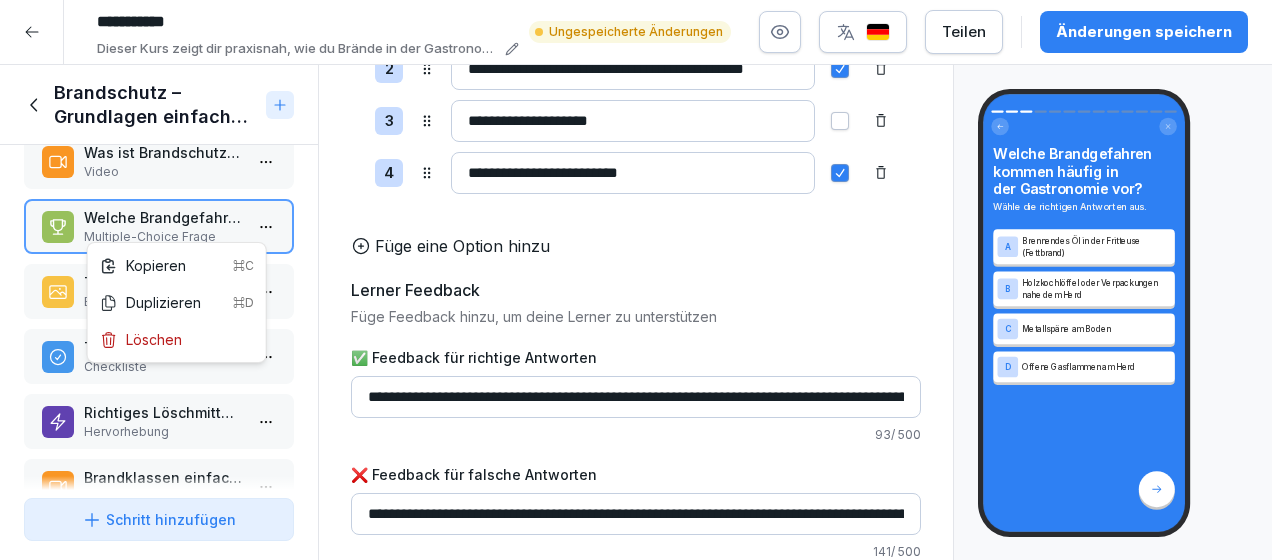 click on "**********" at bounding box center [636, 280] 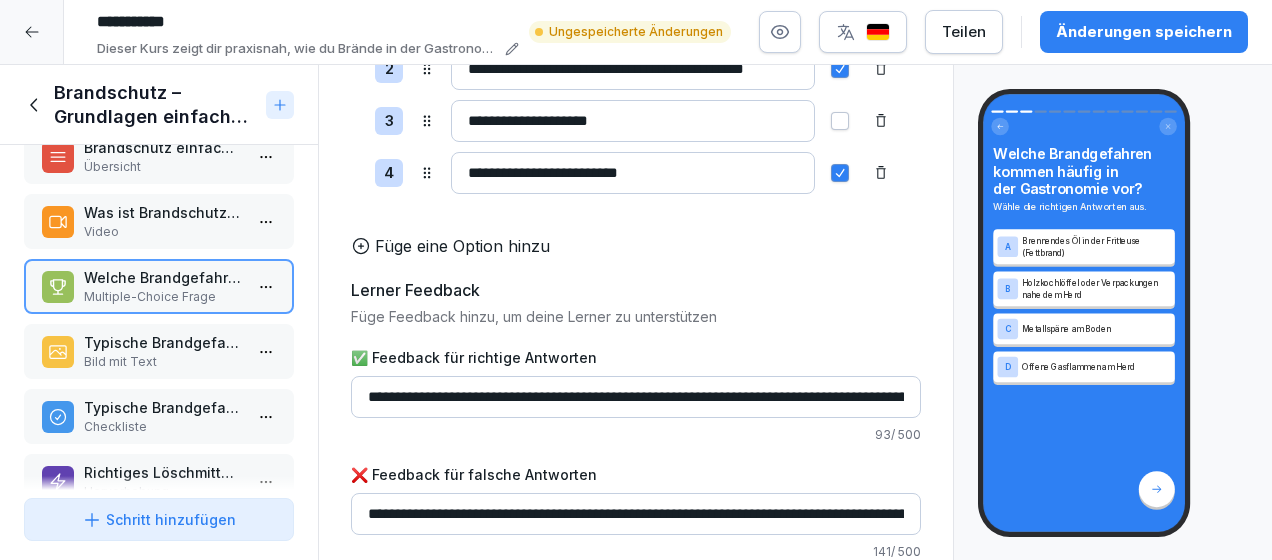 scroll, scrollTop: 0, scrollLeft: 0, axis: both 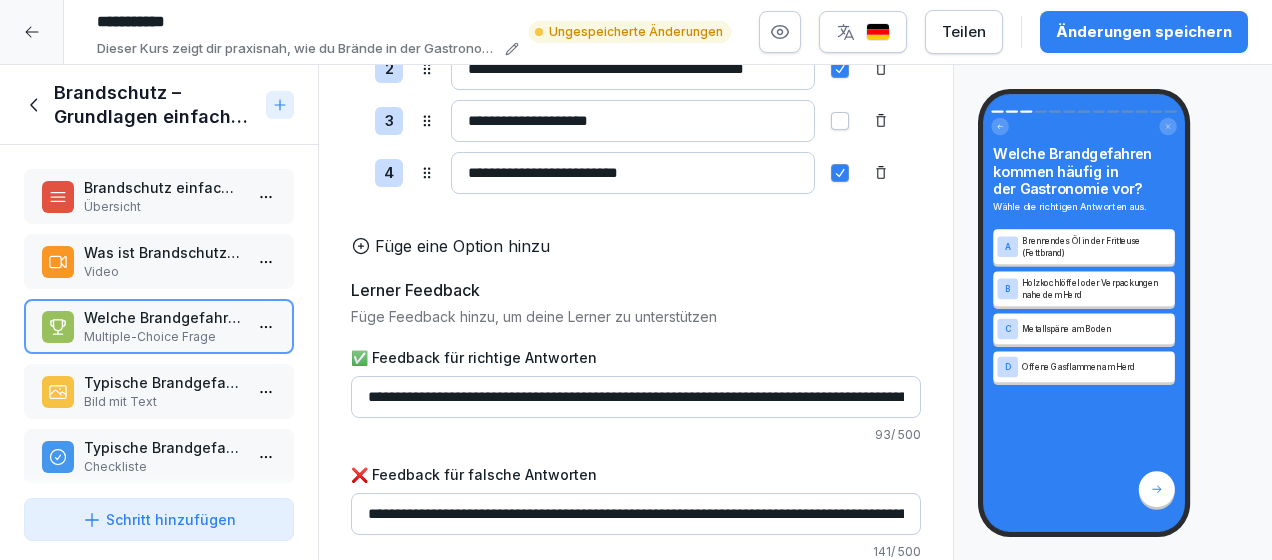 drag, startPoint x: 311, startPoint y: 240, endPoint x: 324, endPoint y: 182, distance: 59.439045 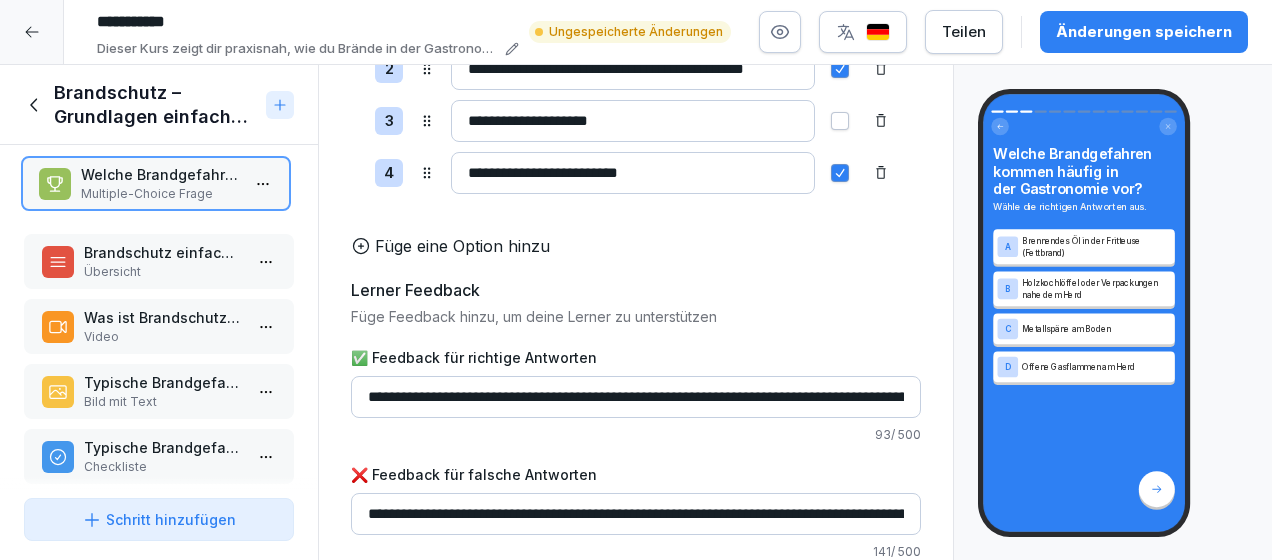 drag, startPoint x: 71, startPoint y: 306, endPoint x: 68, endPoint y: 164, distance: 142.0317 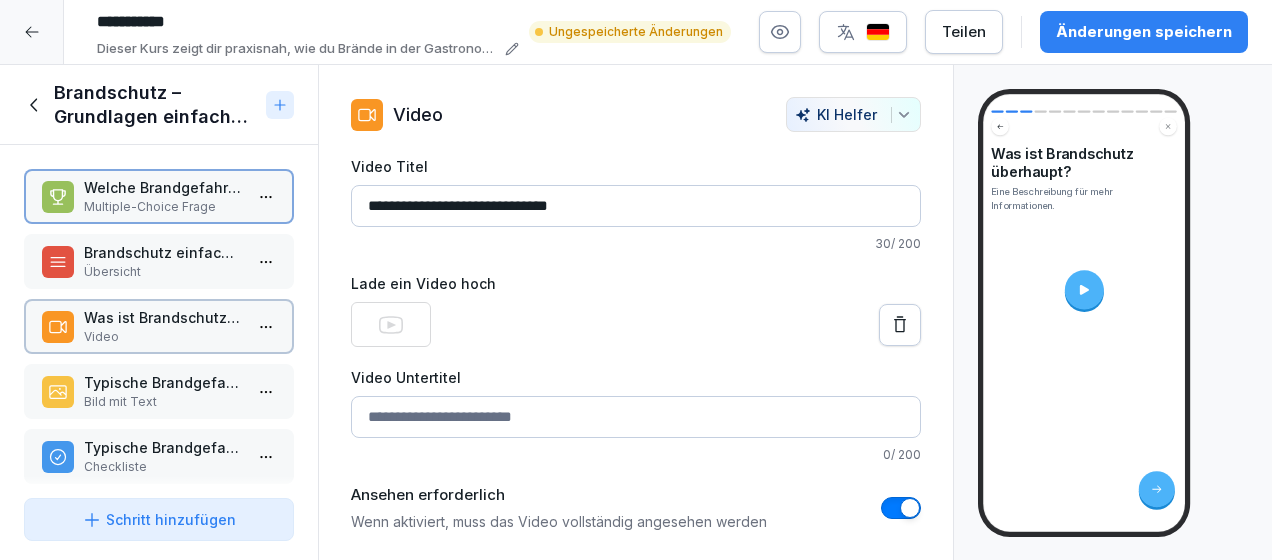 scroll, scrollTop: 0, scrollLeft: 0, axis: both 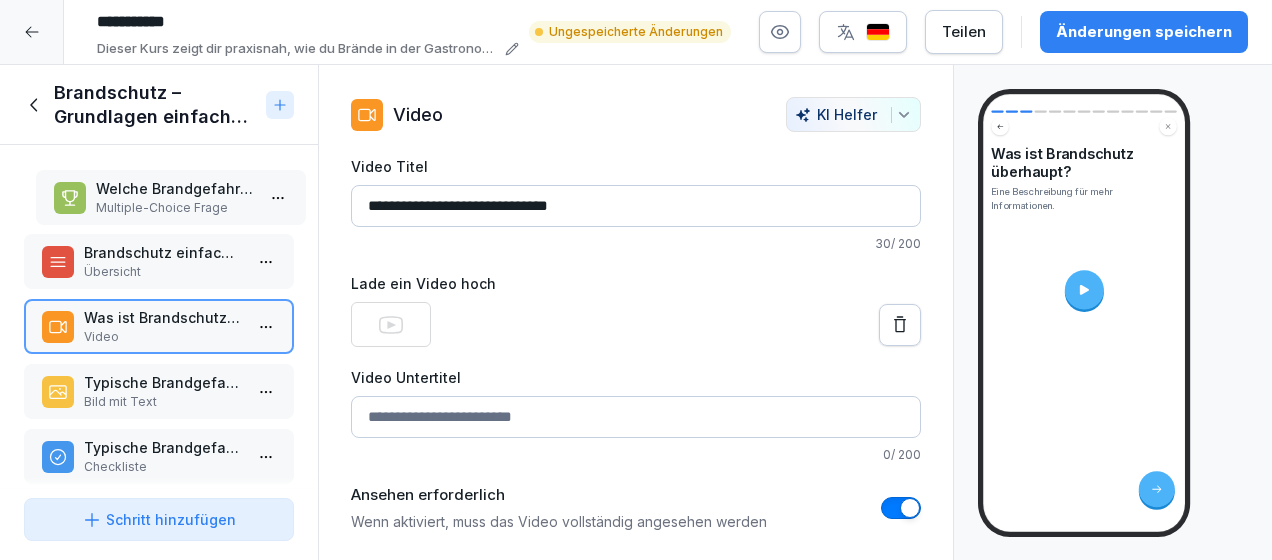 drag, startPoint x: 78, startPoint y: 176, endPoint x: 90, endPoint y: 176, distance: 12 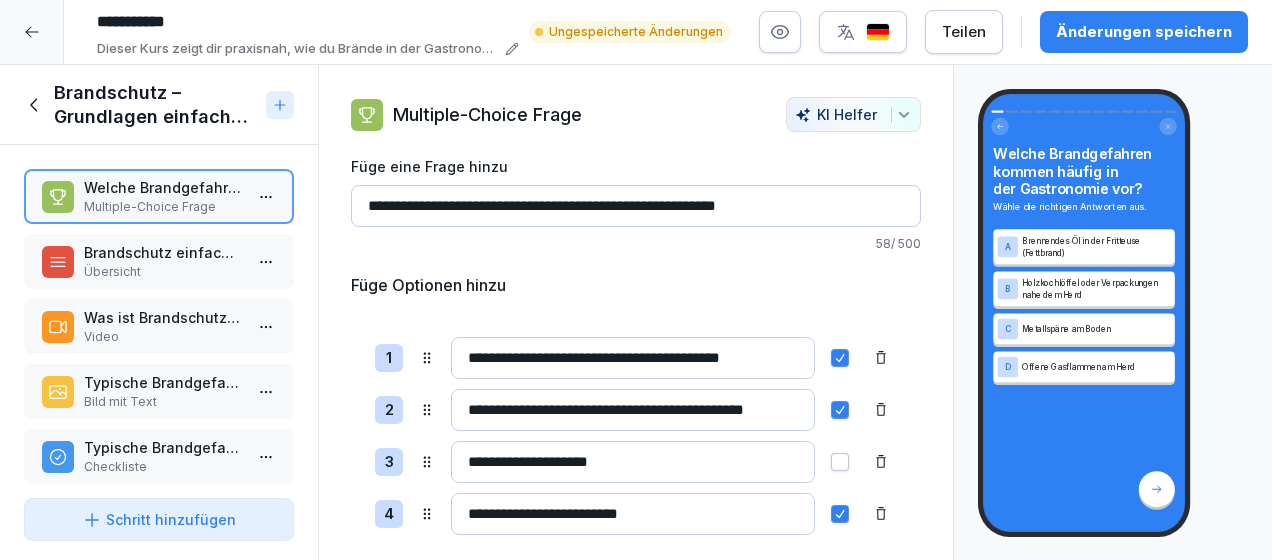 click 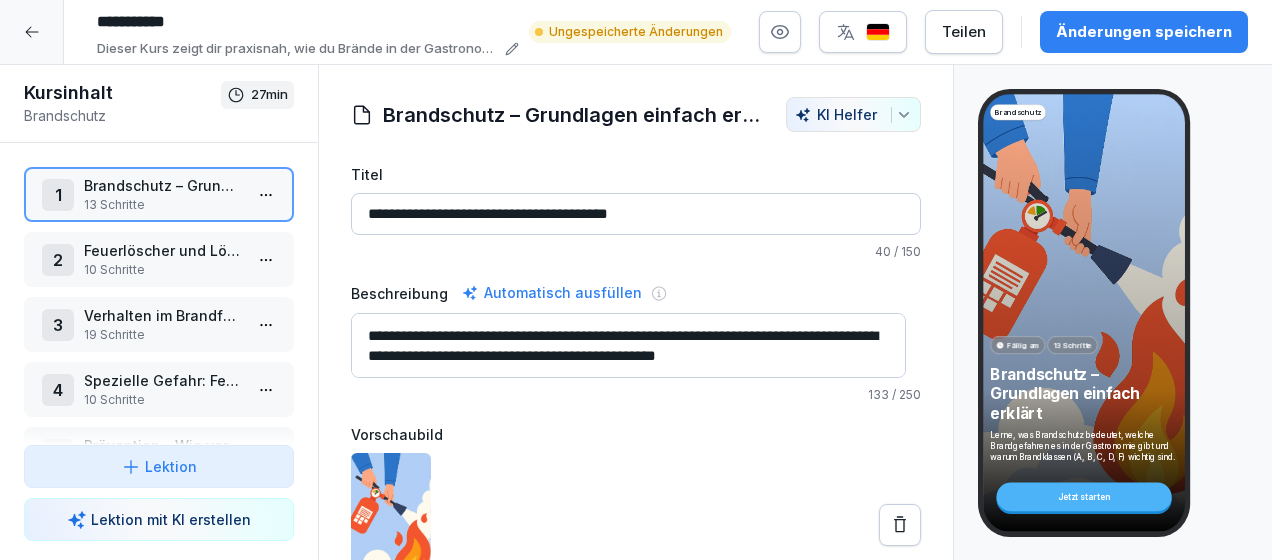 click on "Feuerlöscher und Löschmittel sicher nutzen" at bounding box center [163, 250] 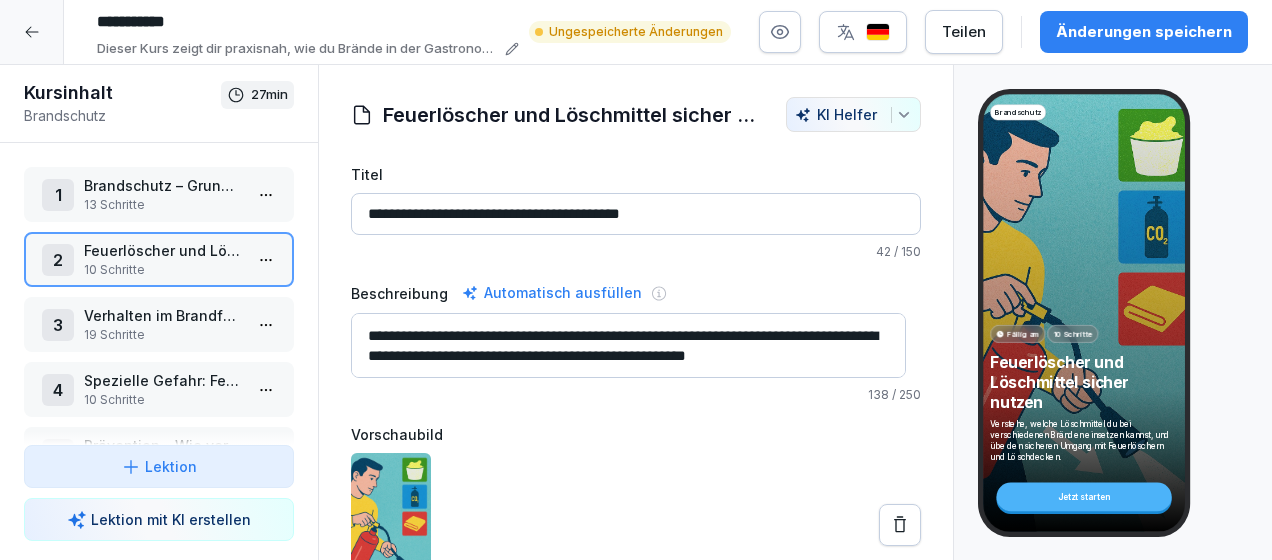 click on "Feuerlöscher und Löschmittel sicher nutzen" at bounding box center (163, 250) 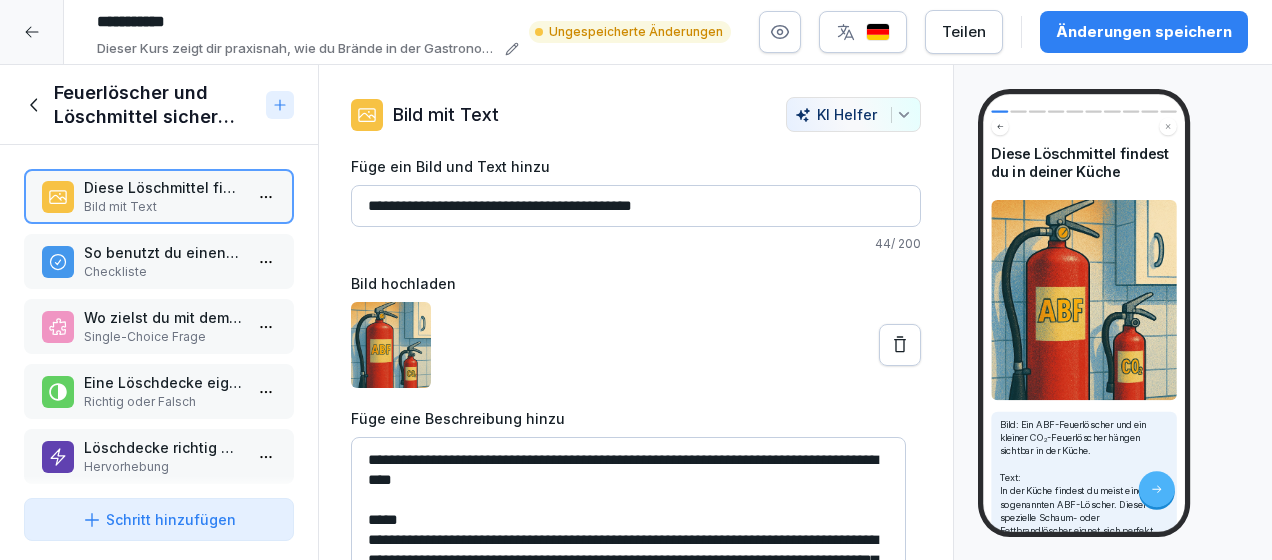 click on "Diese Löschmittel findest du in deiner Küche Bild mit Text So benutzt du einen Feuerlöscher richtig: Checkliste Wo zielst du mit dem Feuerlöscher hin, wenn du einen Brand bekämpfst? Single-Choice Frage Eine Löschdecke eignet sich besonders gut, um brennende Pfannen oder kleine Ölbrände zu löschen. Richtig oder Falsch Löschdecke richtig einsetzen! Hervorhebung Welche Bilder zeigen den richtigen Einsatz eines Feuerlöschers? Bilder Quiz Wie benutze ich eine Löschdecke richtig? Video Für welche Brände eignet sich ein ABF-Feuerlöscher? Multiple-Choice Frage Praktische Übung: Feuerlöscher bedienen Bild mit Text Weißt du genau, wo in deinem Betrieb die Feuerlöscher und Löschdecken hängen?  Offene Frage
To pick up a draggable item, press the space bar.
While dragging, use the arrow keys to move the item.
Press space again to drop the item in its new position, or press escape to cancel." at bounding box center [159, 317] 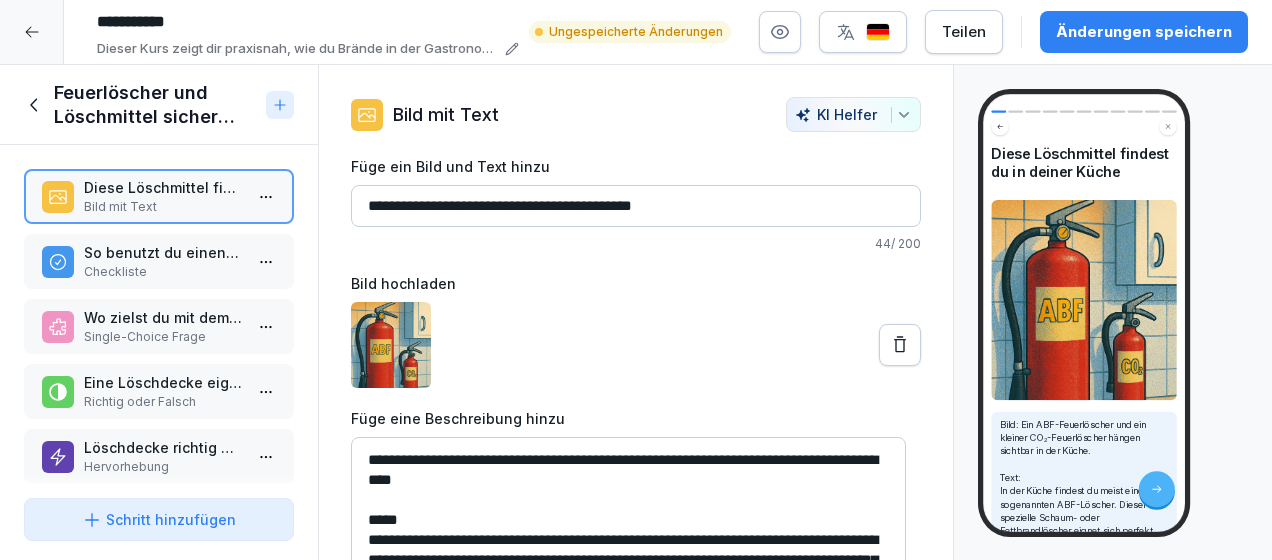 scroll, scrollTop: 0, scrollLeft: 0, axis: both 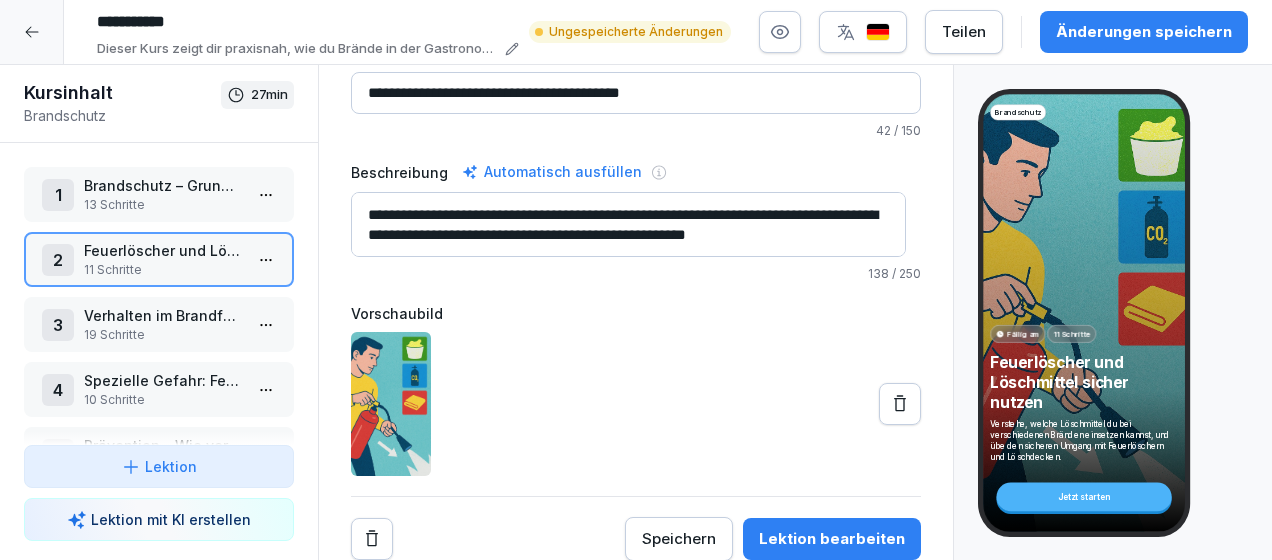 click at bounding box center [878, 32] 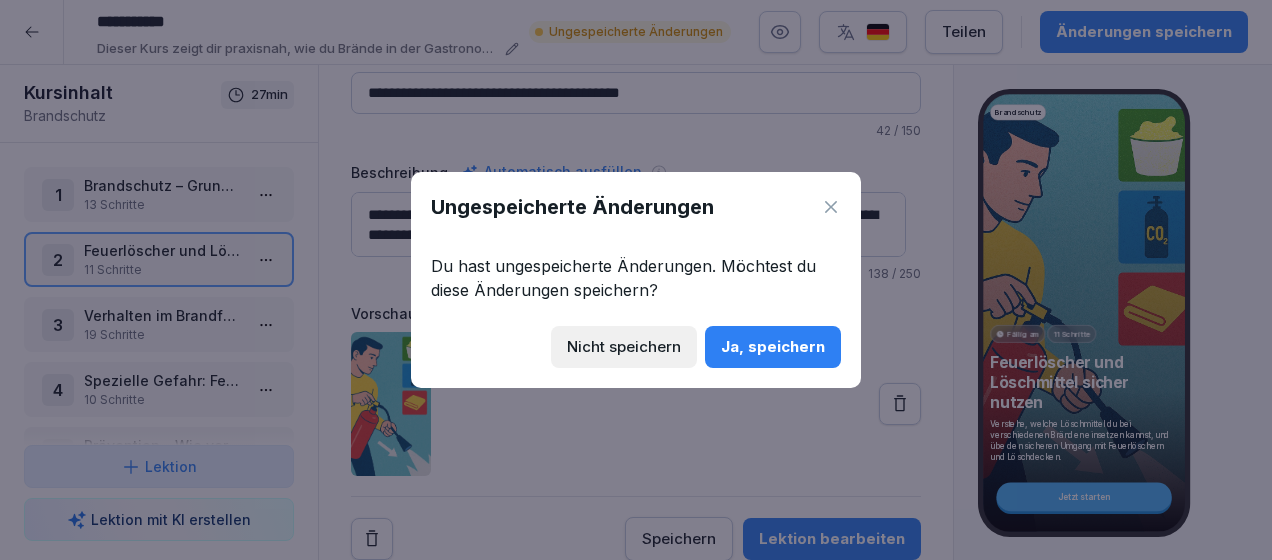 click on "Ja, speichern" at bounding box center (773, 347) 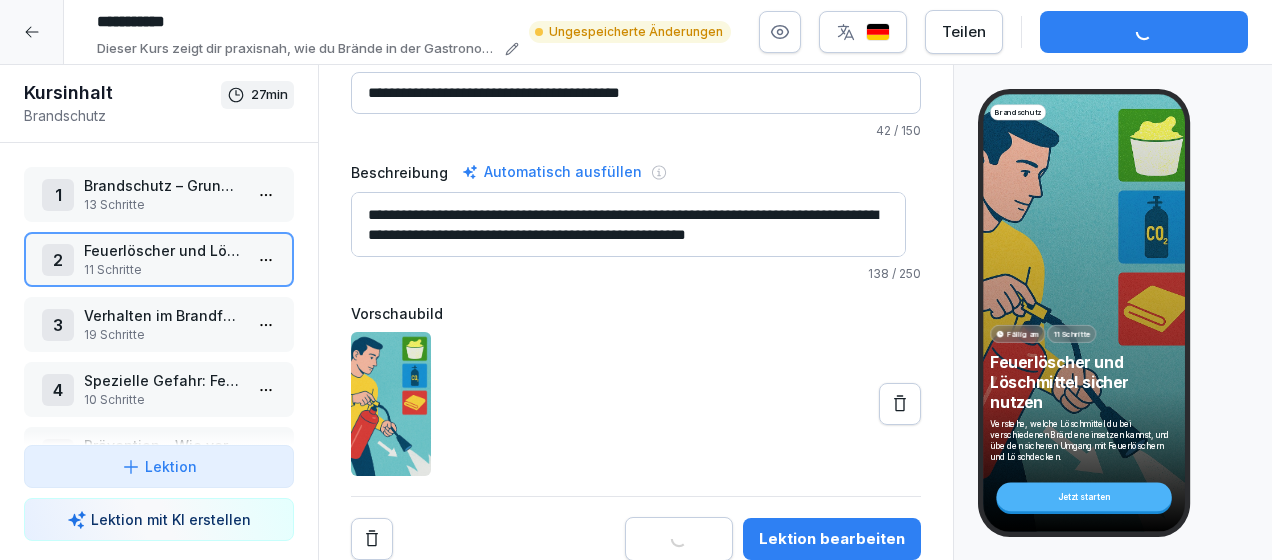 click at bounding box center (878, 32) 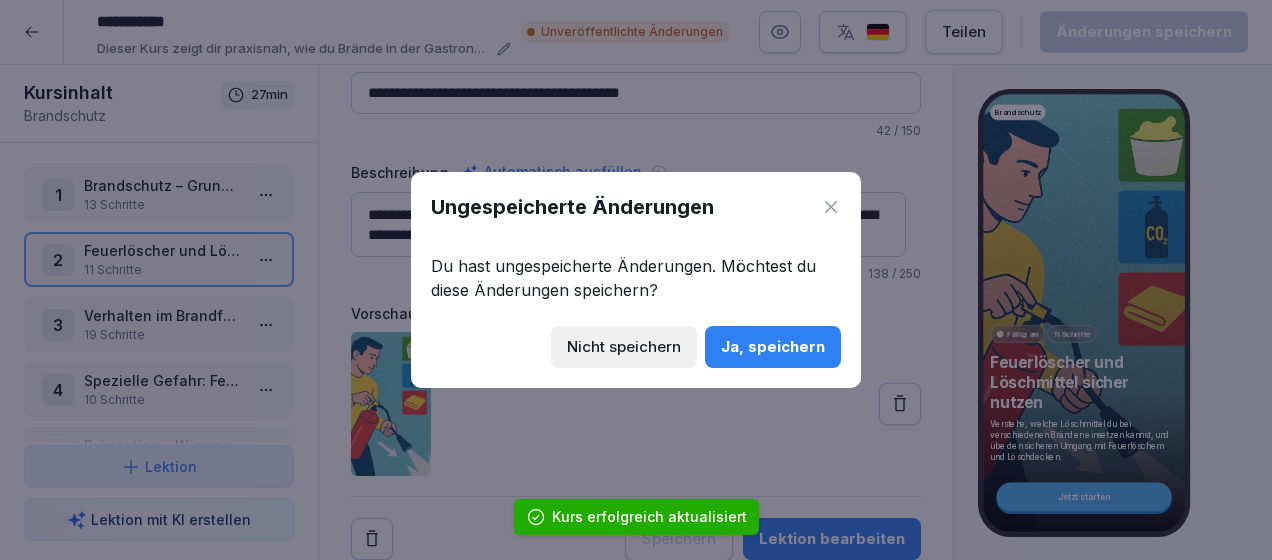 click on "Ja, speichern" at bounding box center [773, 347] 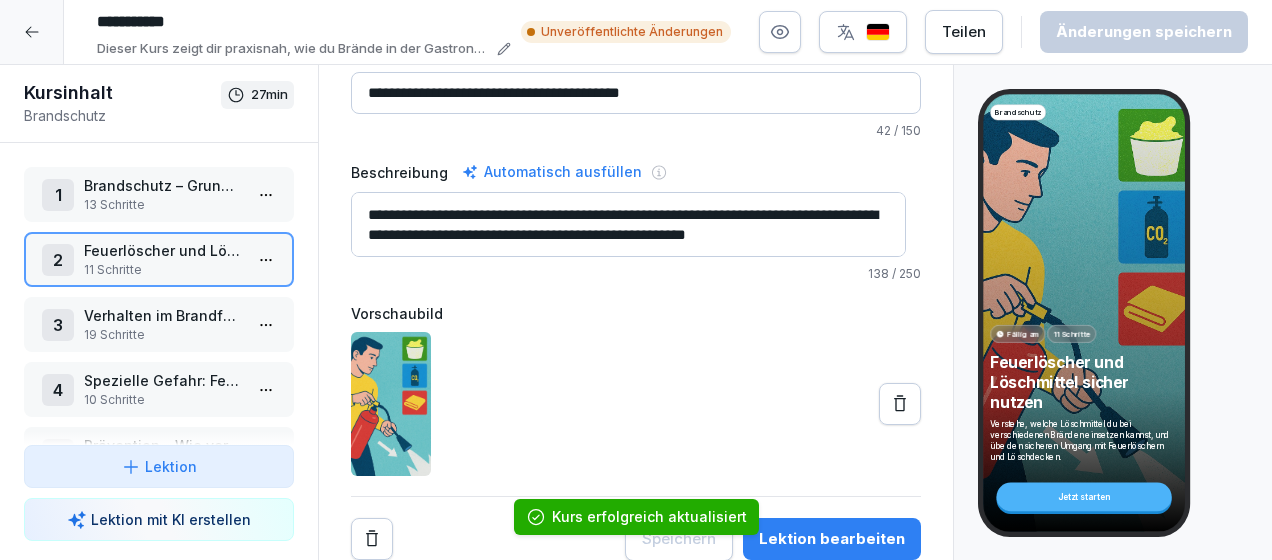 click at bounding box center [863, 32] 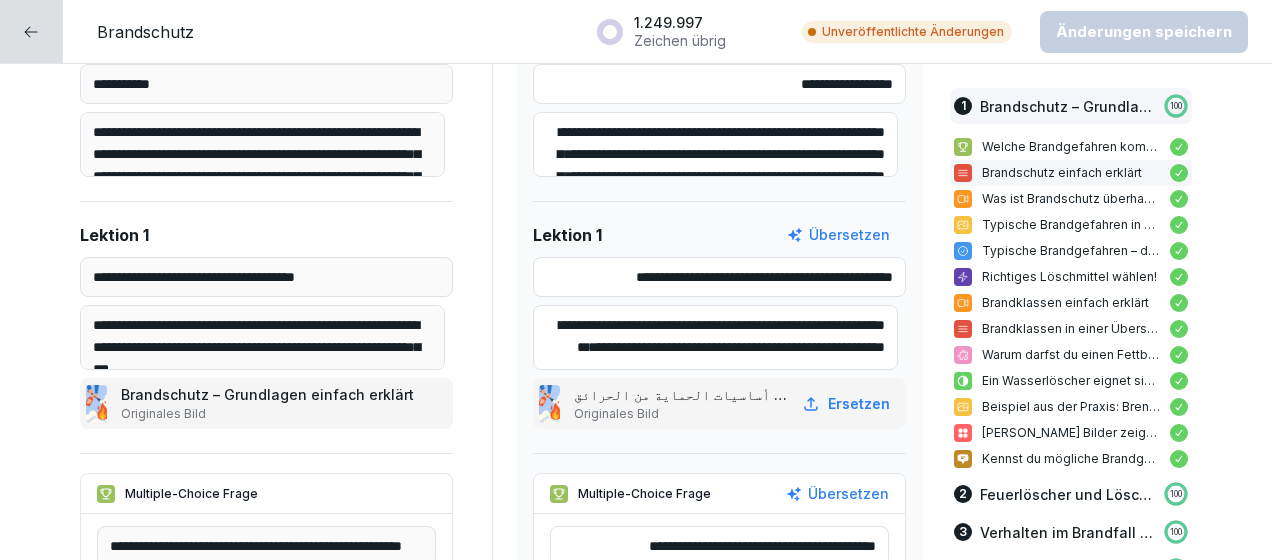 scroll, scrollTop: 0, scrollLeft: 0, axis: both 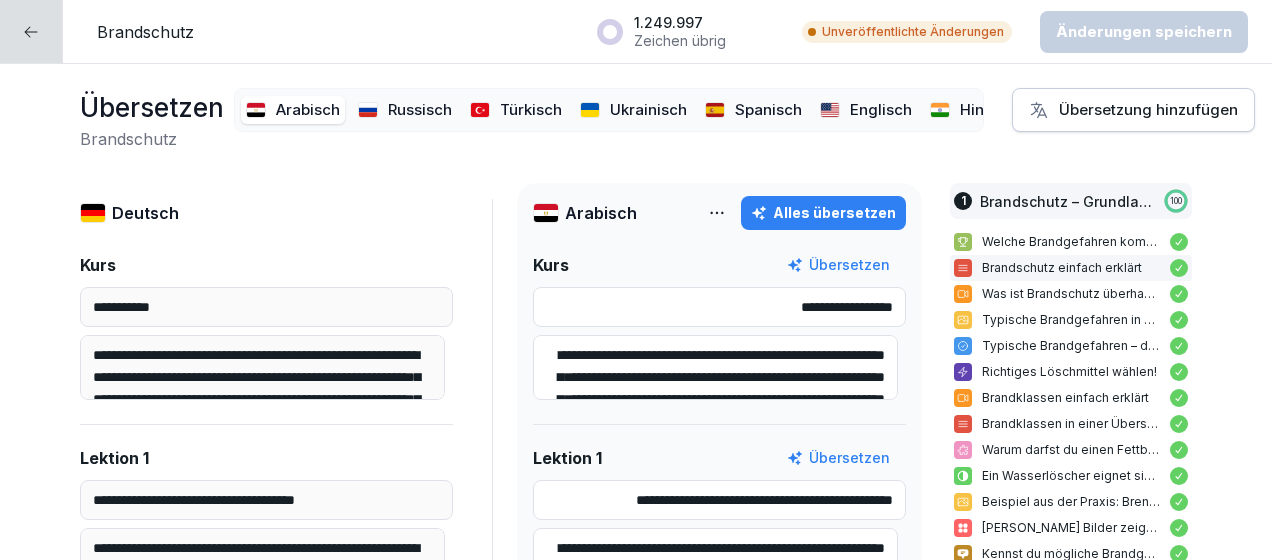 click on "Übersetzung hinzufügen" at bounding box center [1133, 110] 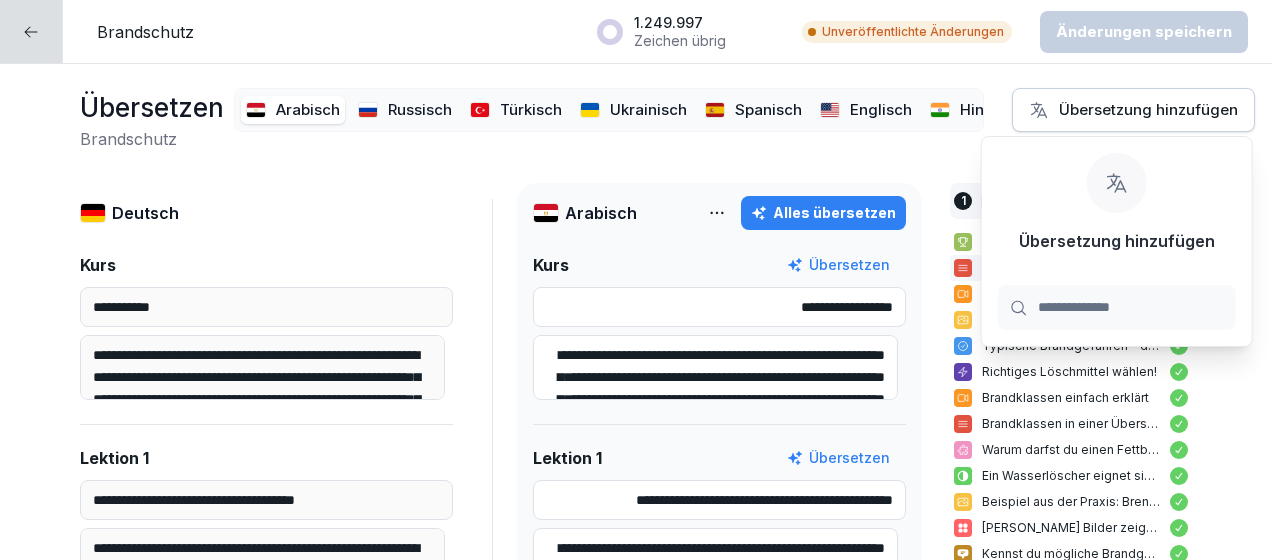 click on "Übersetzung hinzufügen" at bounding box center (1133, 110) 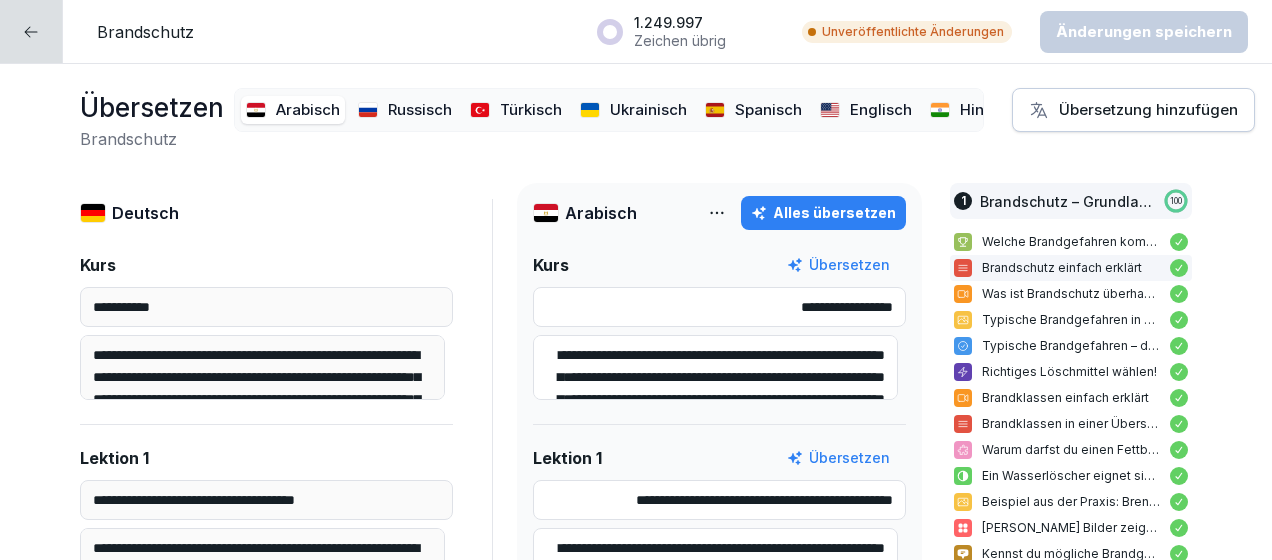 click on "Übersetzung hinzufügen" at bounding box center [1133, 110] 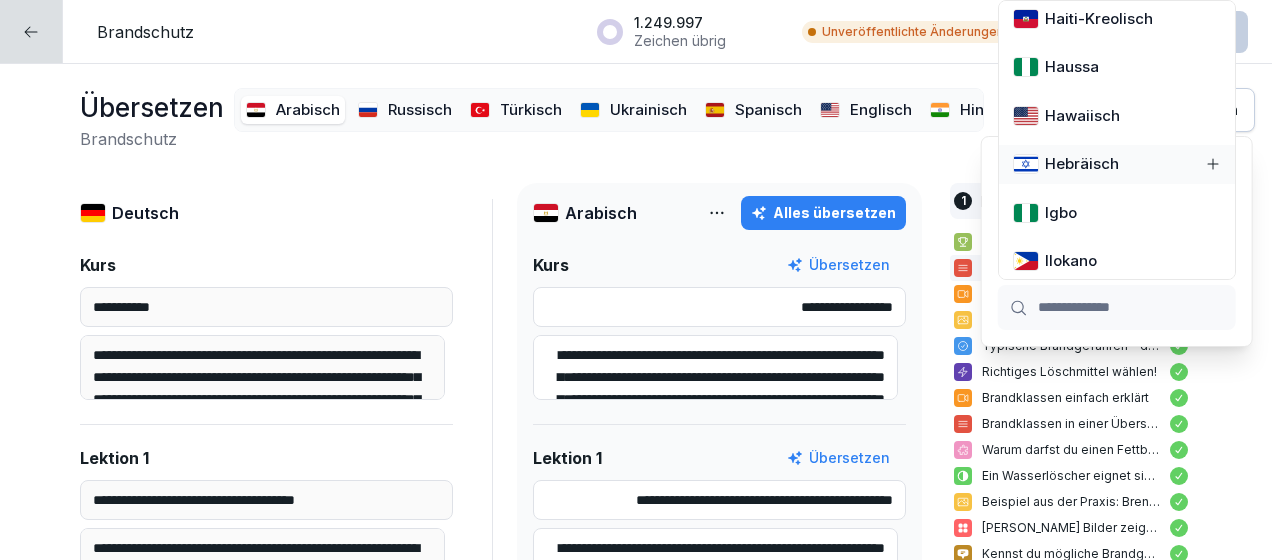 scroll, scrollTop: 1900, scrollLeft: 0, axis: vertical 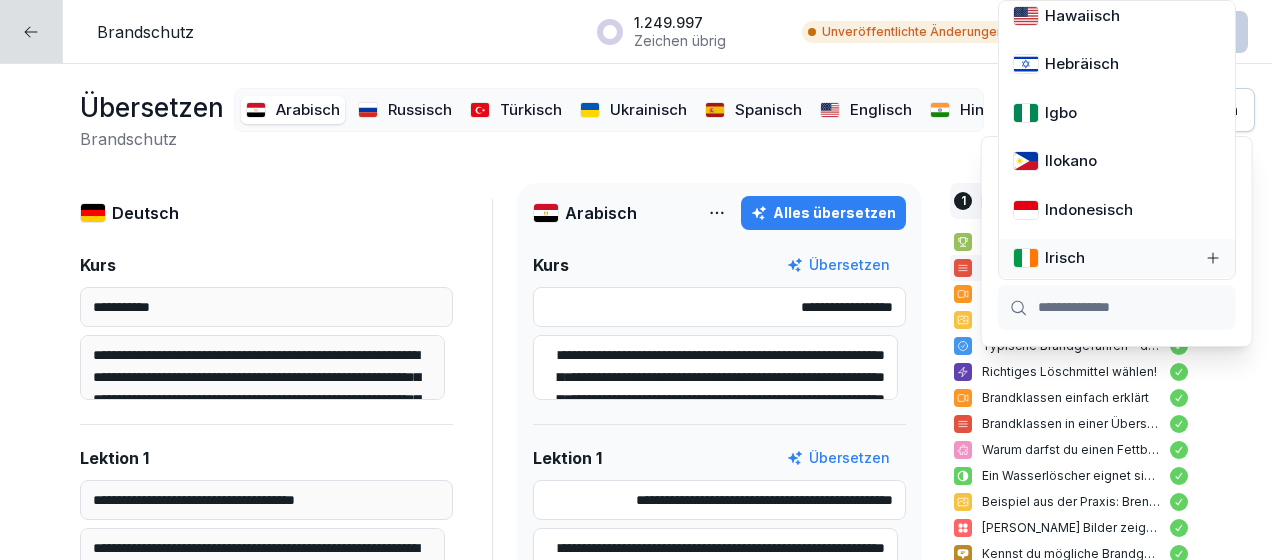 click at bounding box center [1117, 307] 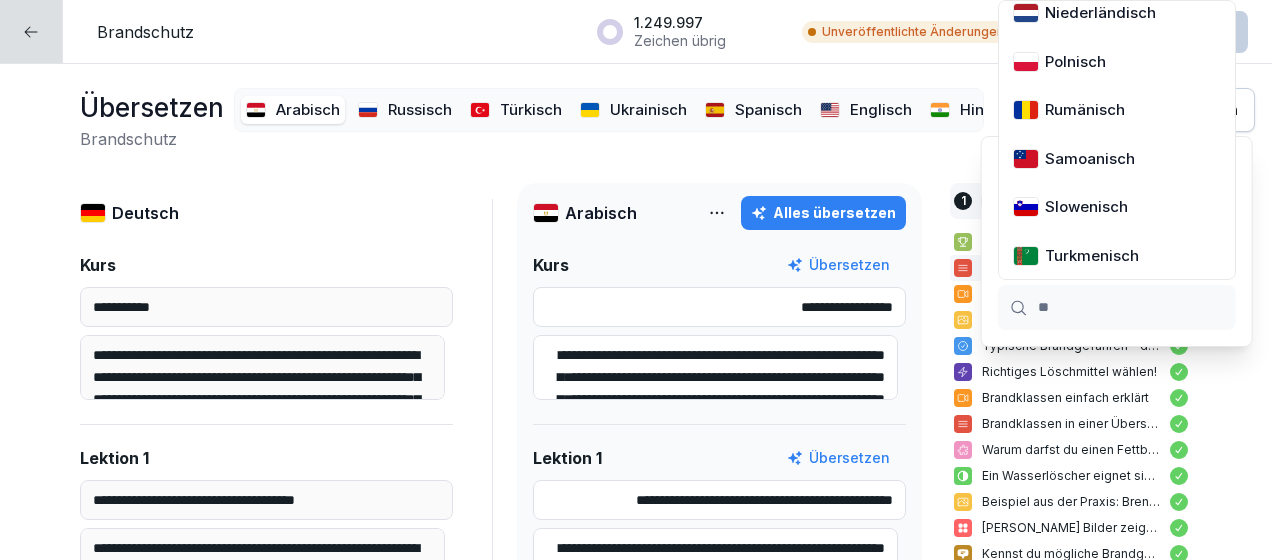 scroll, scrollTop: 704, scrollLeft: 0, axis: vertical 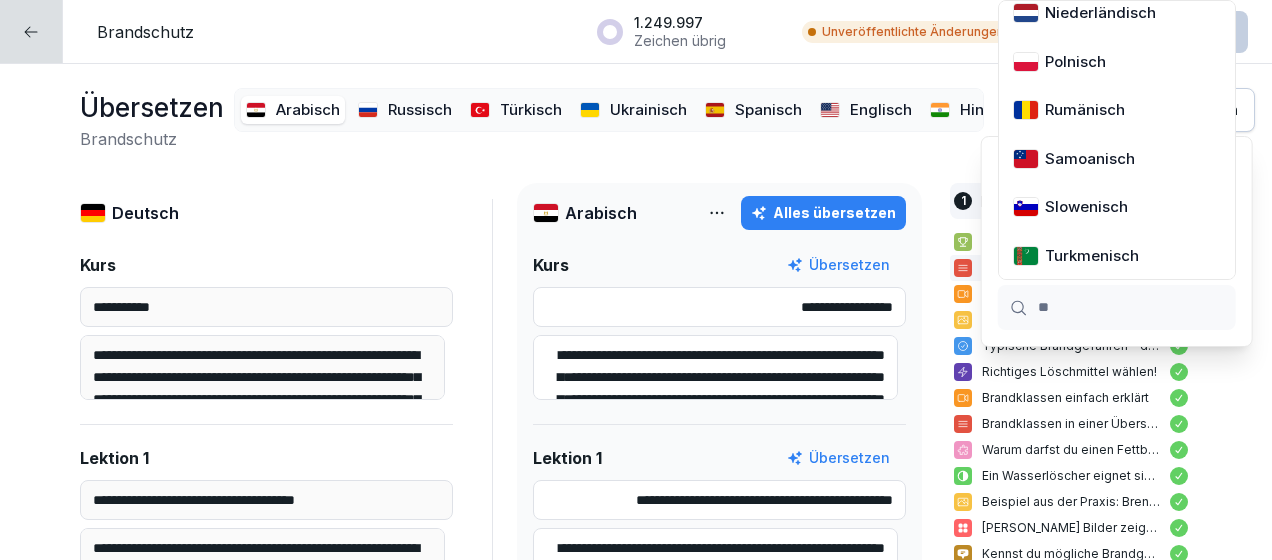 type on "***" 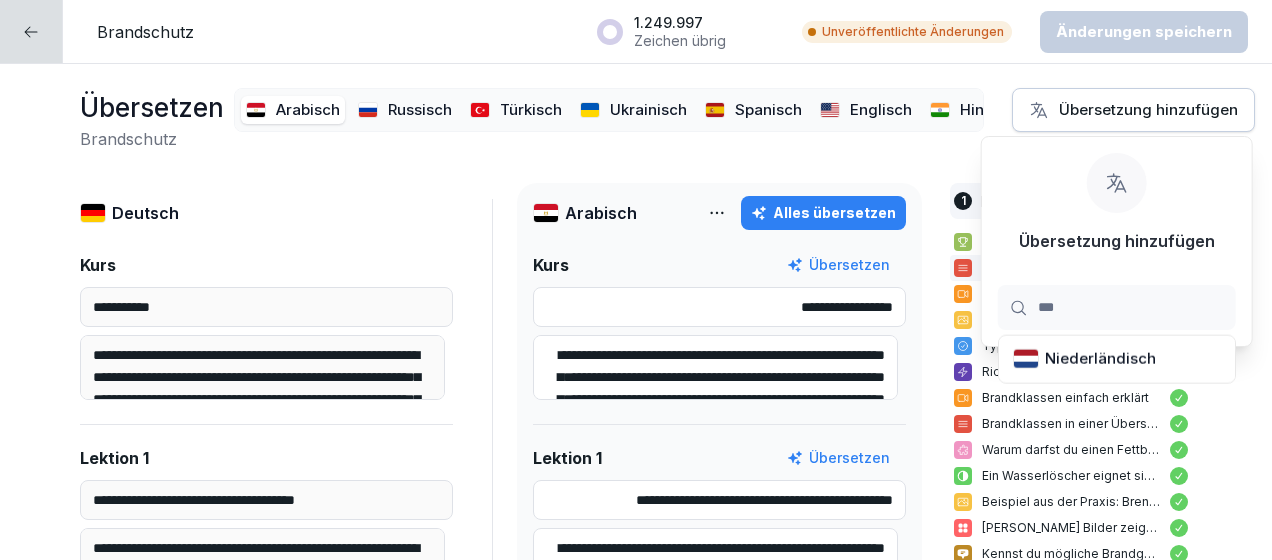 scroll, scrollTop: 0, scrollLeft: 0, axis: both 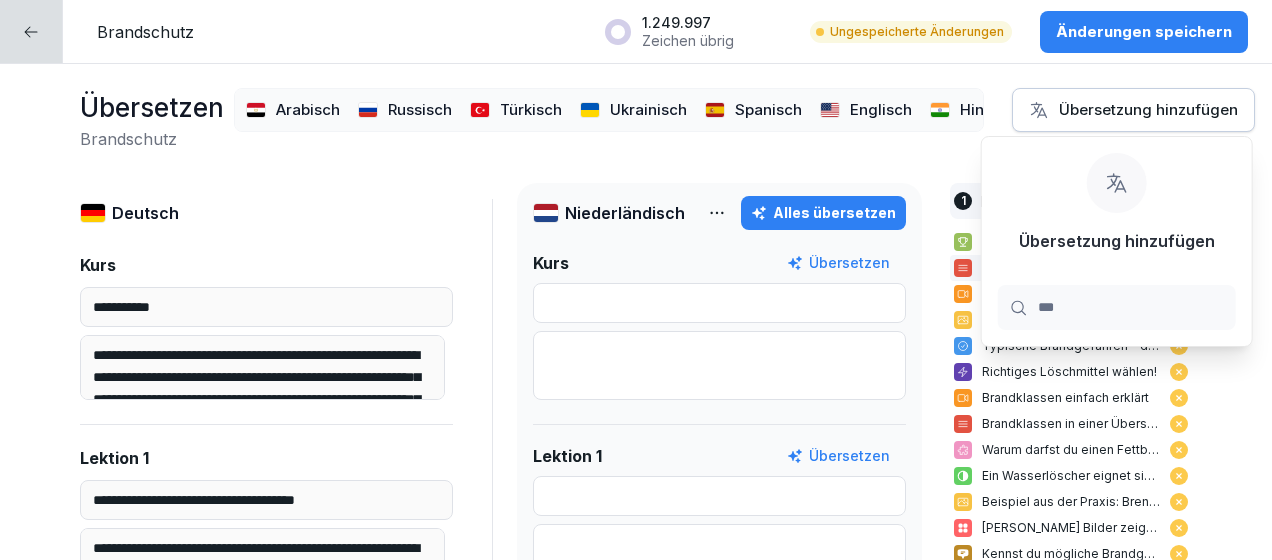 click on "**********" at bounding box center [636, 312] 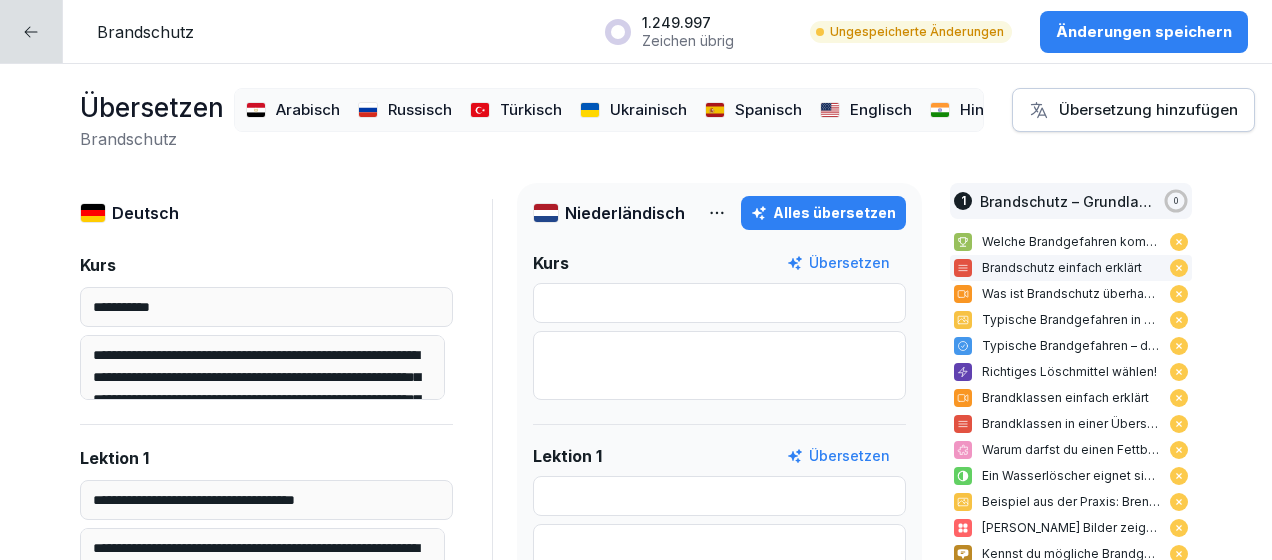 click on "Alles übersetzen" at bounding box center [823, 213] 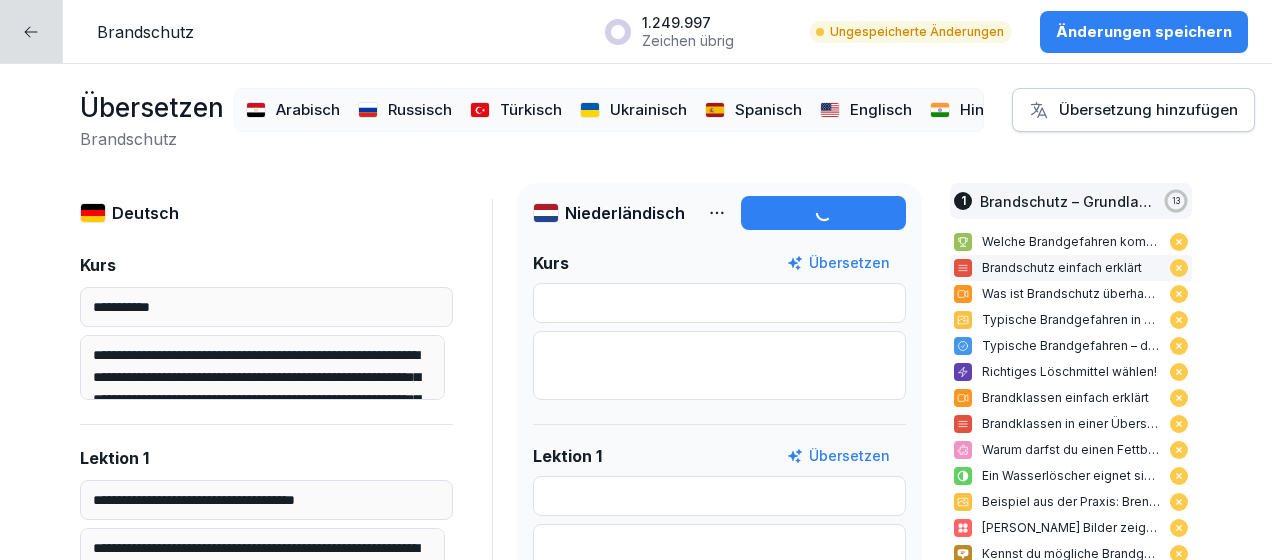 type on "**********" 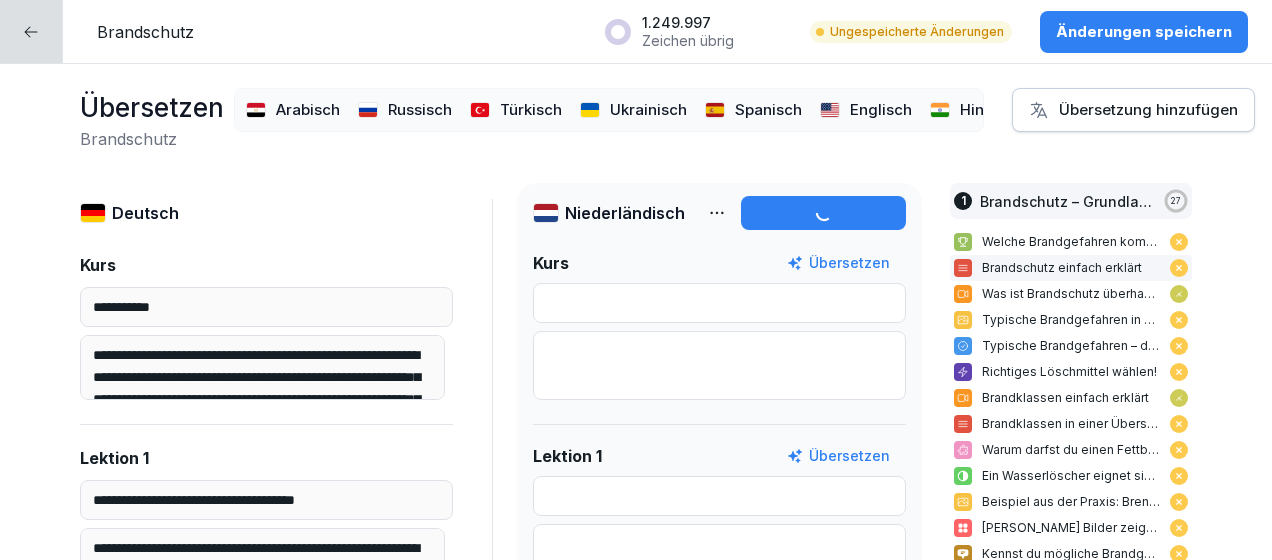 type on "**********" 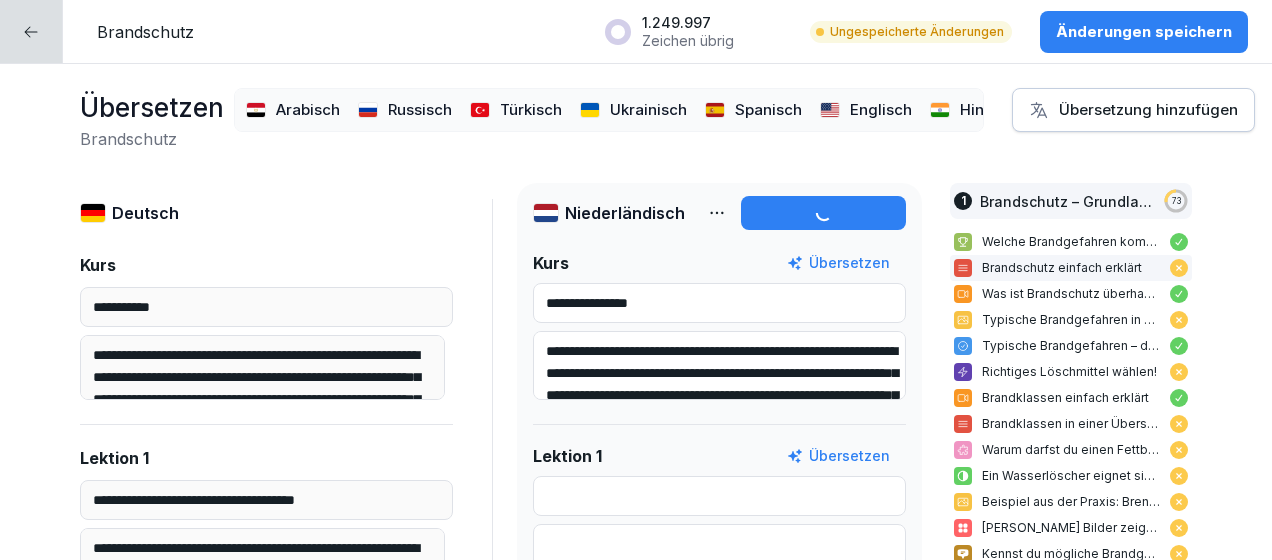 type on "**********" 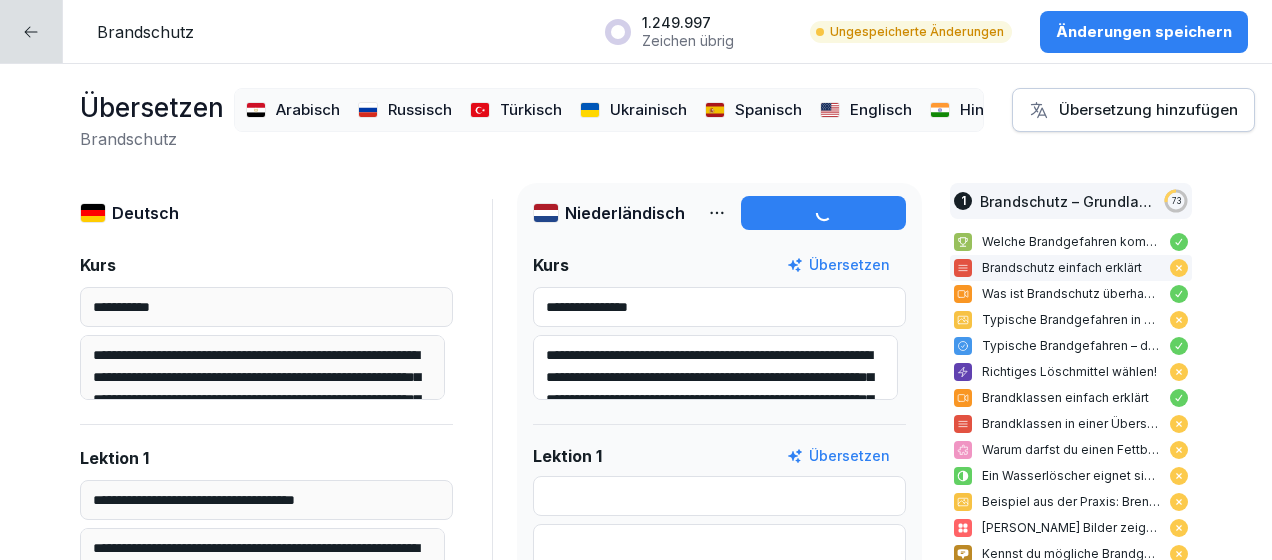 type on "**********" 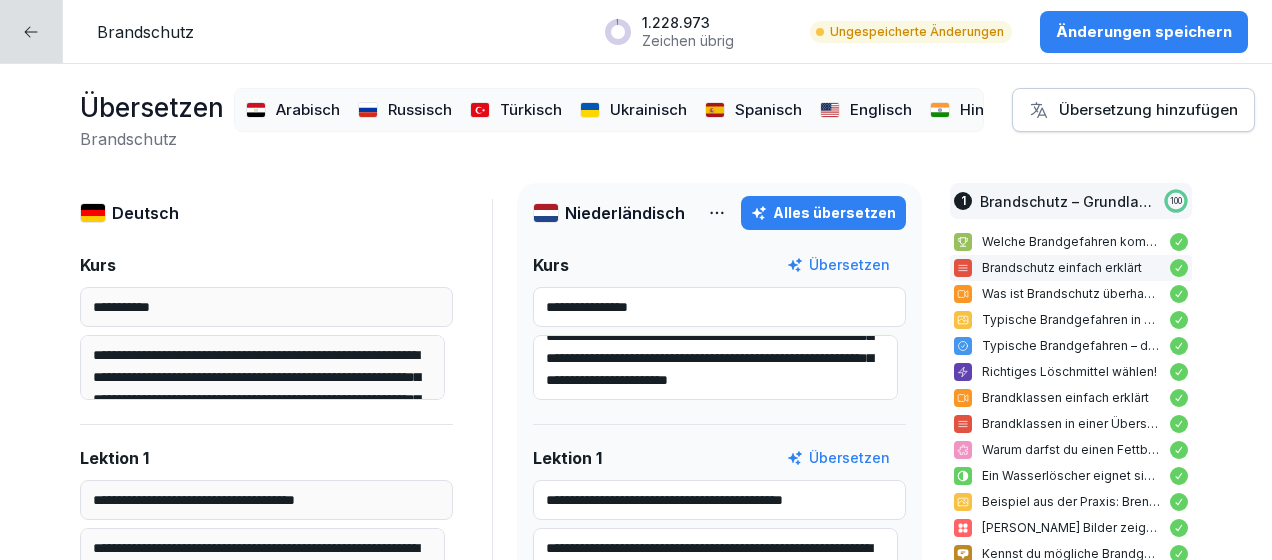 scroll, scrollTop: 106, scrollLeft: 0, axis: vertical 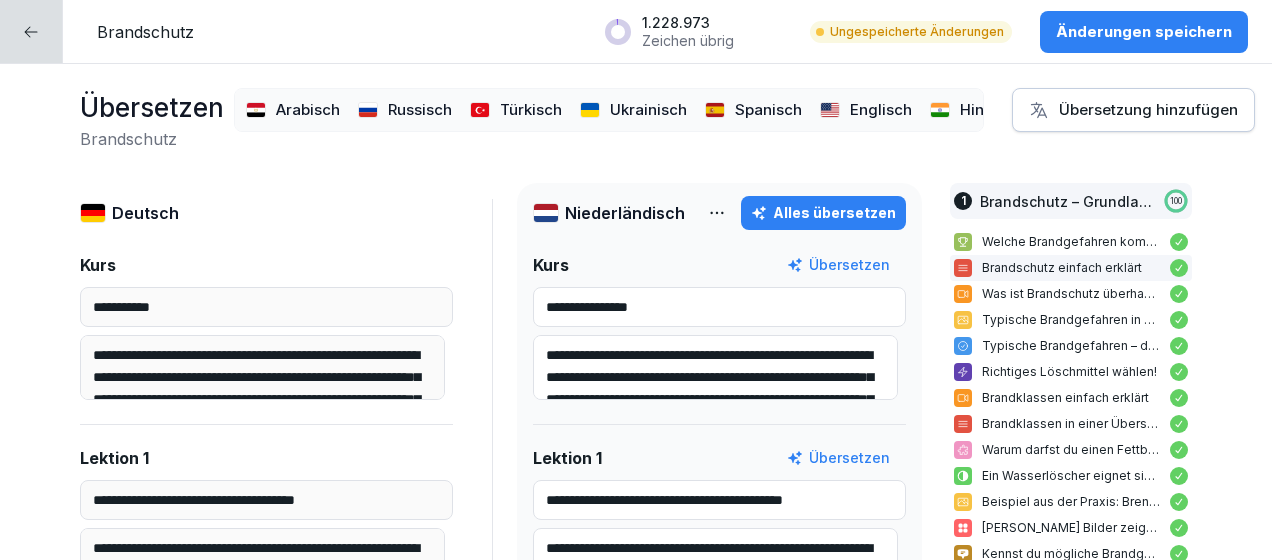 click 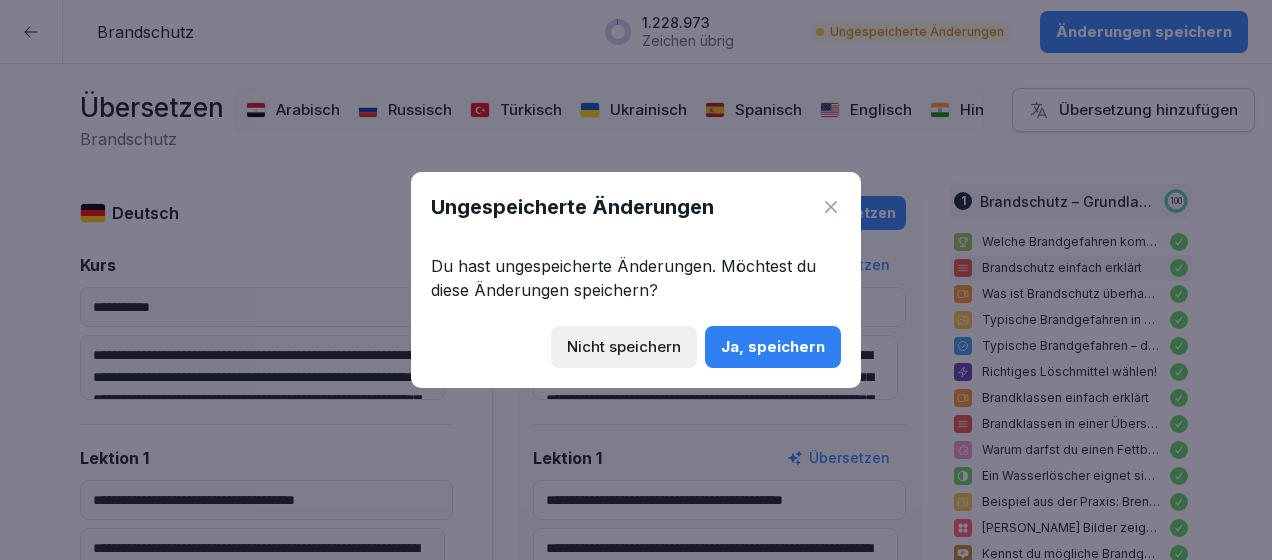 click on "Ja, speichern" at bounding box center [773, 347] 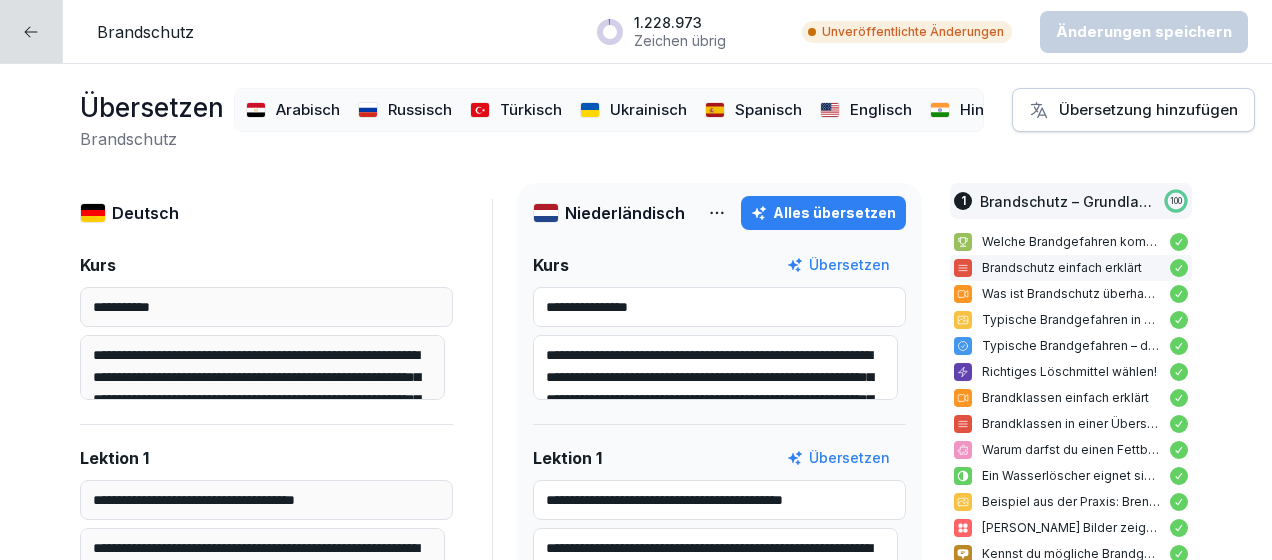 click at bounding box center (31, 31) 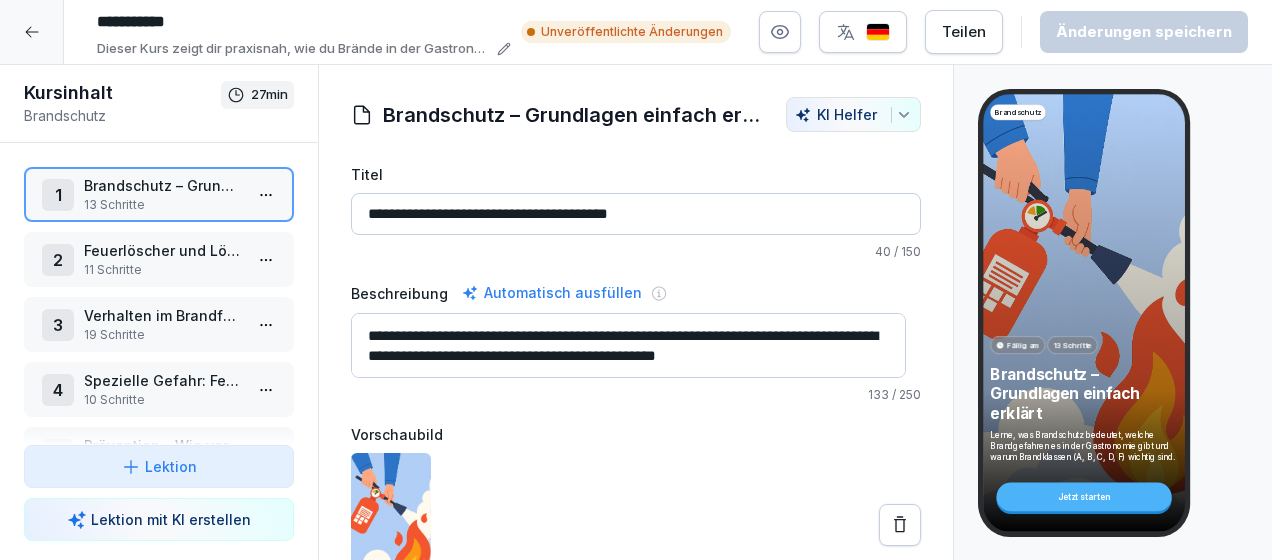 click 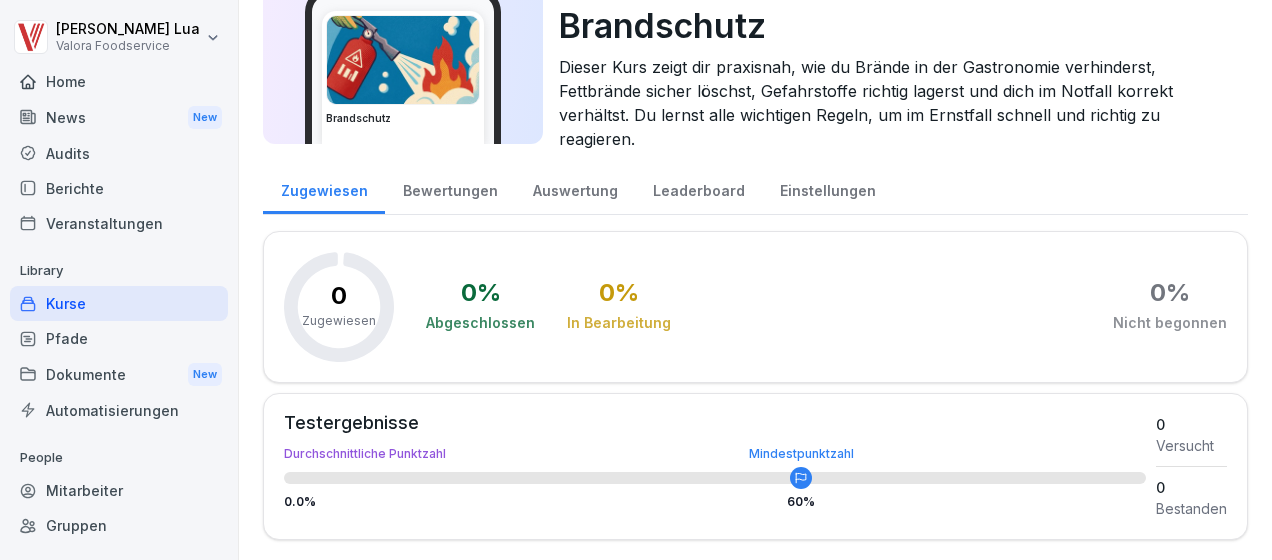 scroll, scrollTop: 0, scrollLeft: 0, axis: both 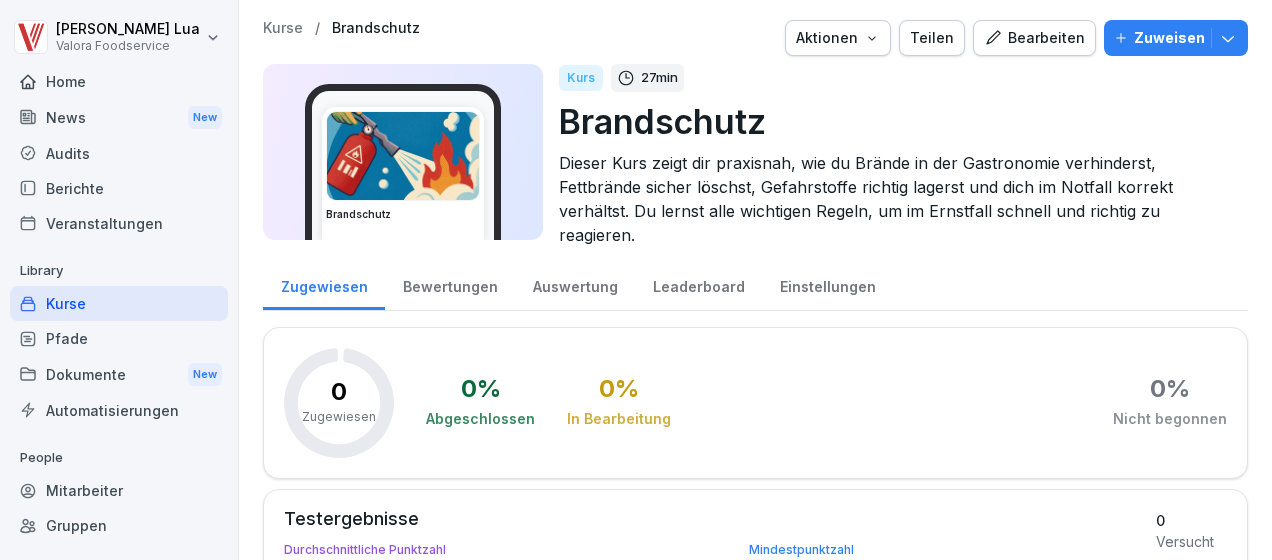 click on "Kurse" at bounding box center [119, 303] 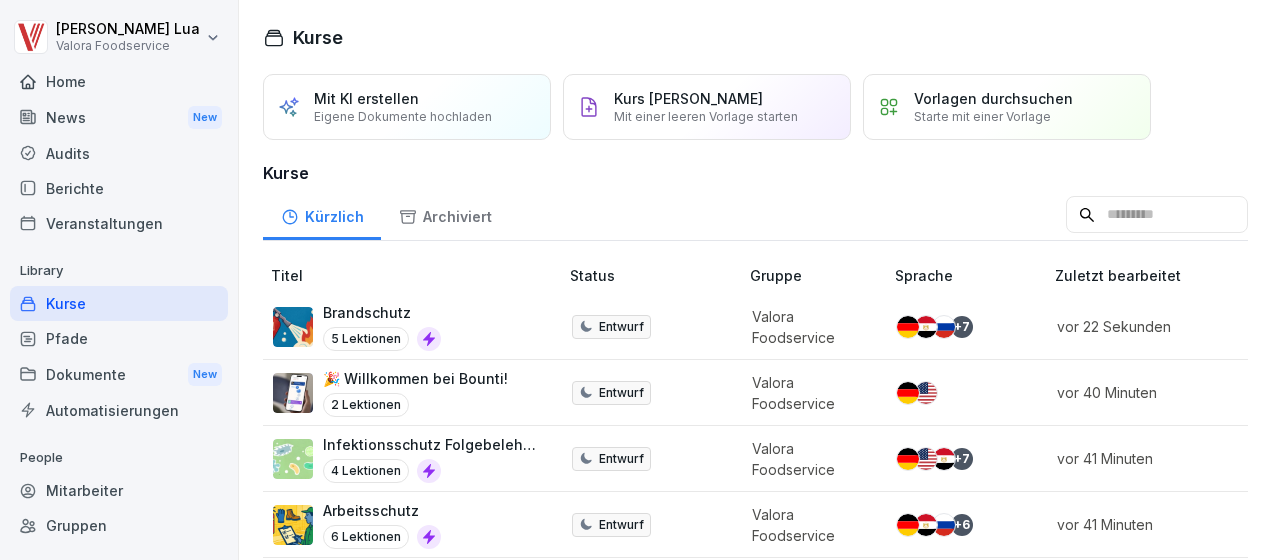 click on "Starte mit einer Vorlage" at bounding box center (982, 116) 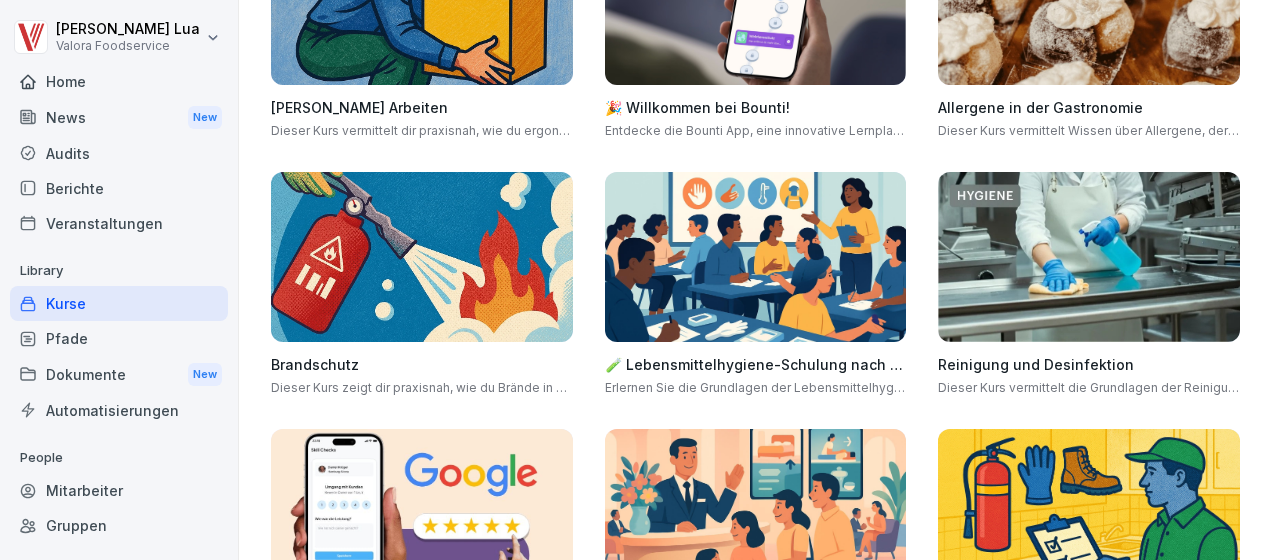 scroll, scrollTop: 1628, scrollLeft: 0, axis: vertical 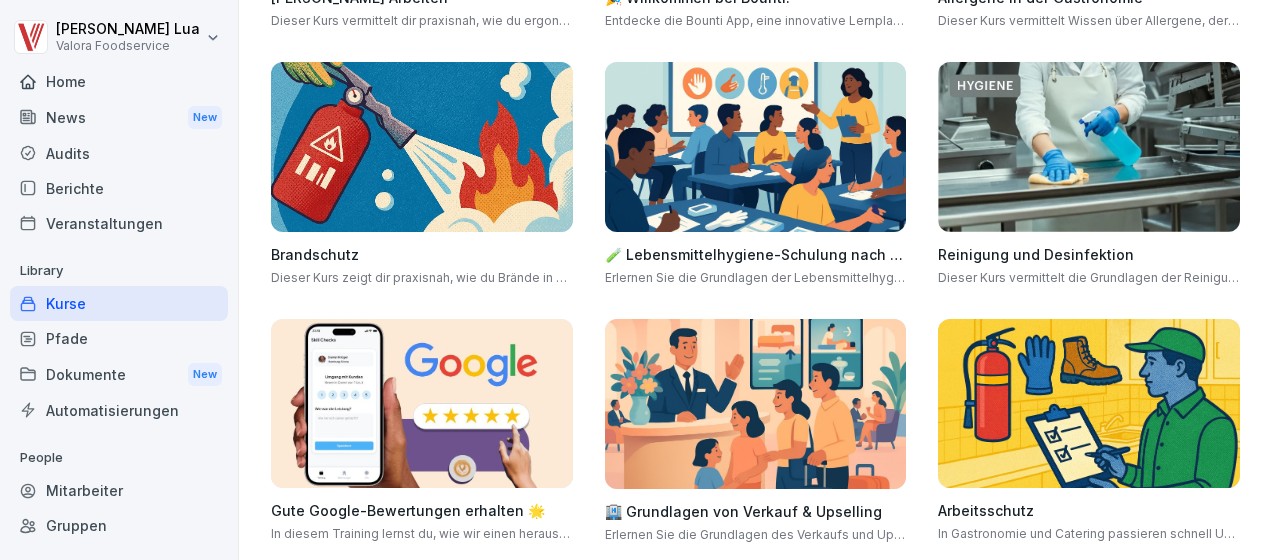 click at bounding box center [422, 404] 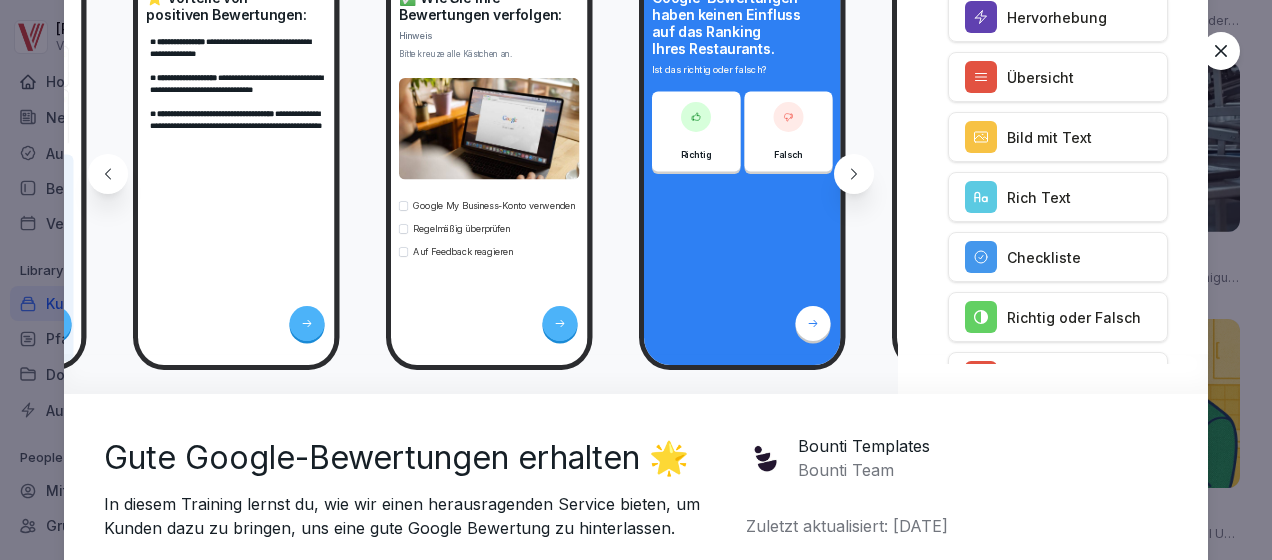 scroll, scrollTop: 0, scrollLeft: 802, axis: horizontal 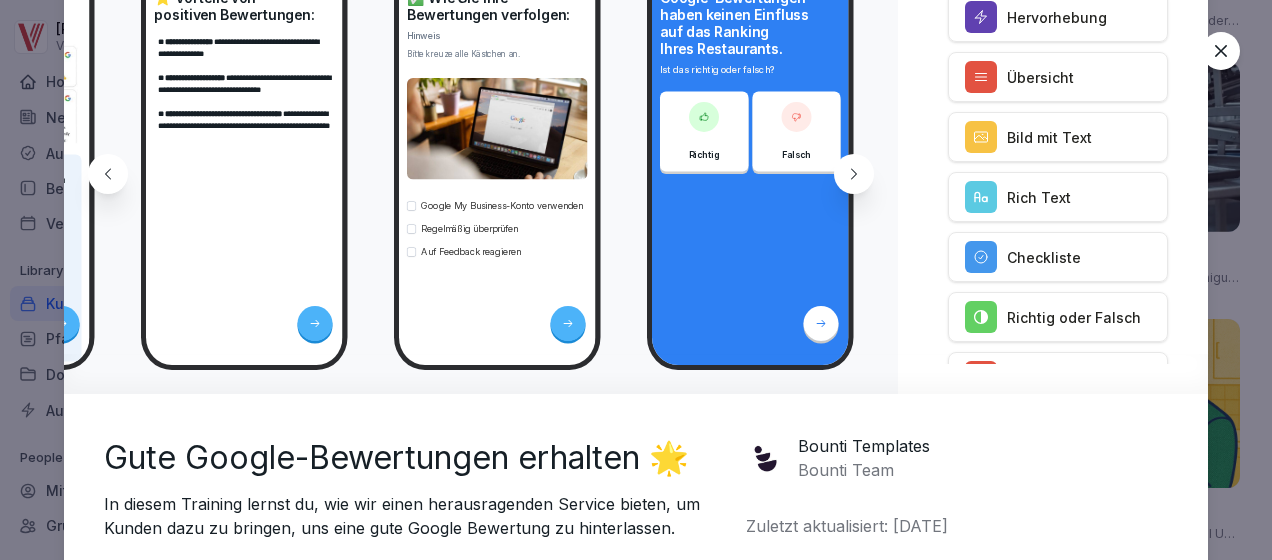 click 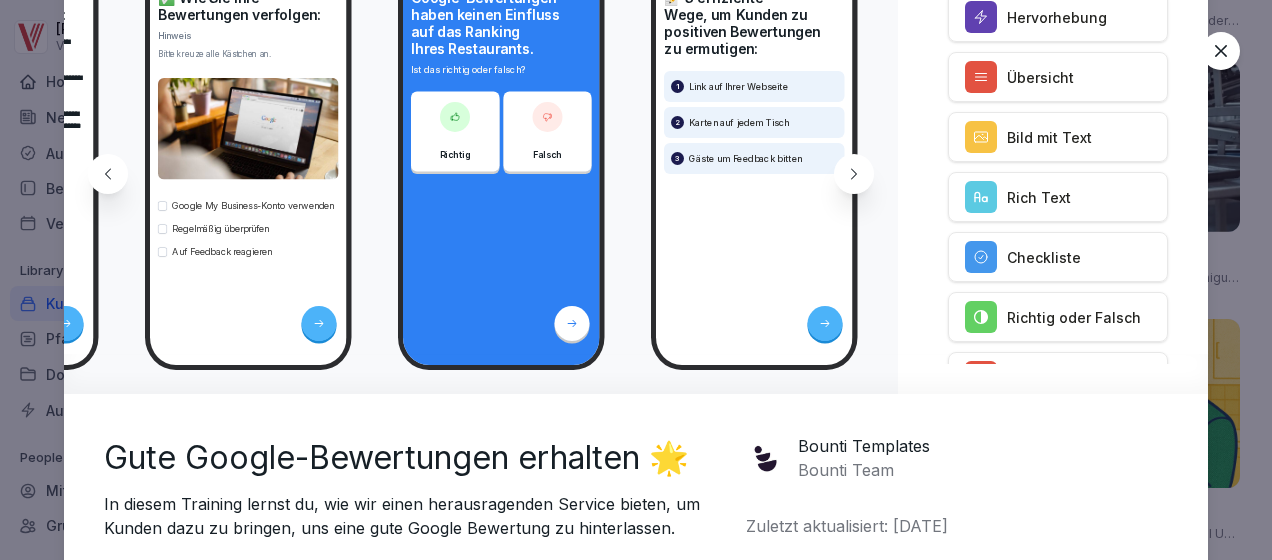 scroll, scrollTop: 0, scrollLeft: 1070, axis: horizontal 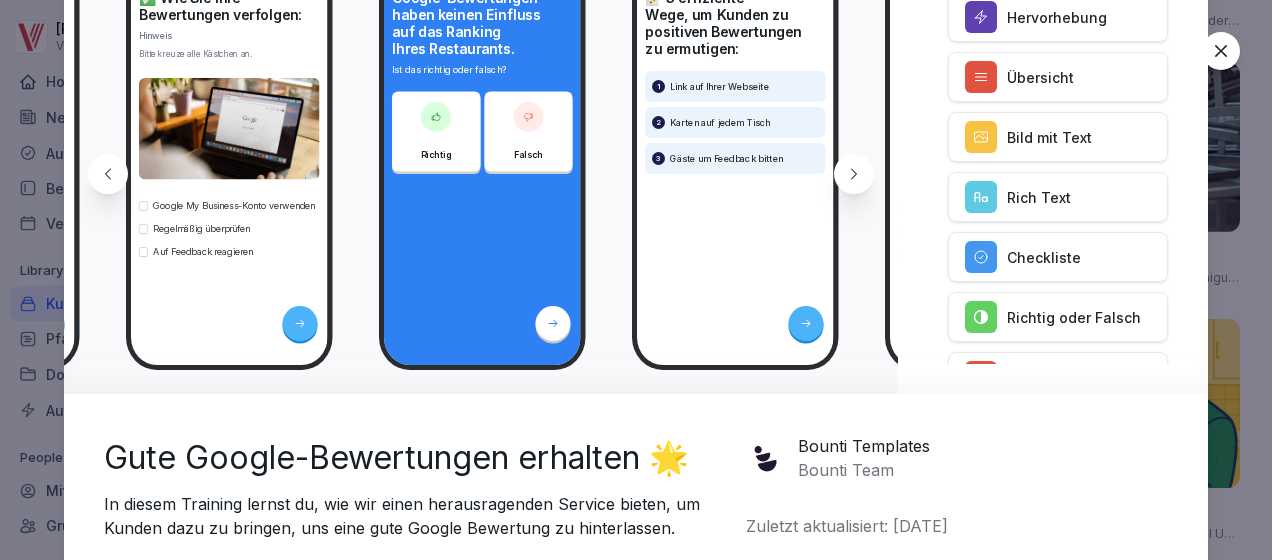 click 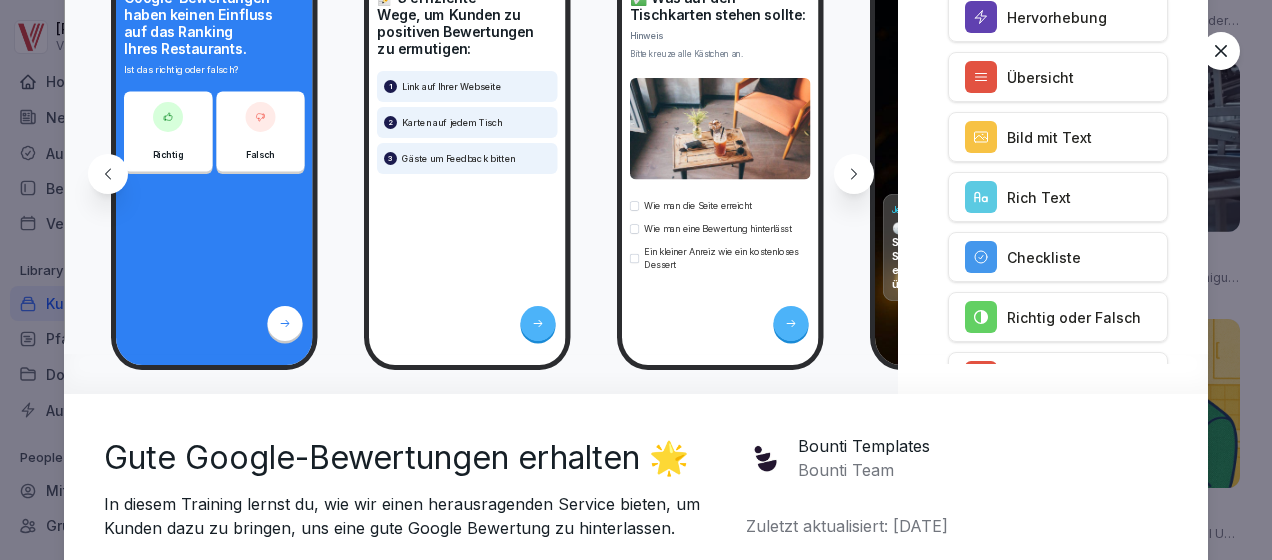 click 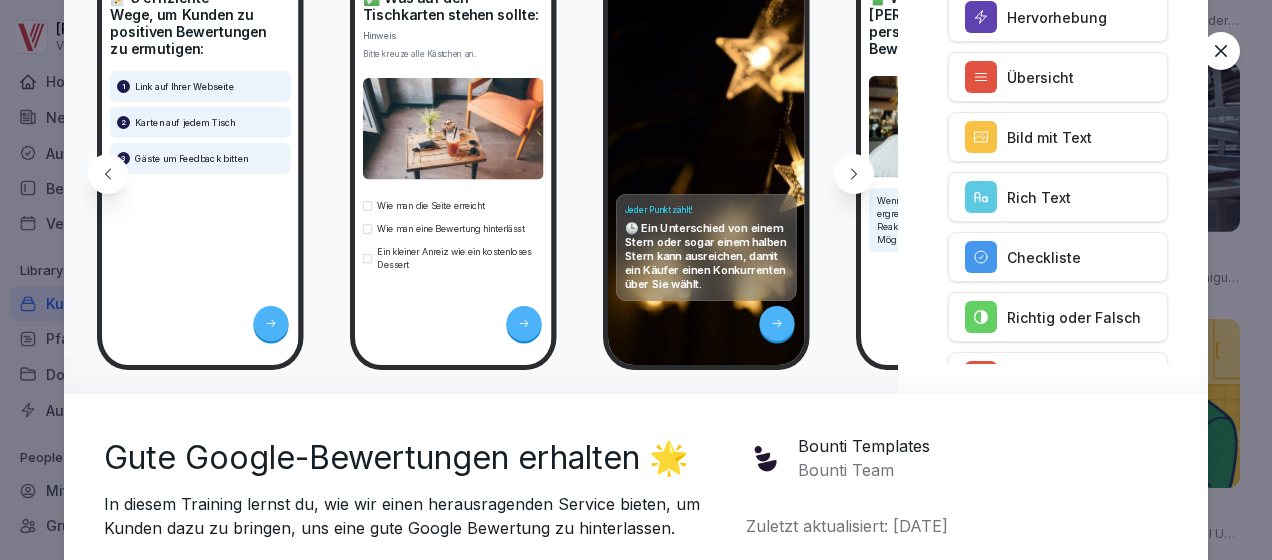 click 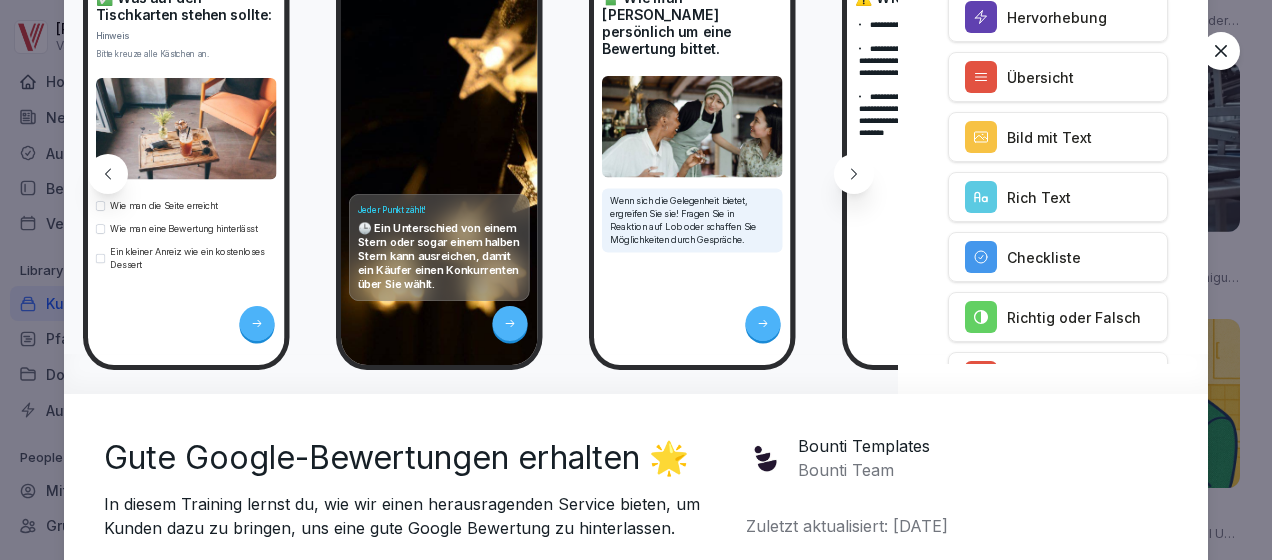 click 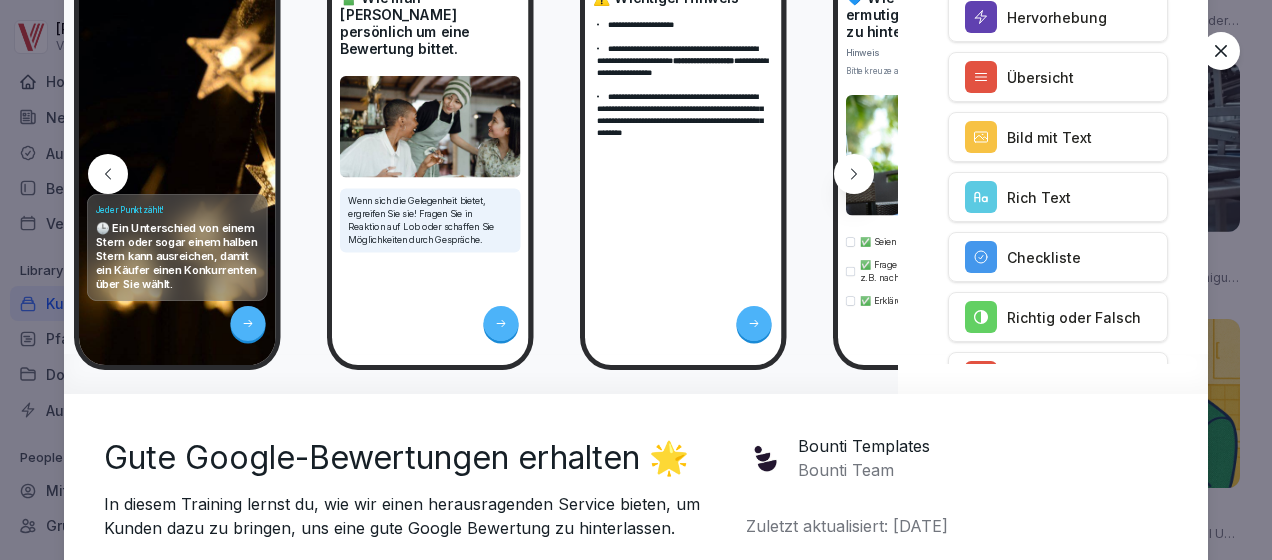 scroll, scrollTop: 0, scrollLeft: 2140, axis: horizontal 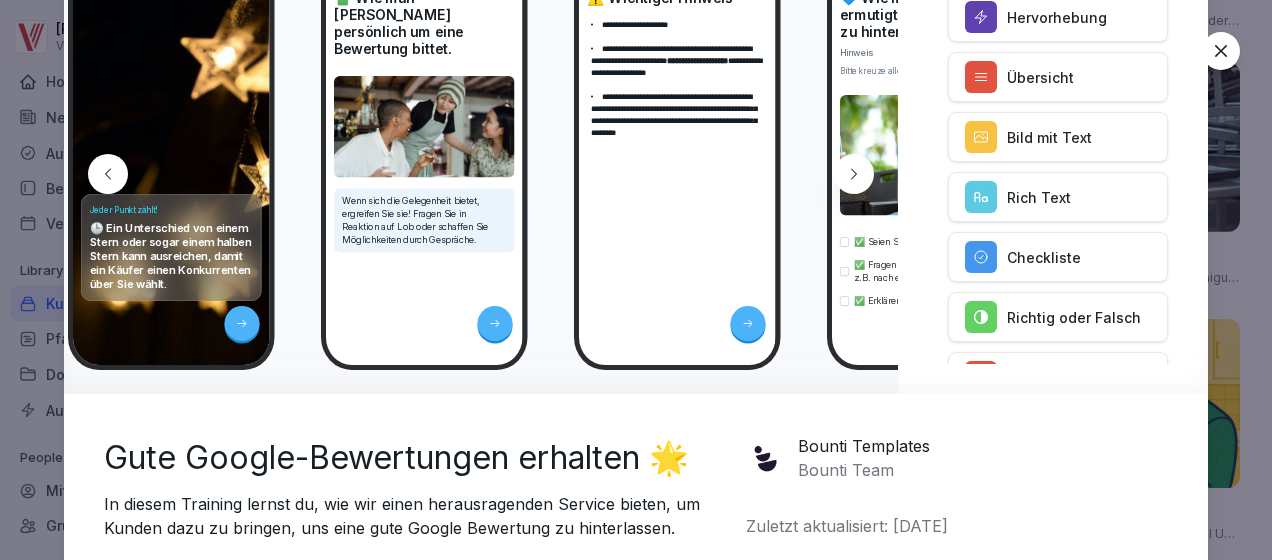 click 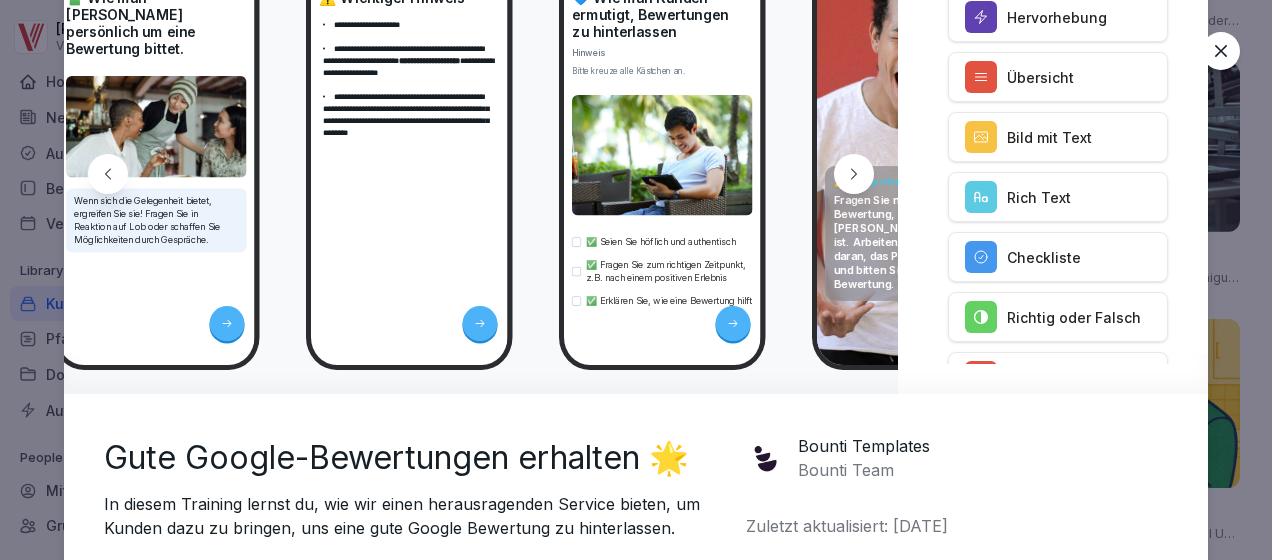 click 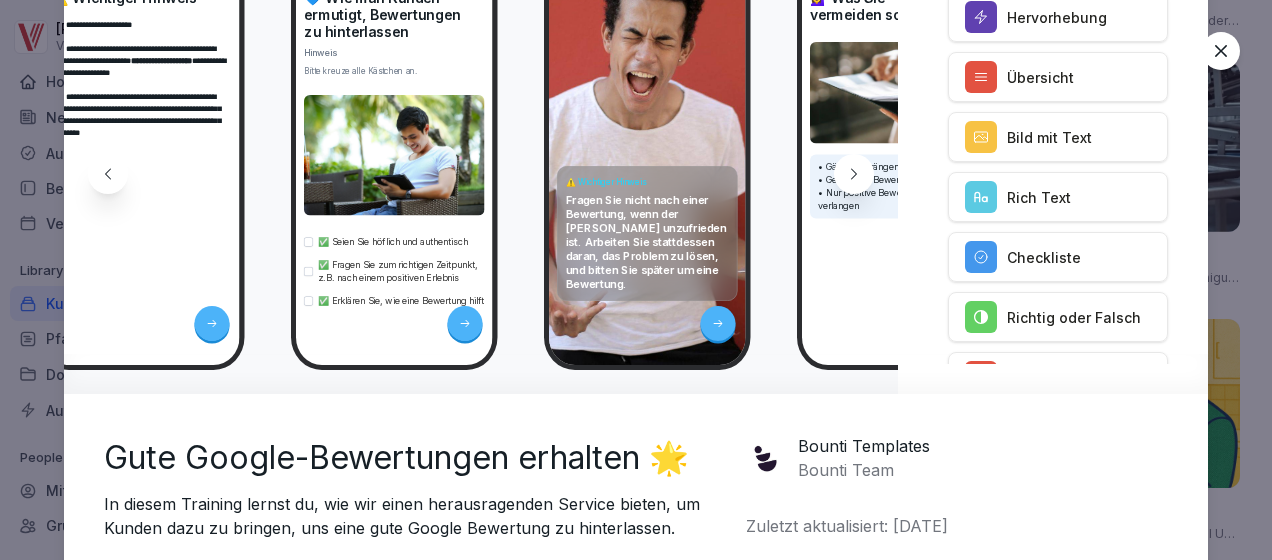 click 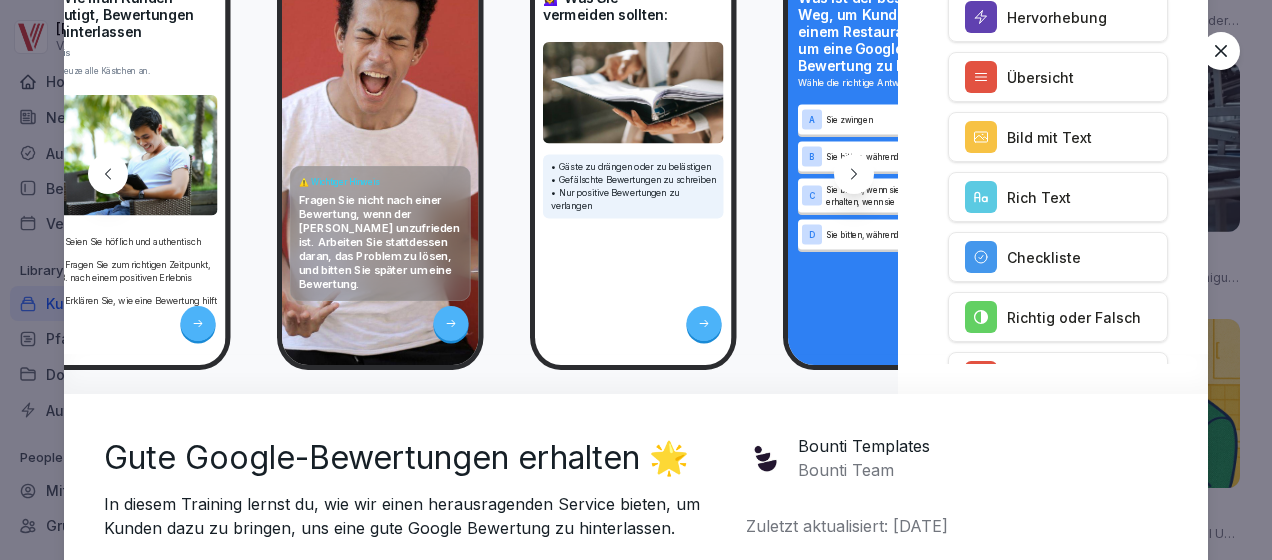 click 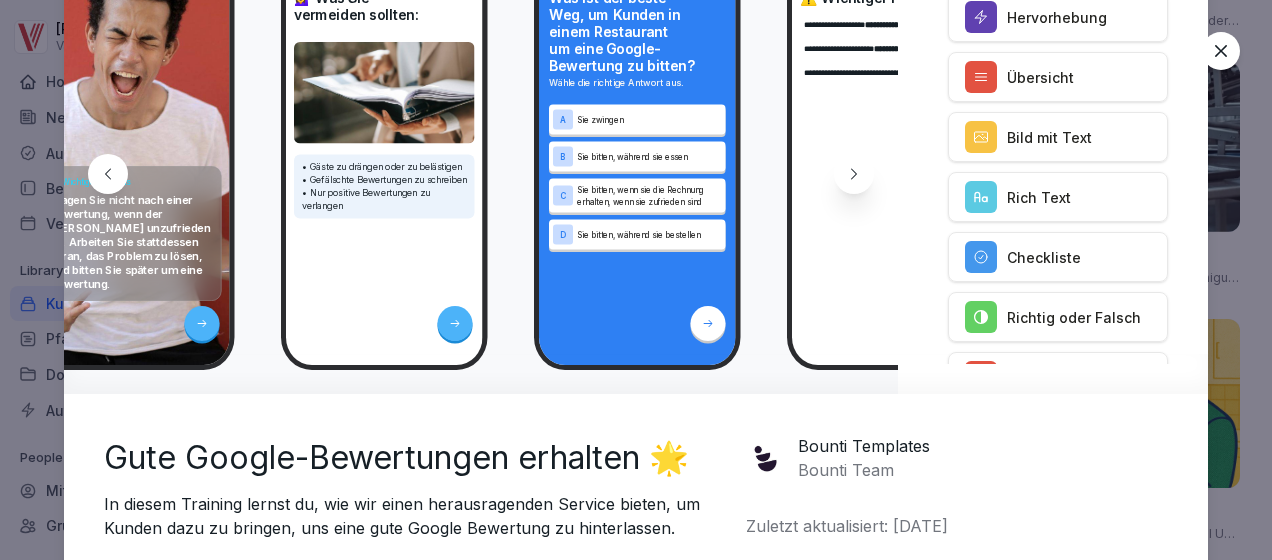 scroll, scrollTop: 0, scrollLeft: 3211, axis: horizontal 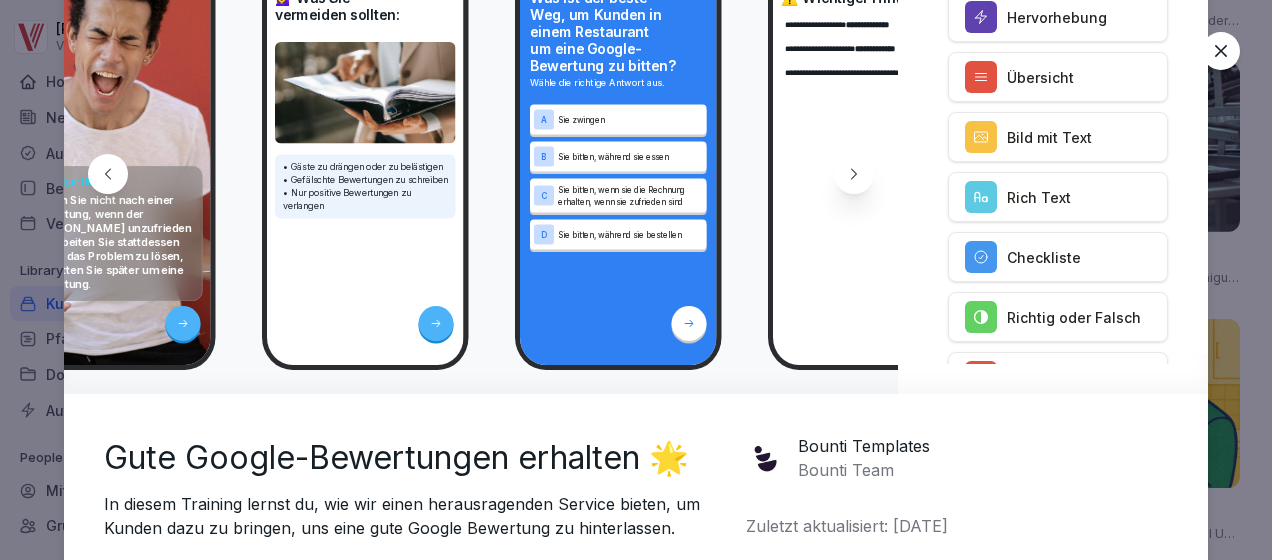 click 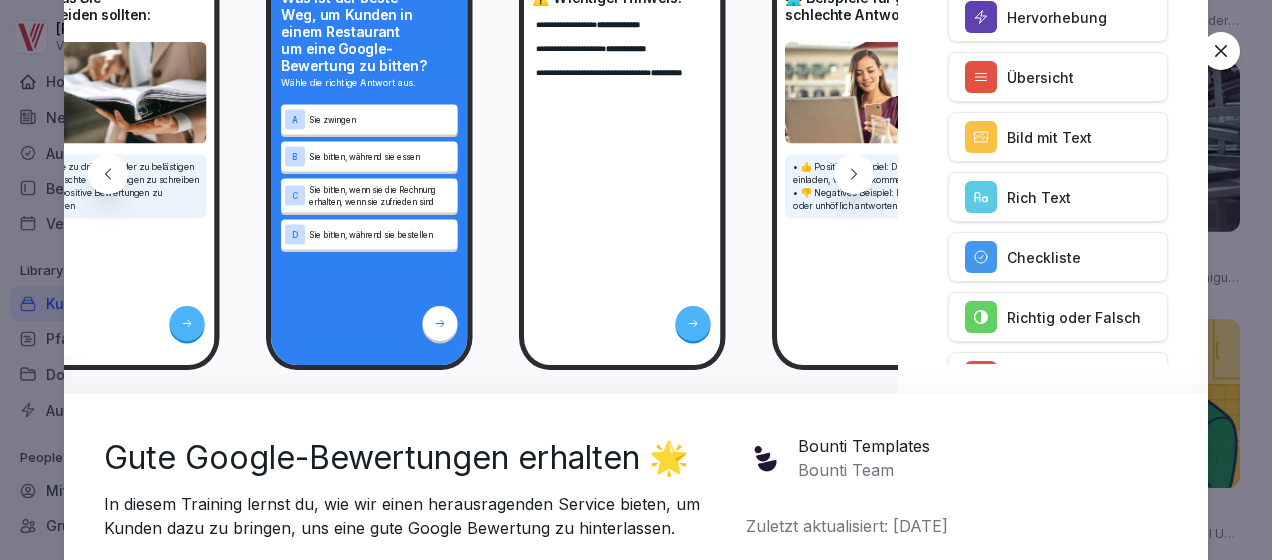 scroll, scrollTop: 0, scrollLeft: 3479, axis: horizontal 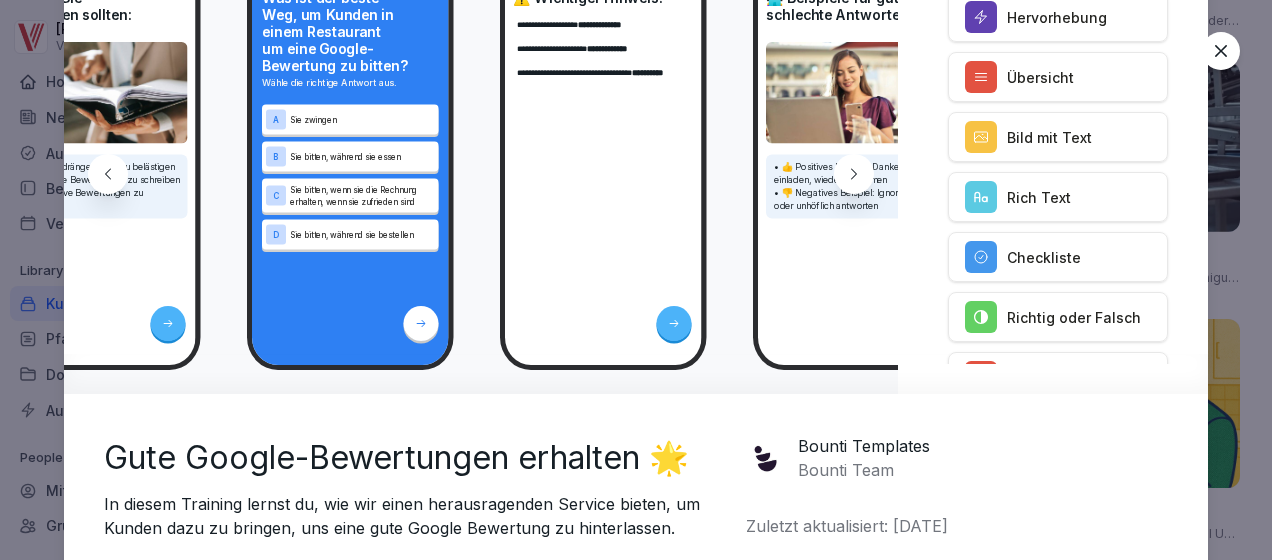 click 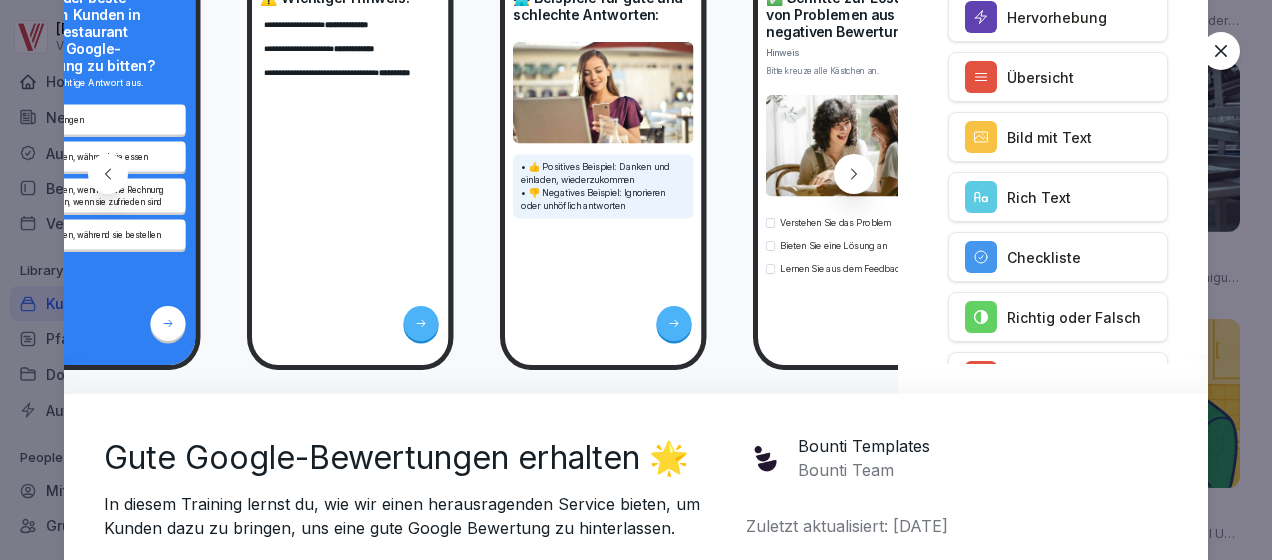 scroll, scrollTop: 0, scrollLeft: 3746, axis: horizontal 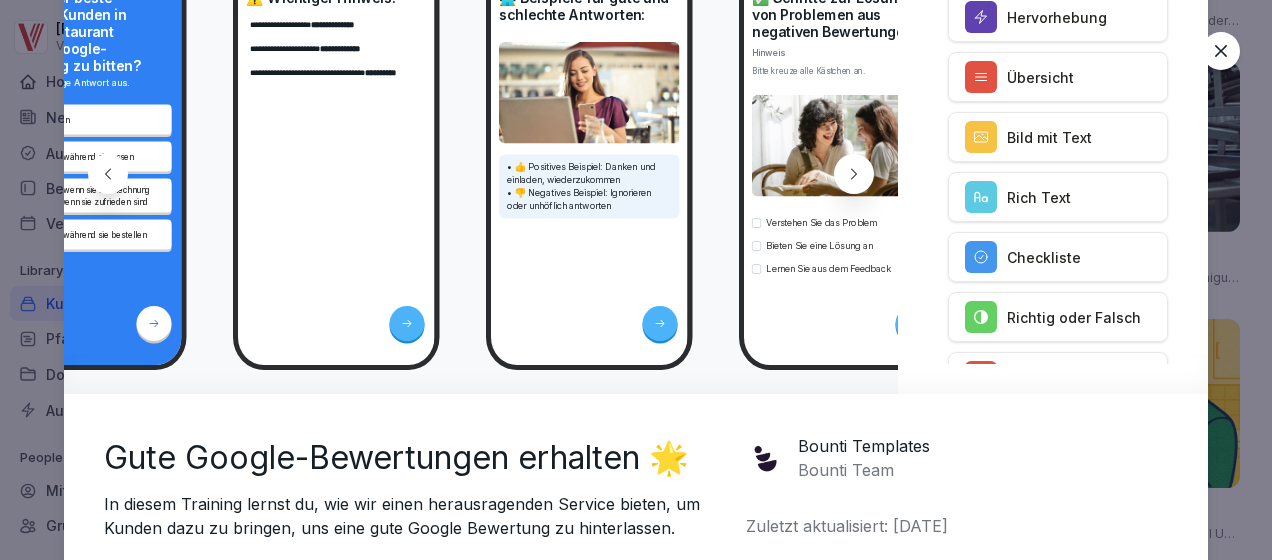 click 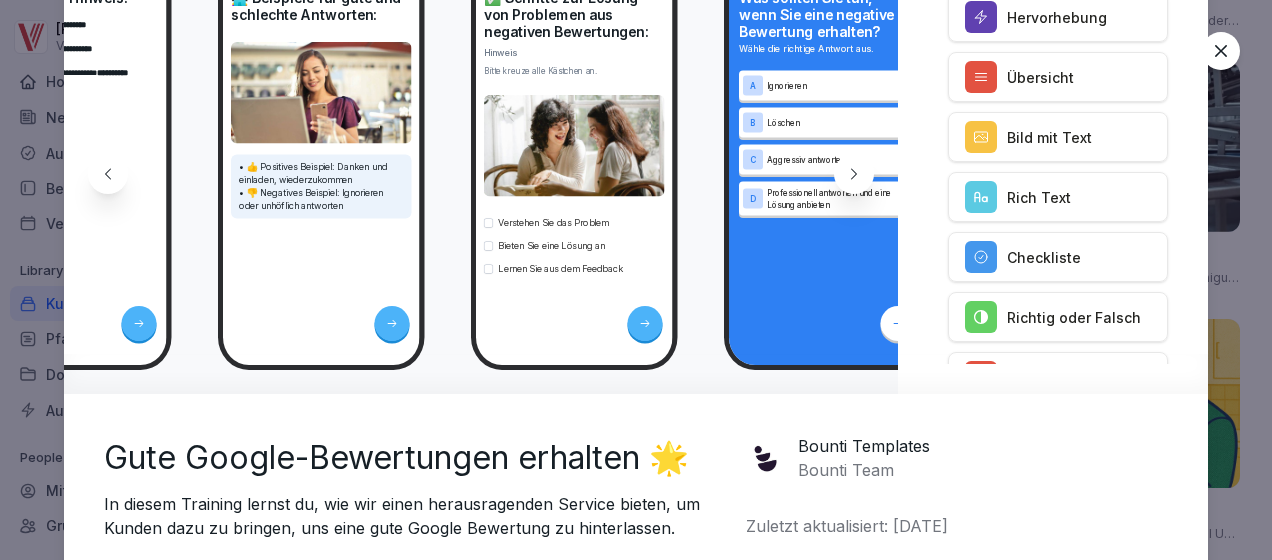 click 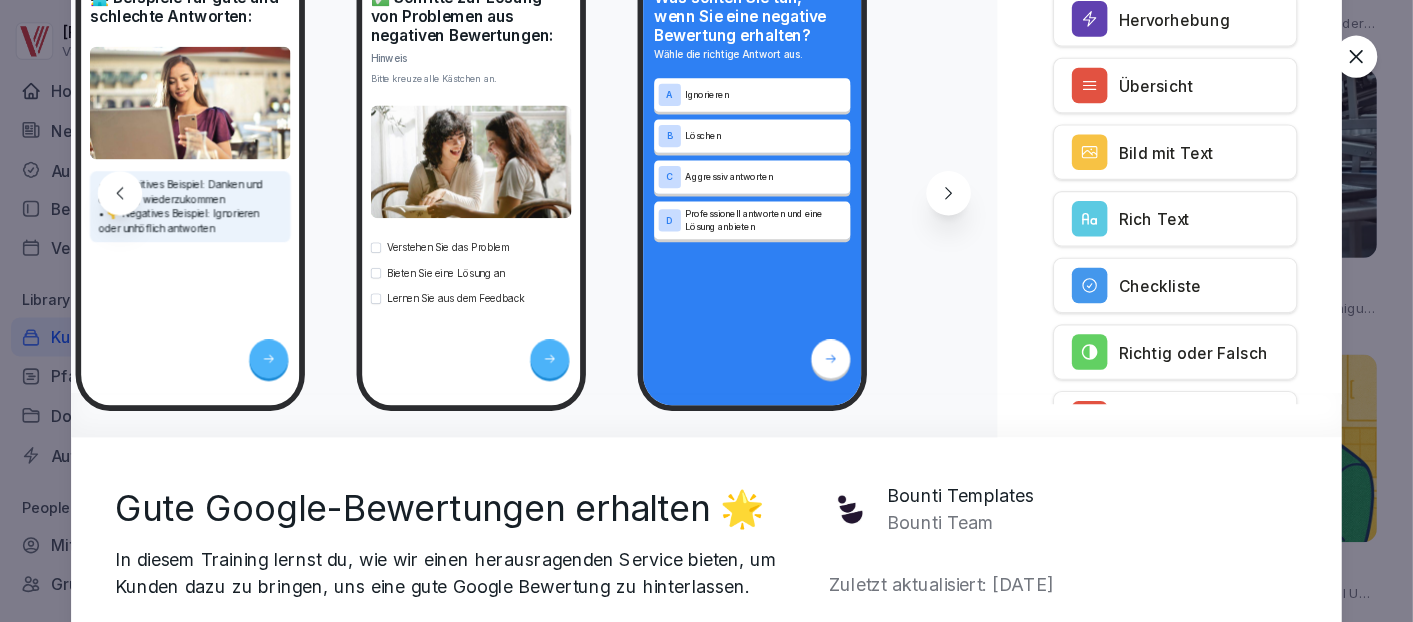 scroll, scrollTop: 0, scrollLeft: 4172, axis: horizontal 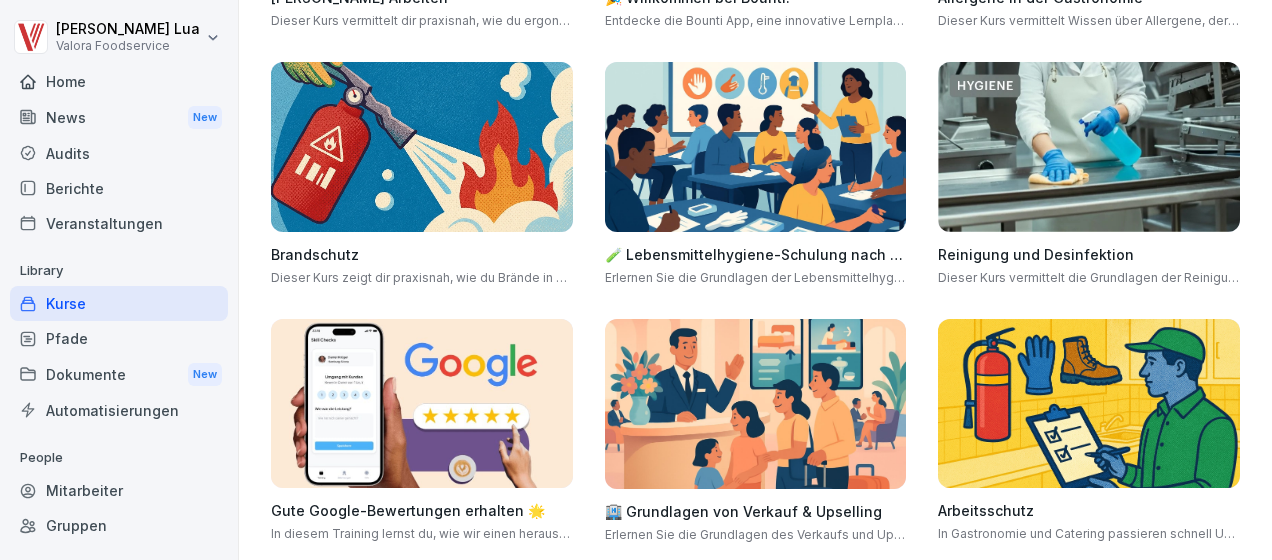 drag, startPoint x: 1262, startPoint y: 446, endPoint x: 1254, endPoint y: 384, distance: 62.514 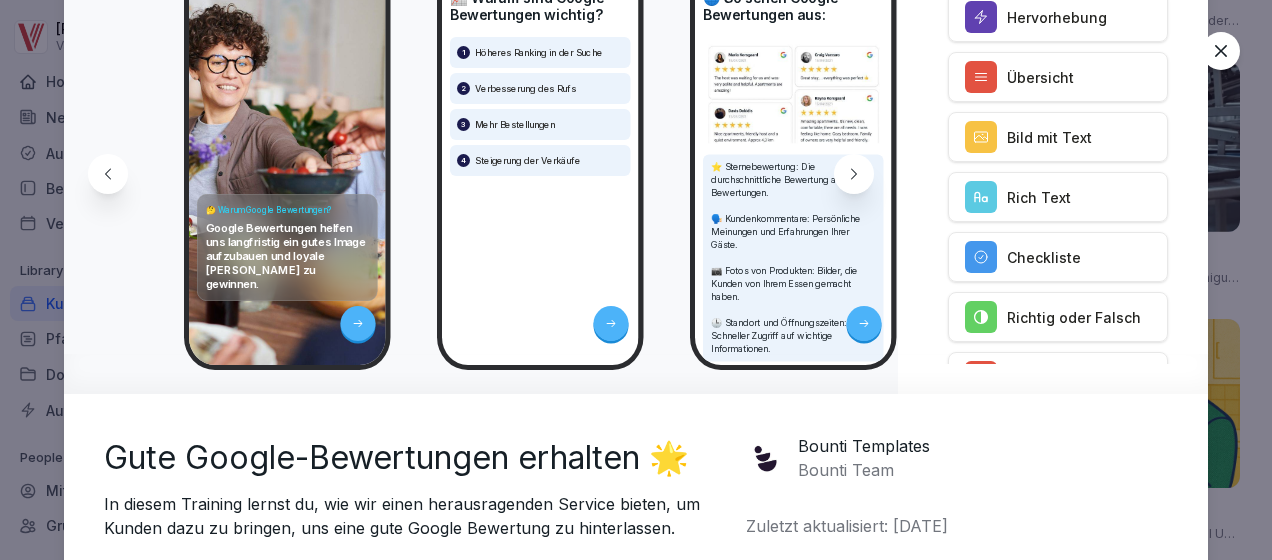 drag, startPoint x: 662, startPoint y: 49, endPoint x: 655, endPoint y: 167, distance: 118.20744 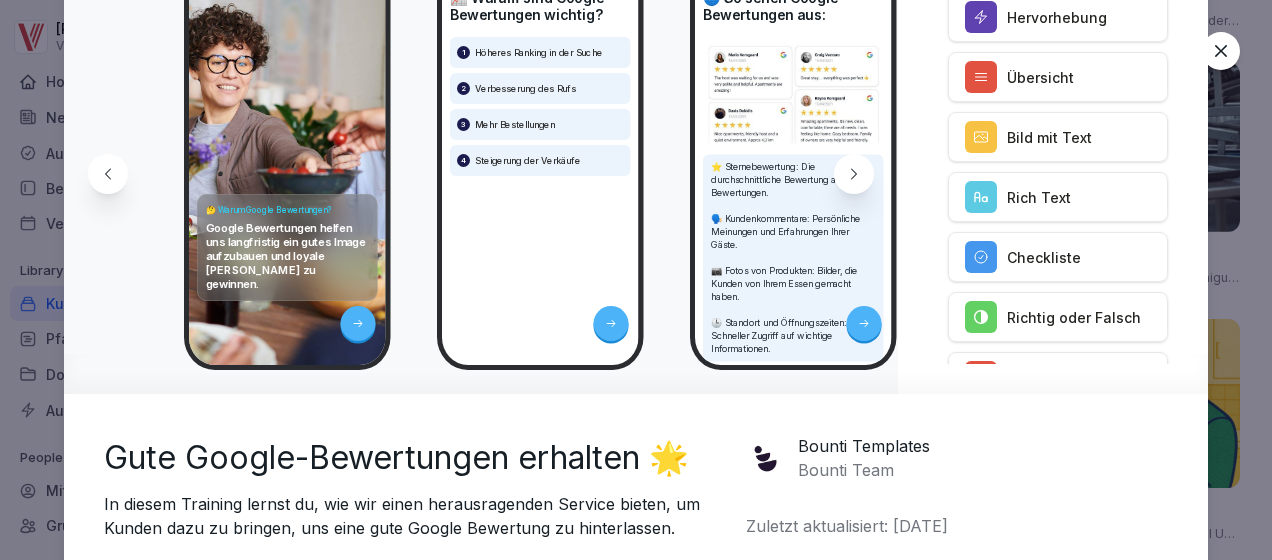 click on "Hervorhebung Übersicht Bild mit Text Rich Text Checkliste Richtig oder Falsch Übersicht Checkliste Hervorhebung Bild mit Text Rich Text Checkliste Hervorhebung Bild mit Text Single-Choice Frage Rich Text Bild mit Text Checkliste Single-Choice Frage" at bounding box center (1058, 178) 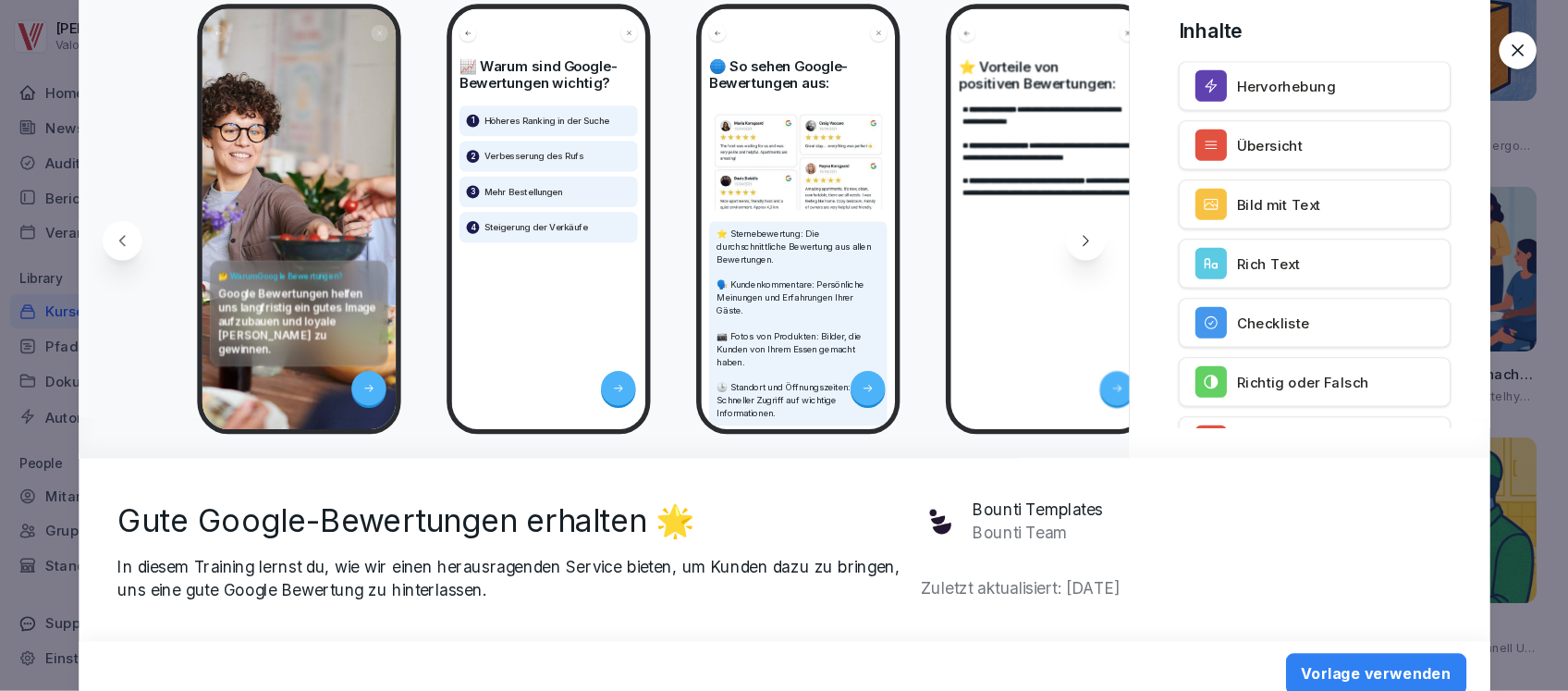 scroll, scrollTop: 906, scrollLeft: 0, axis: vertical 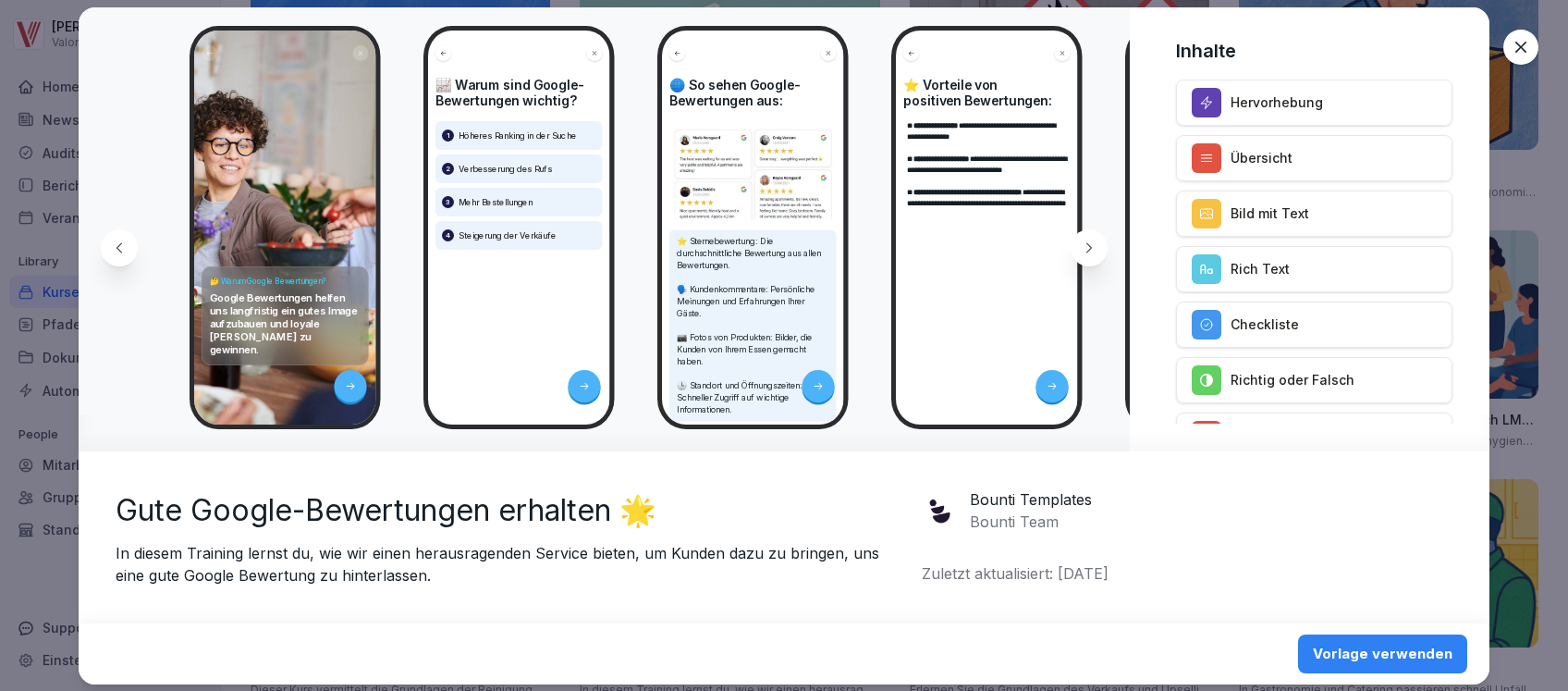 drag, startPoint x: 614, startPoint y: 331, endPoint x: 125, endPoint y: 60, distance: 559.0724 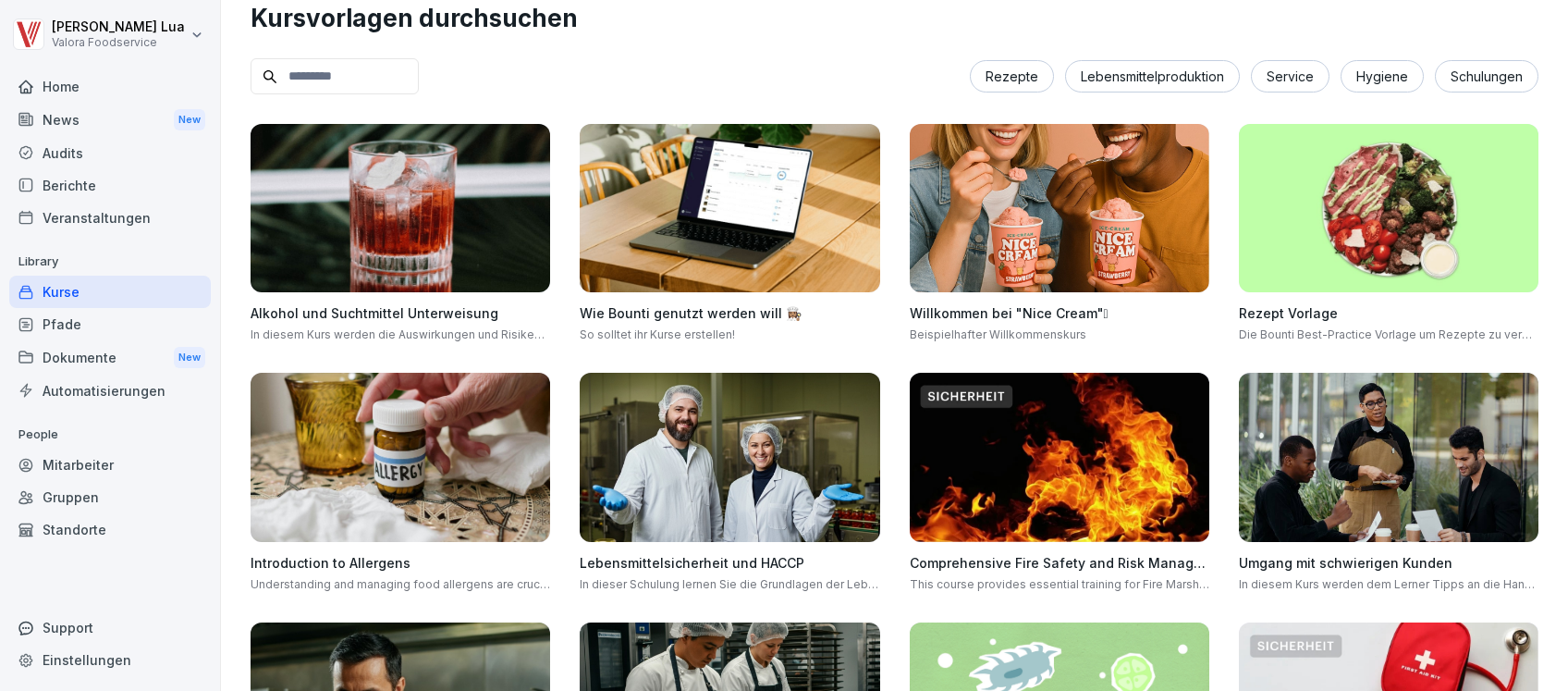scroll, scrollTop: 0, scrollLeft: 0, axis: both 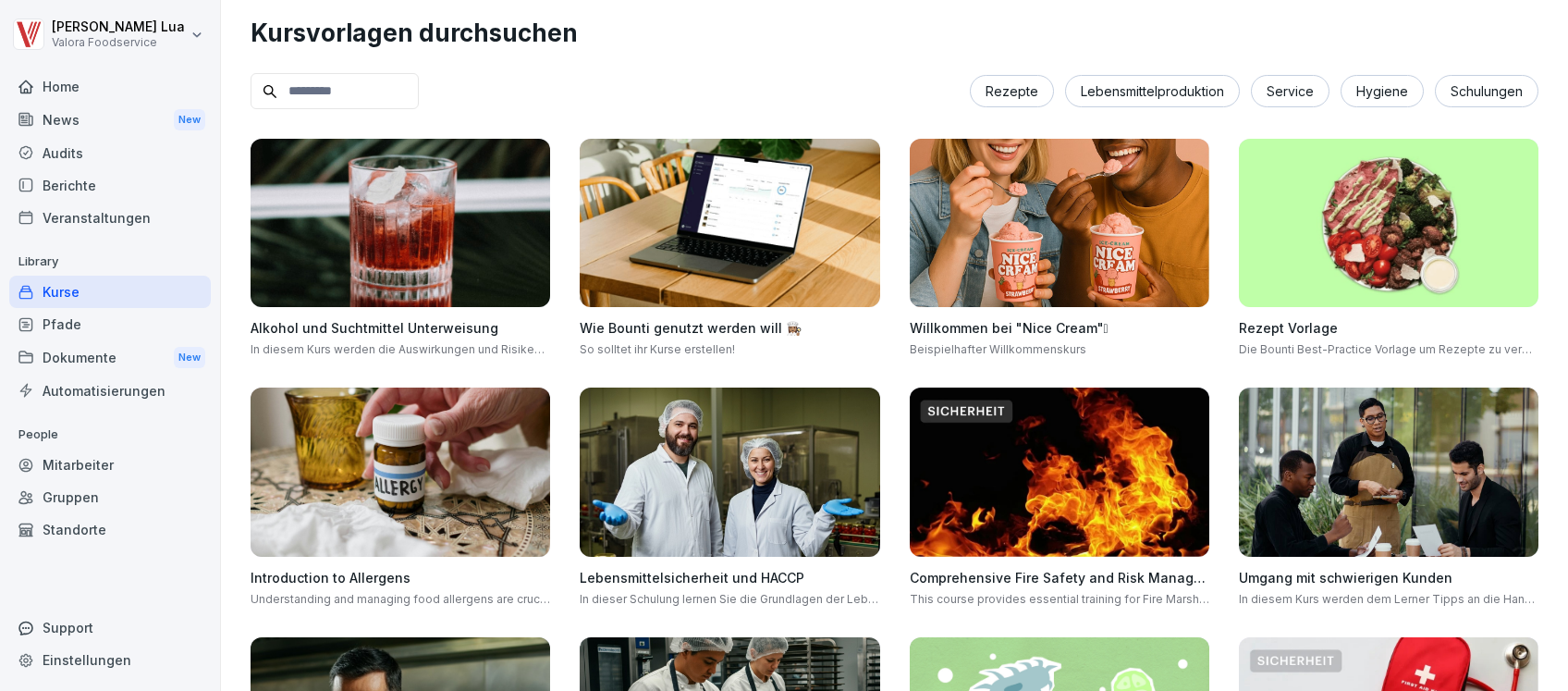 click on "Kurse" at bounding box center (110, 291) 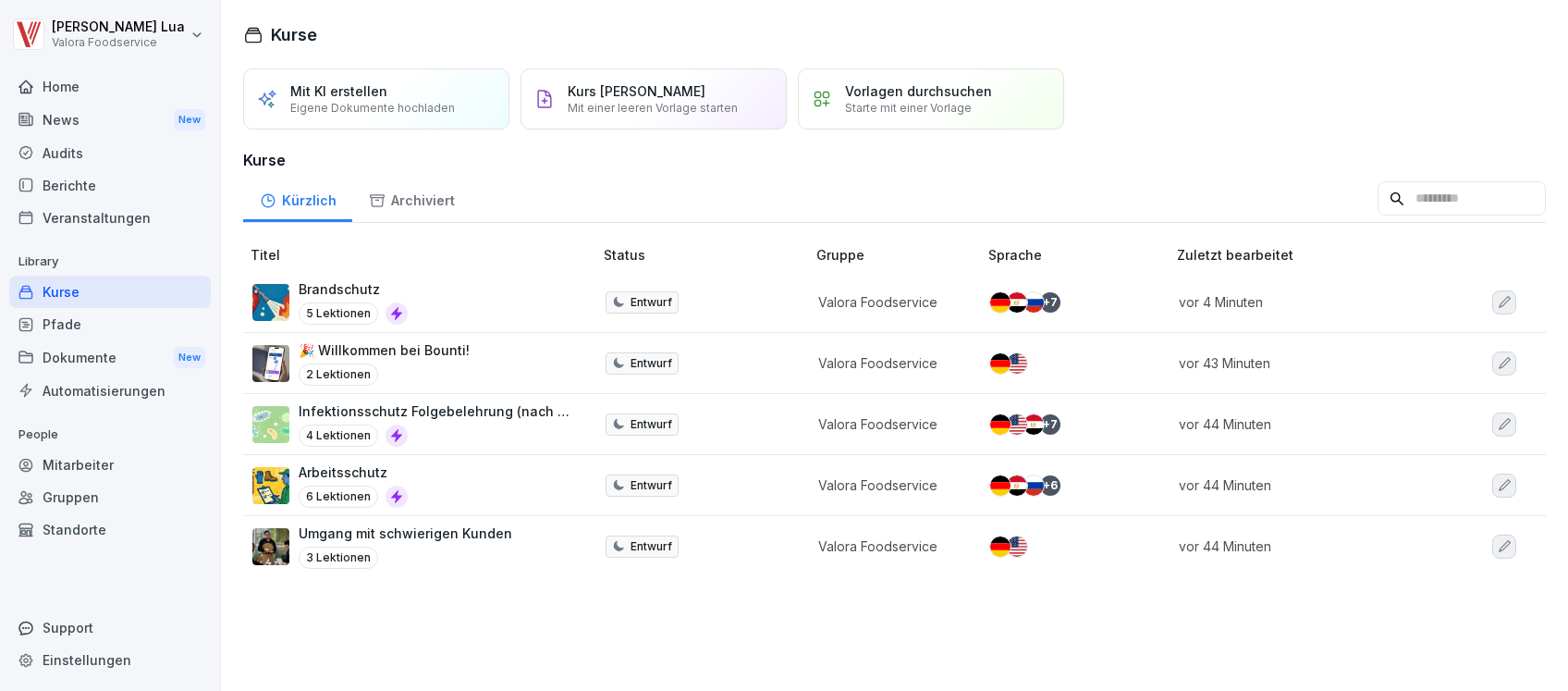 click on "Mit KI erstellen" at bounding box center [338, 91] 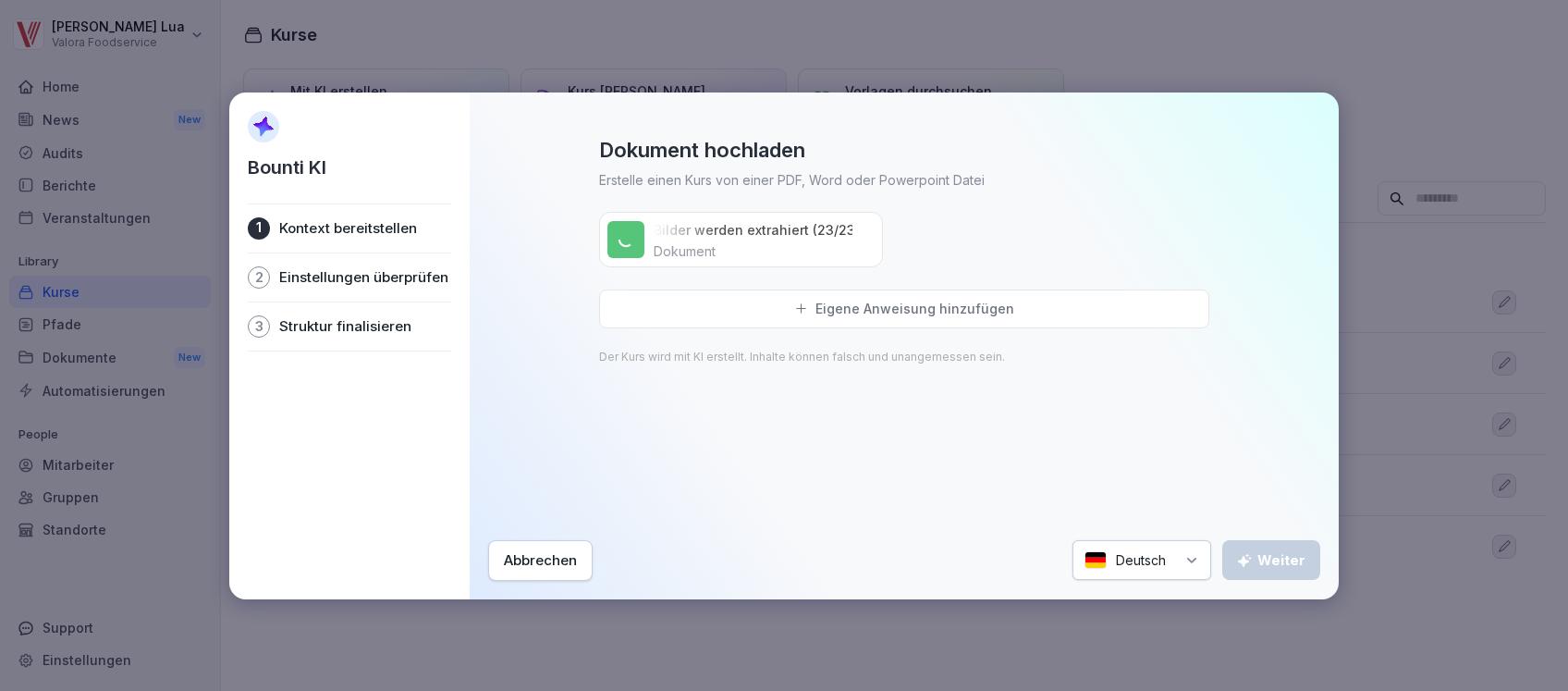 click on "Eigene Anweisung hinzufügen" at bounding box center (914, 309) 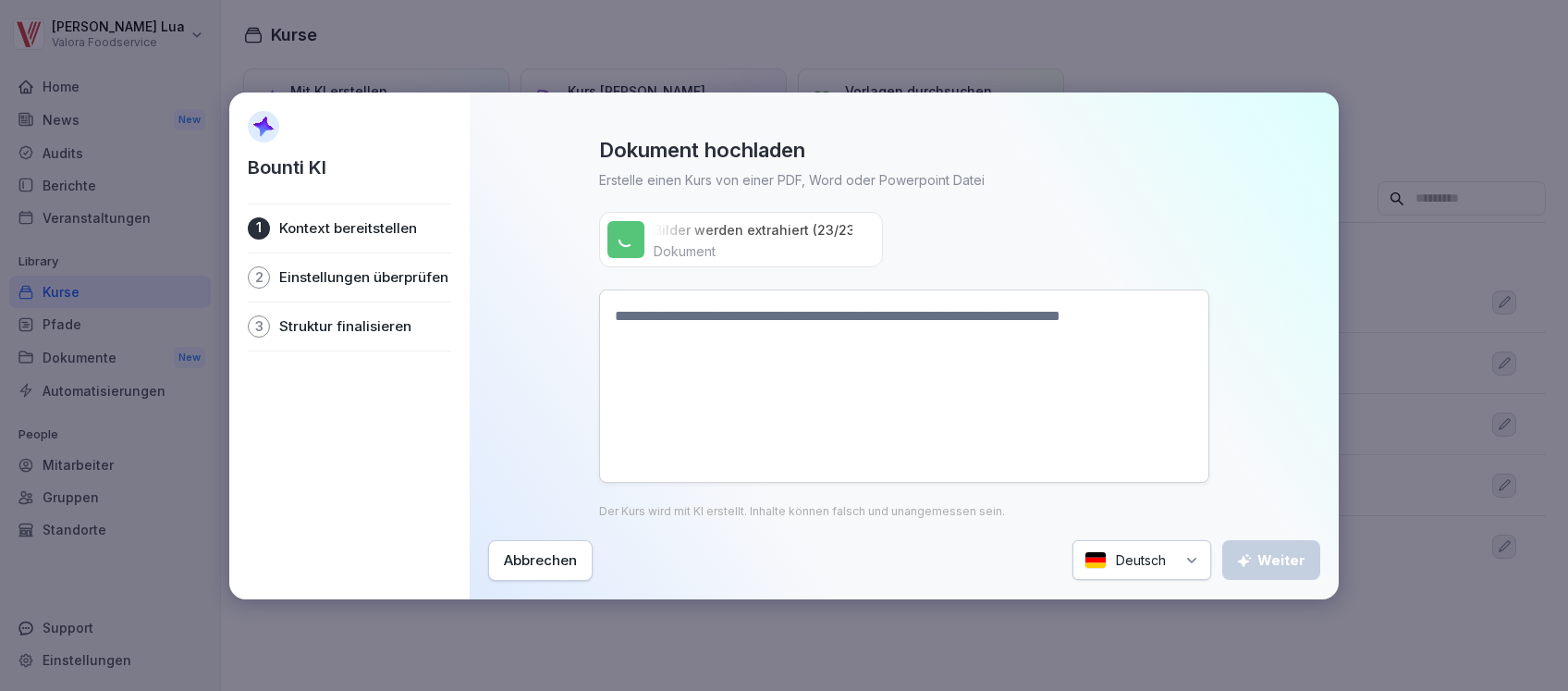 click at bounding box center (904, 386) 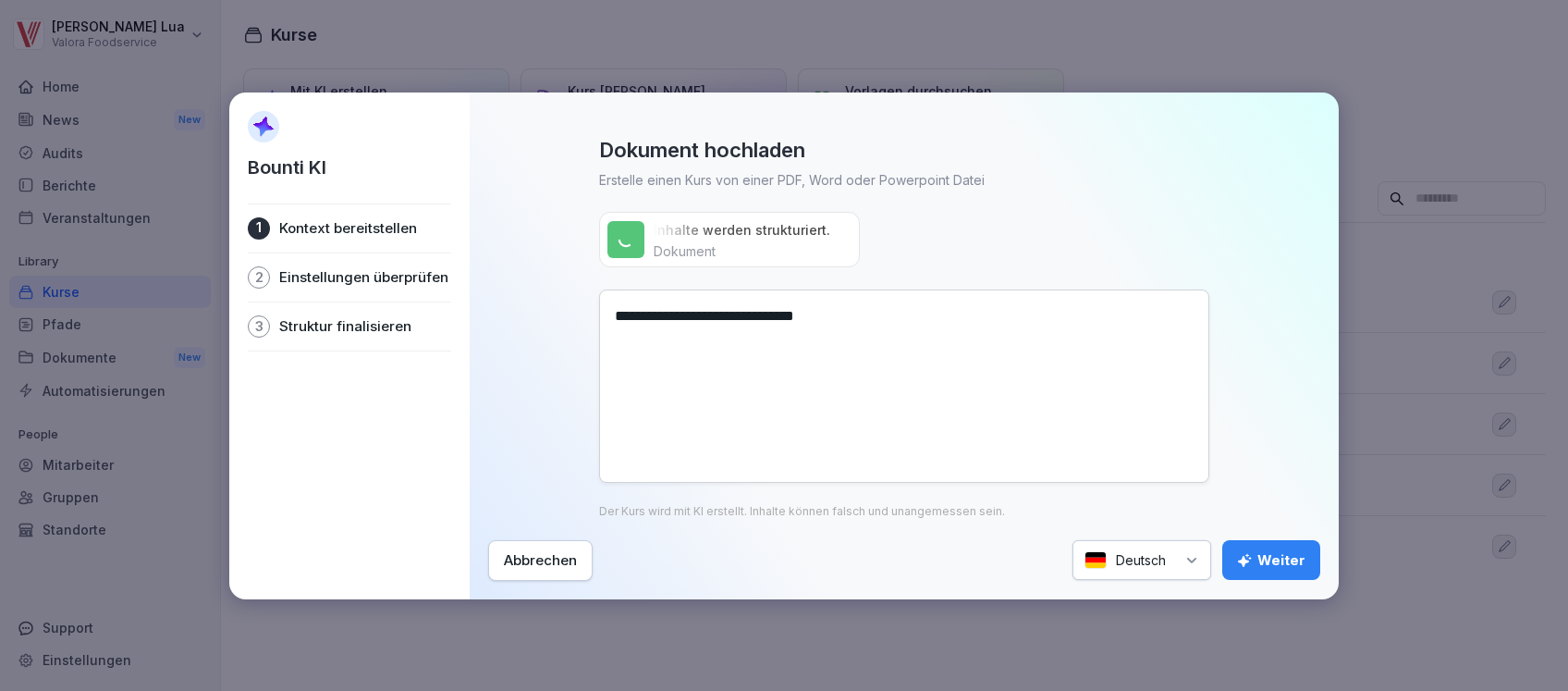 click on "**********" at bounding box center (904, 386) 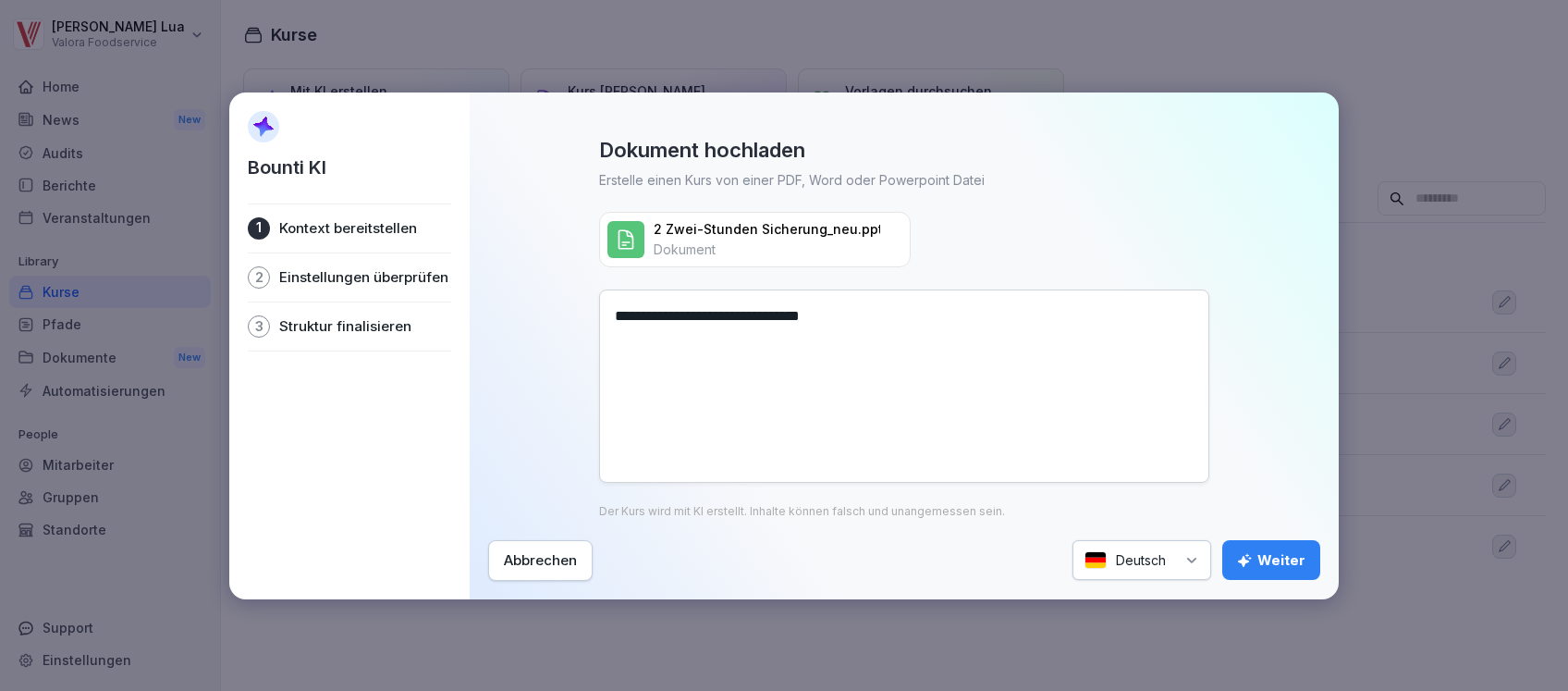 type on "**********" 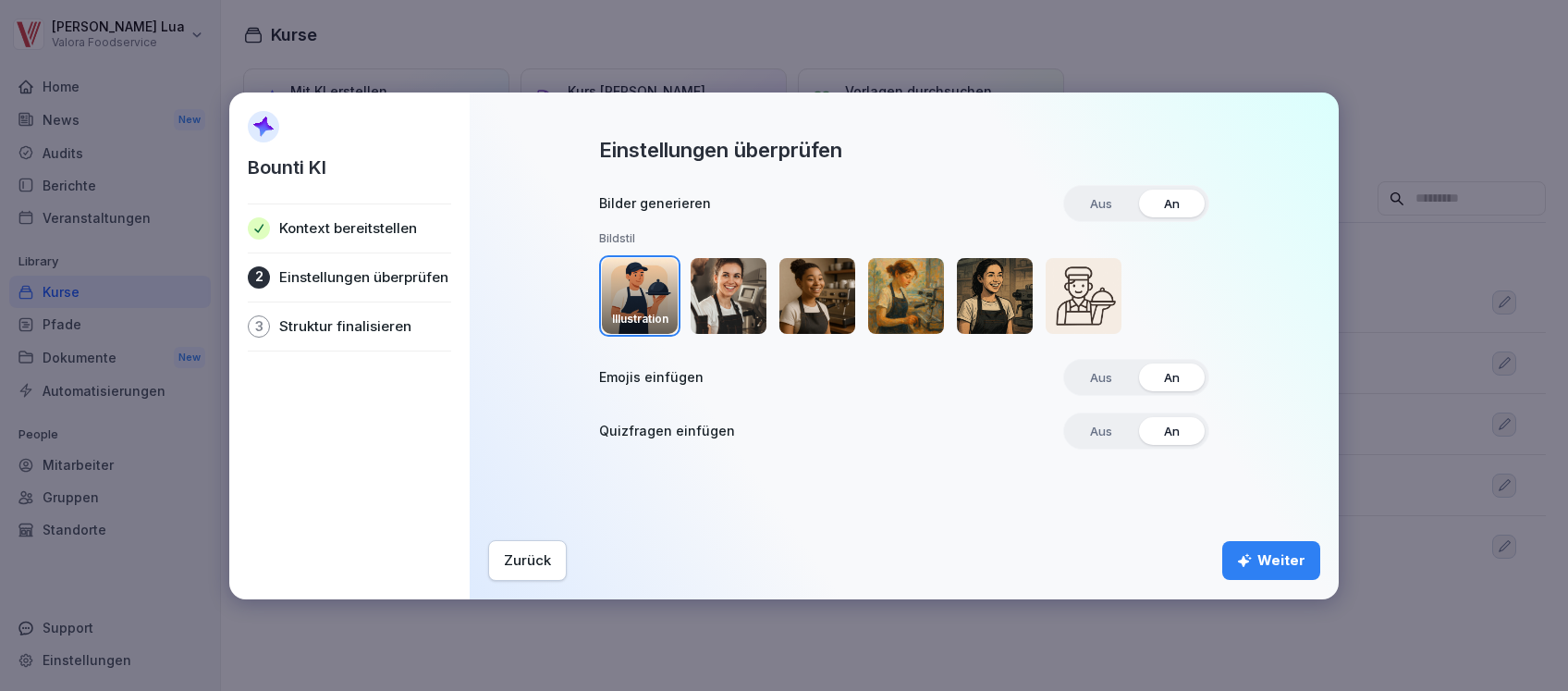click at bounding box center [729, 296] 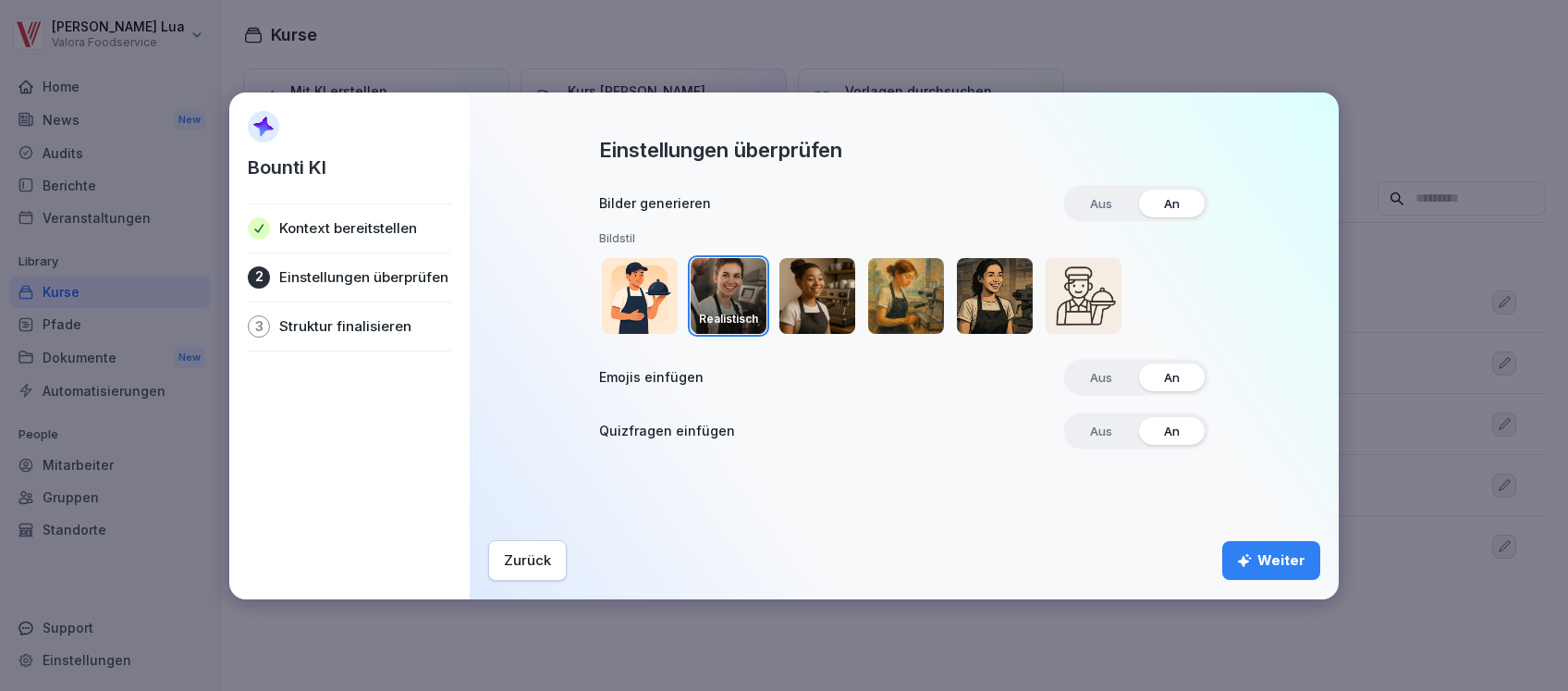 click on "Weiter" at bounding box center (1271, 561) 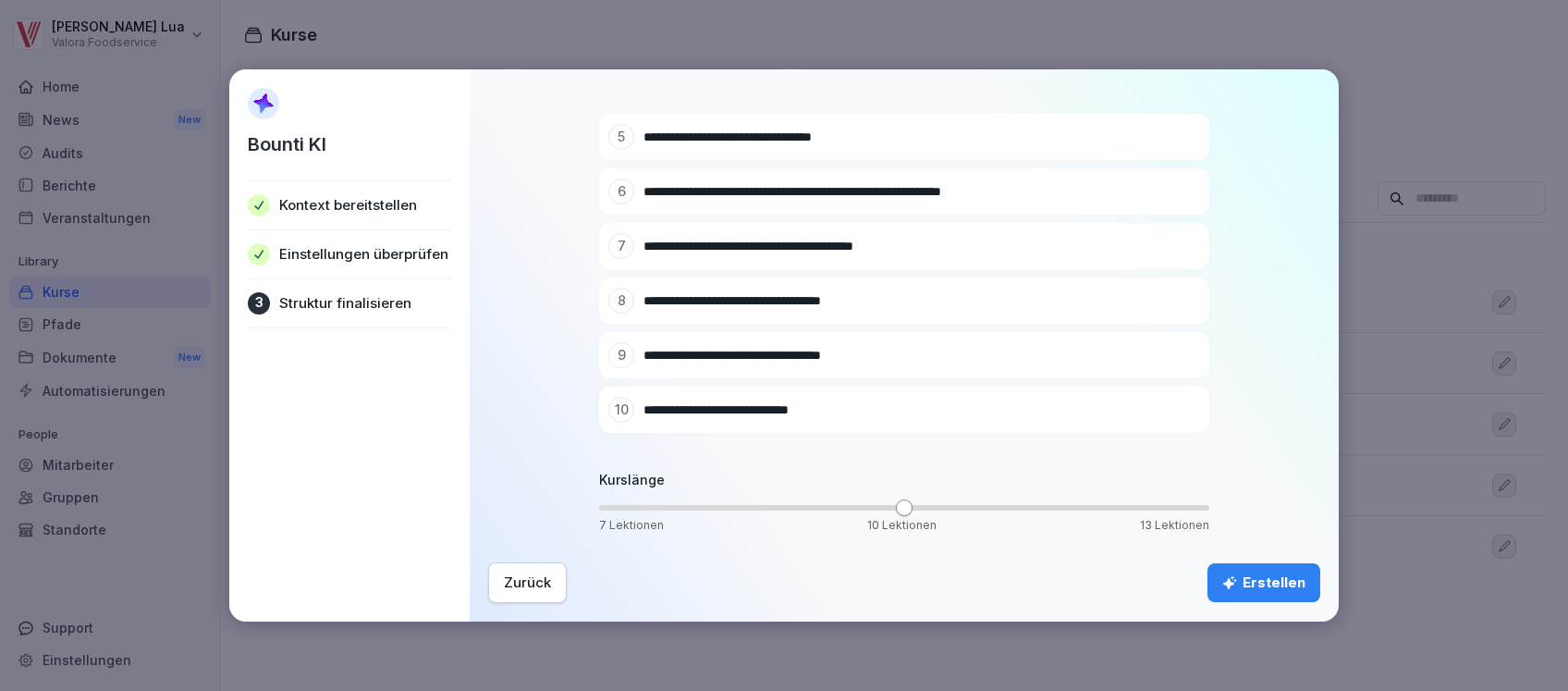 scroll, scrollTop: 376, scrollLeft: 0, axis: vertical 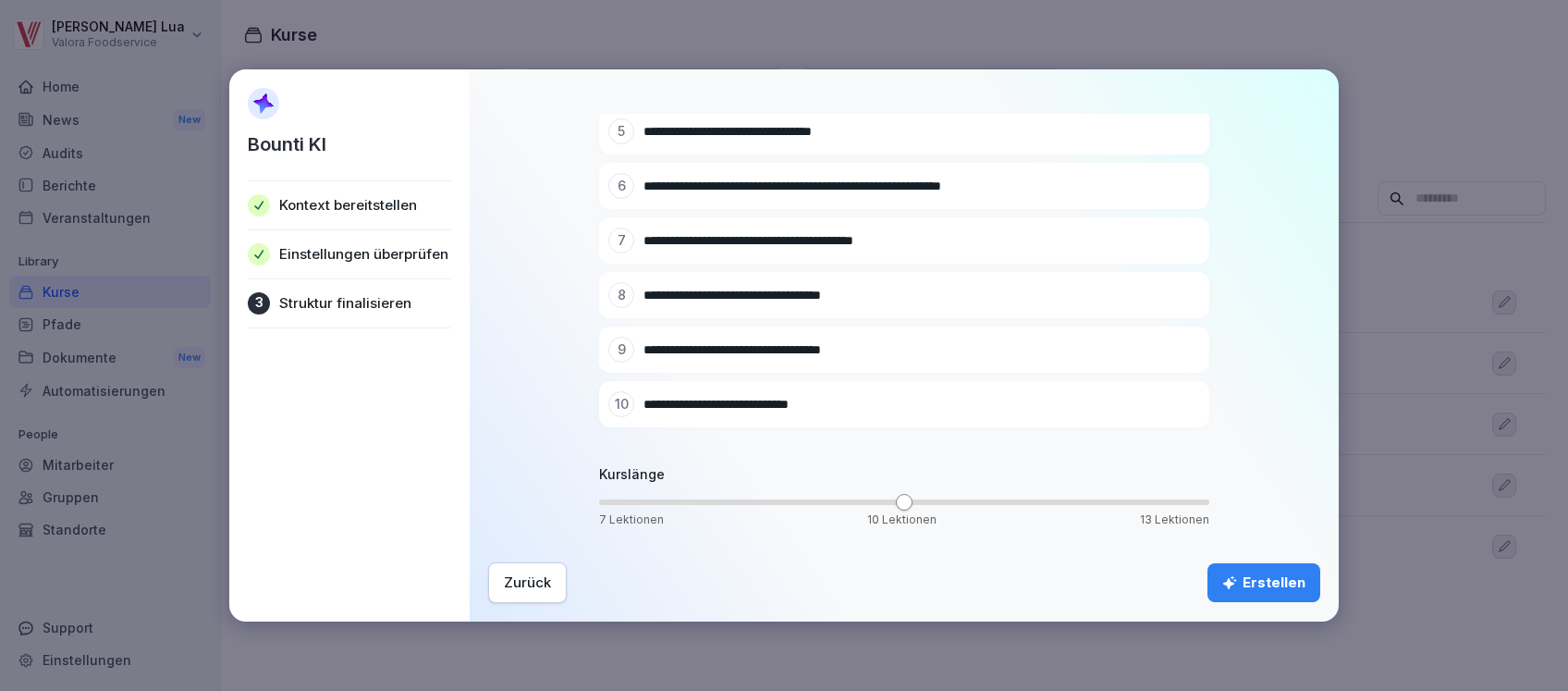 click on "Erstellen" at bounding box center [1264, 583] 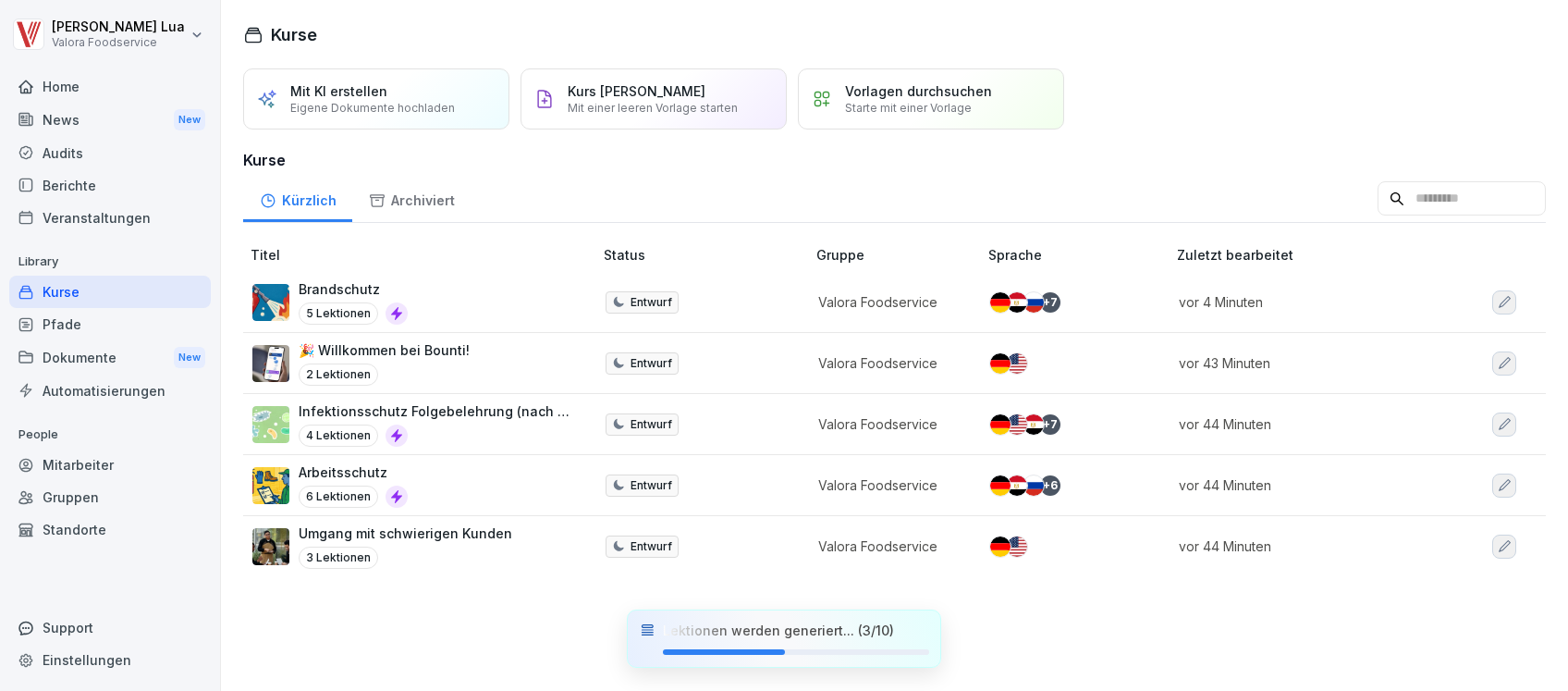 click on "Pfade" at bounding box center (110, 324) 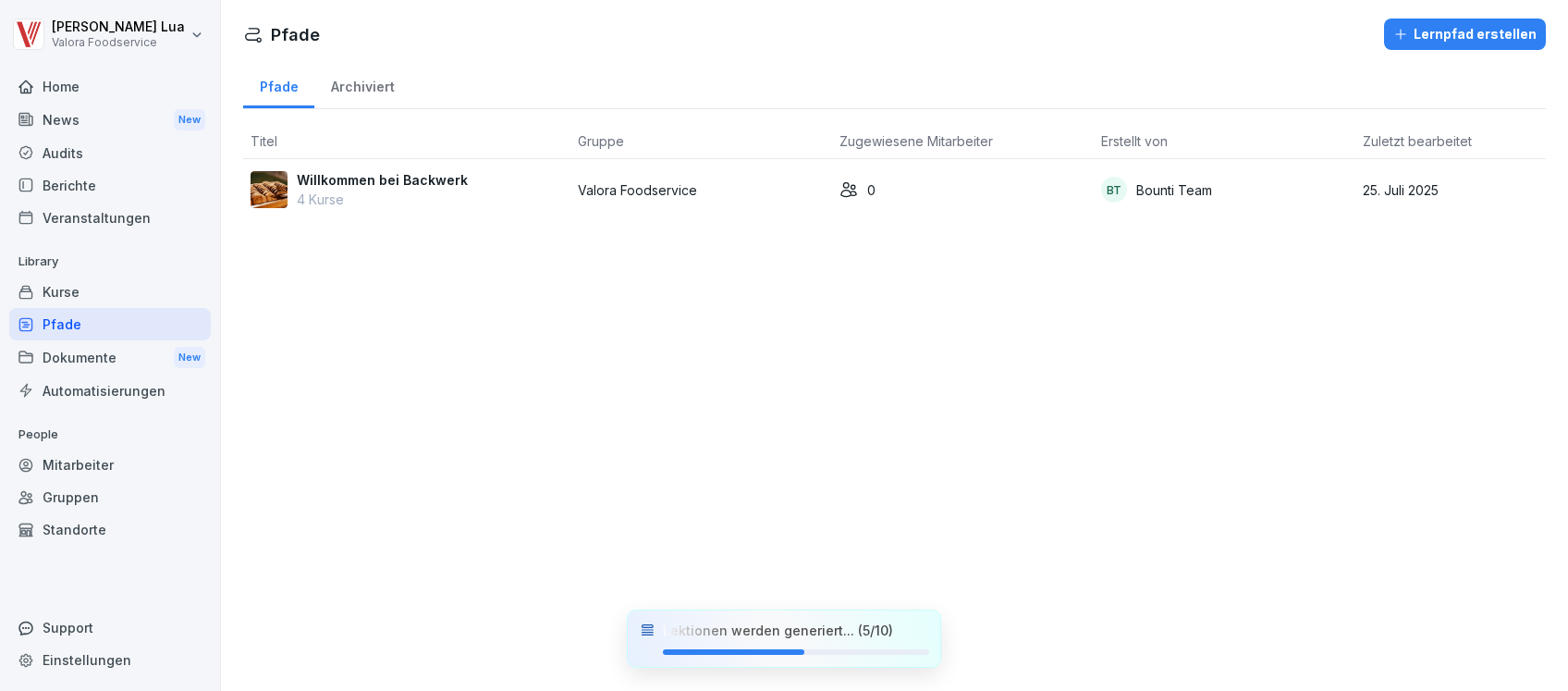 click on "Willkommen bei Backwerk" at bounding box center (382, 179) 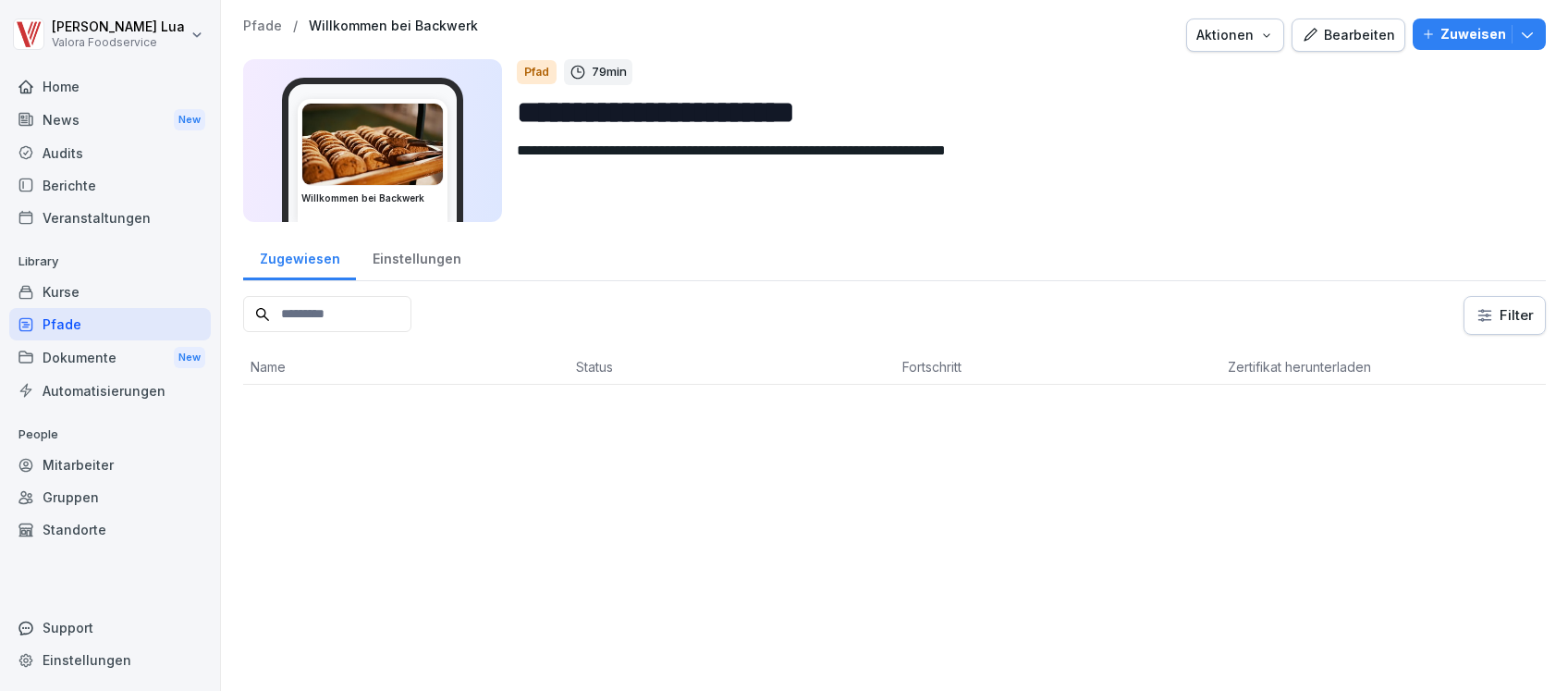 scroll, scrollTop: 0, scrollLeft: 0, axis: both 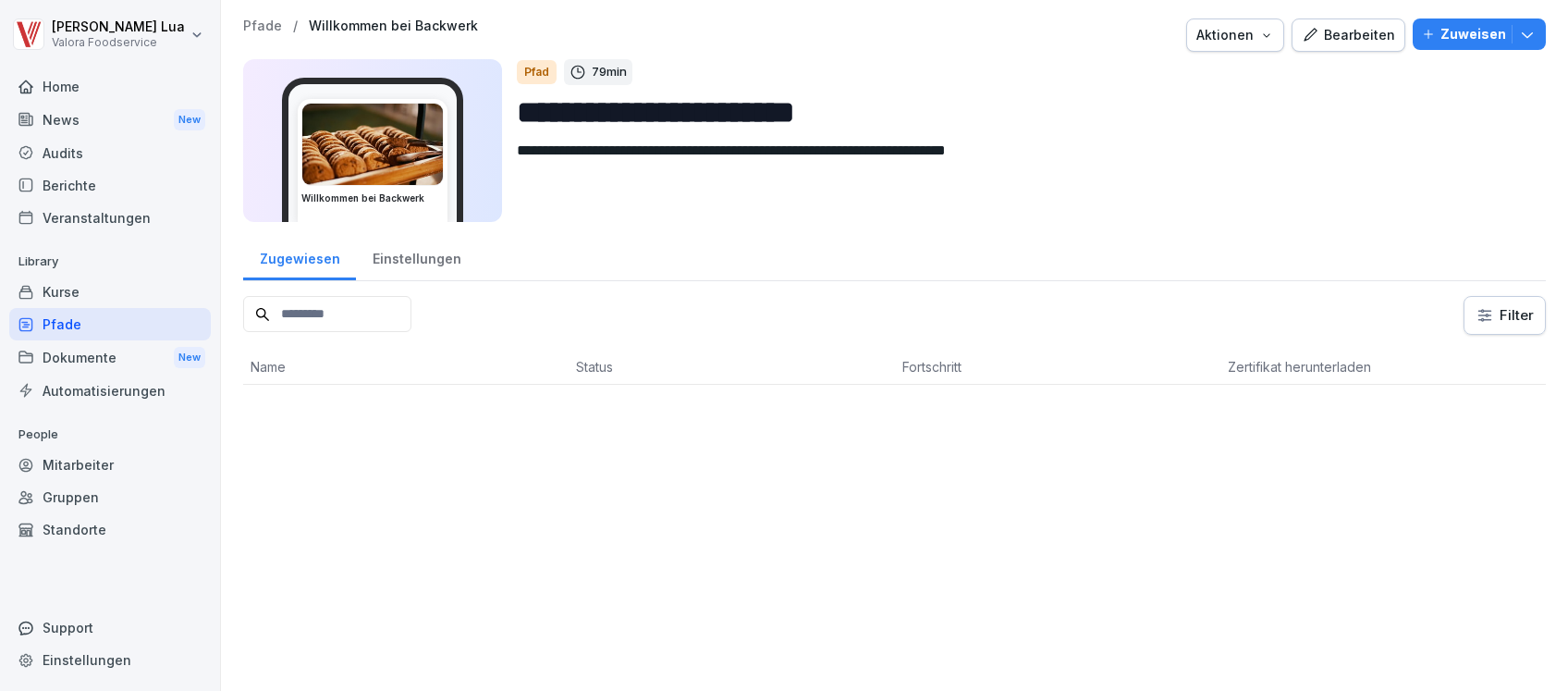 click on "Bearbeiten" at bounding box center [1348, 35] 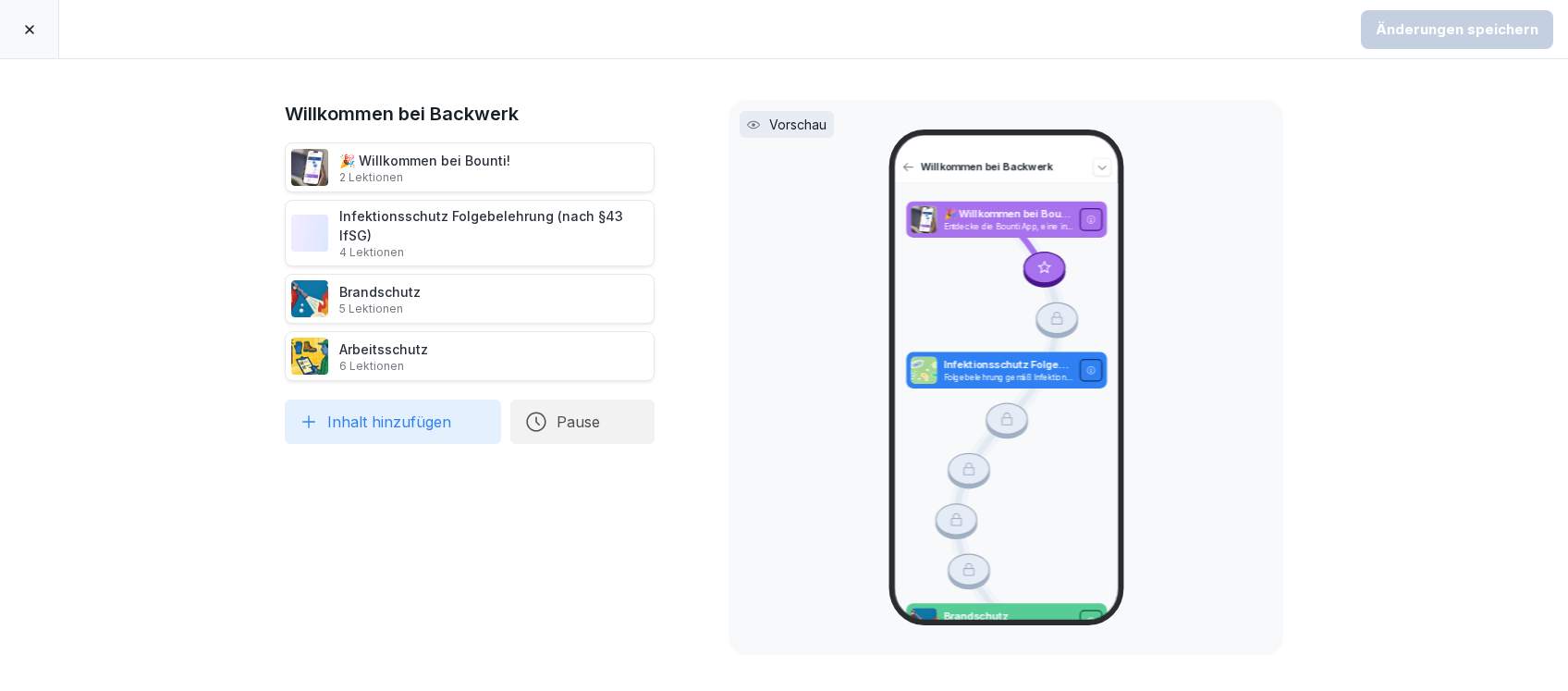 click on "Inhalt hinzufügen" at bounding box center [393, 422] 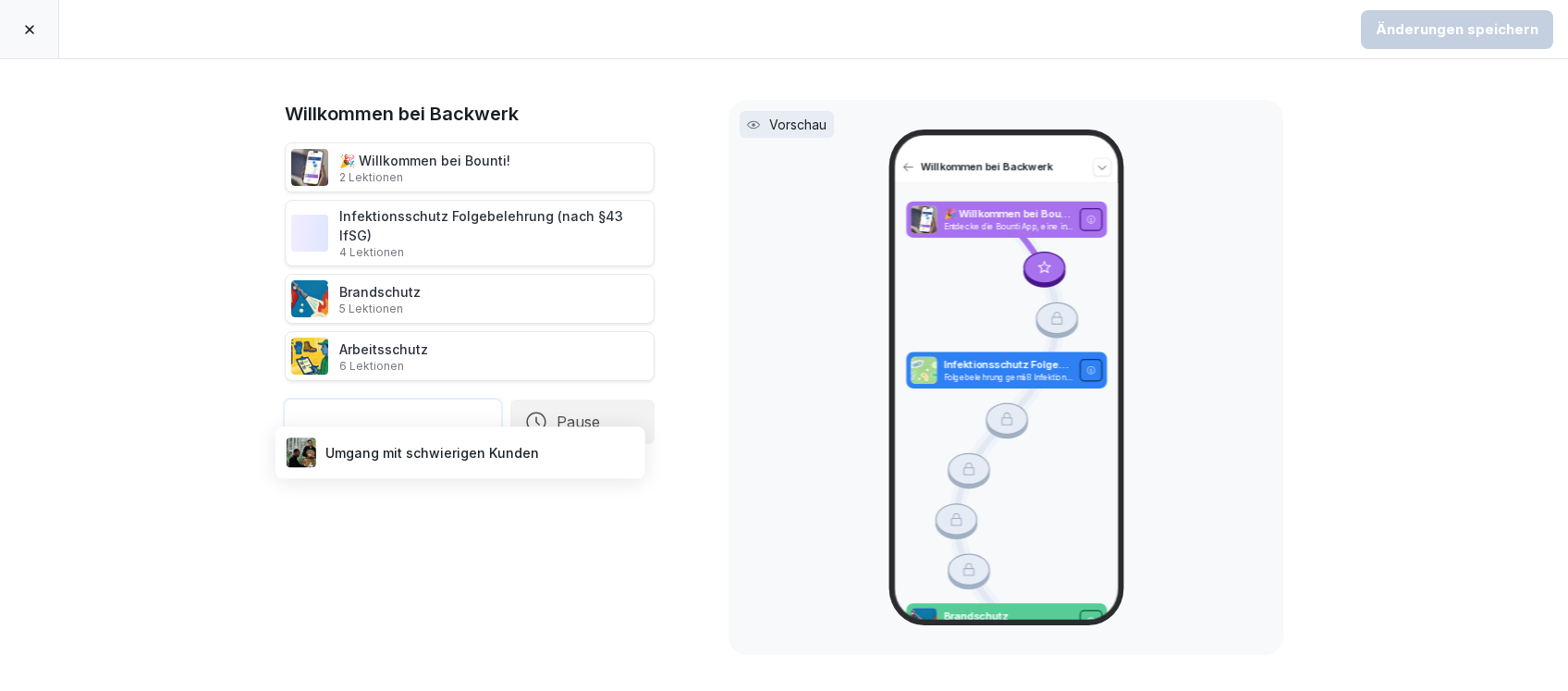 click on "Umgang mit schwierigen Kunden" at bounding box center (460, 452) 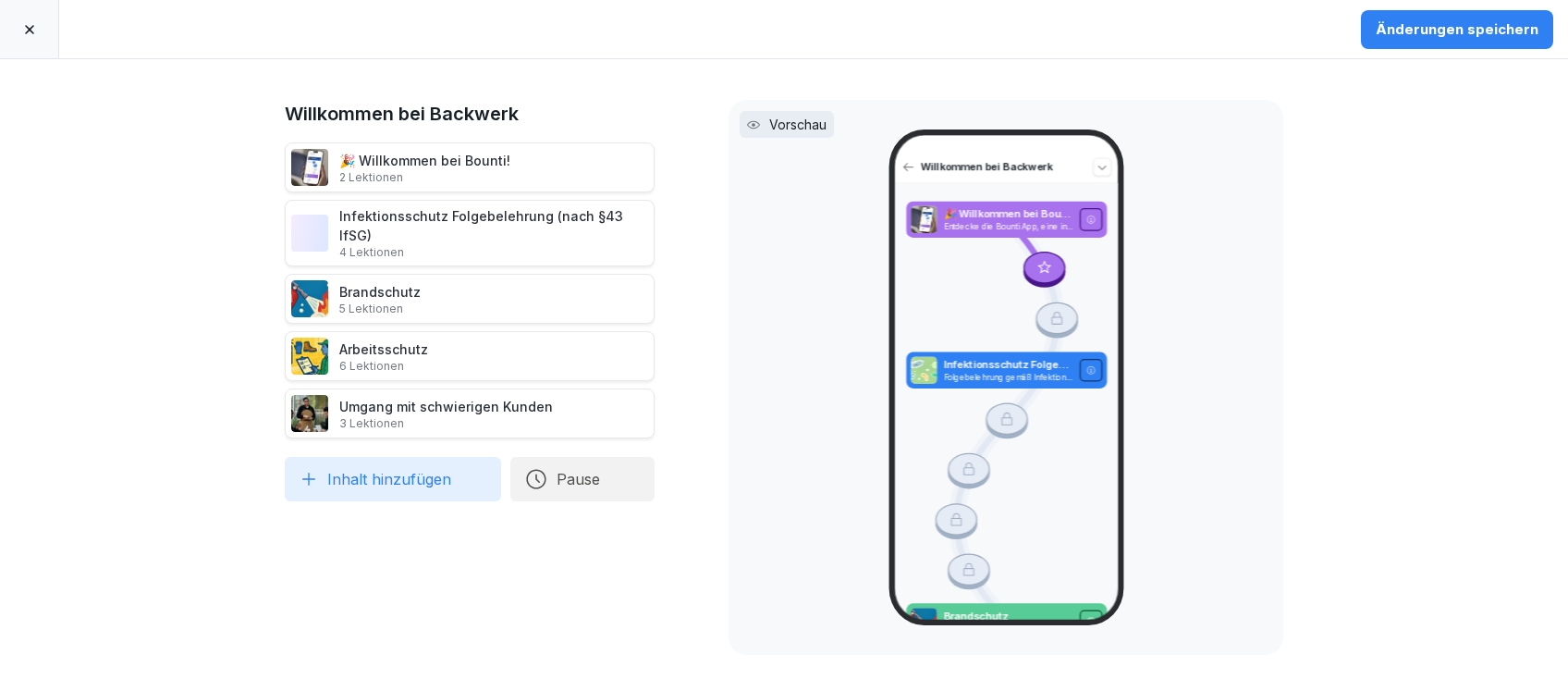 click 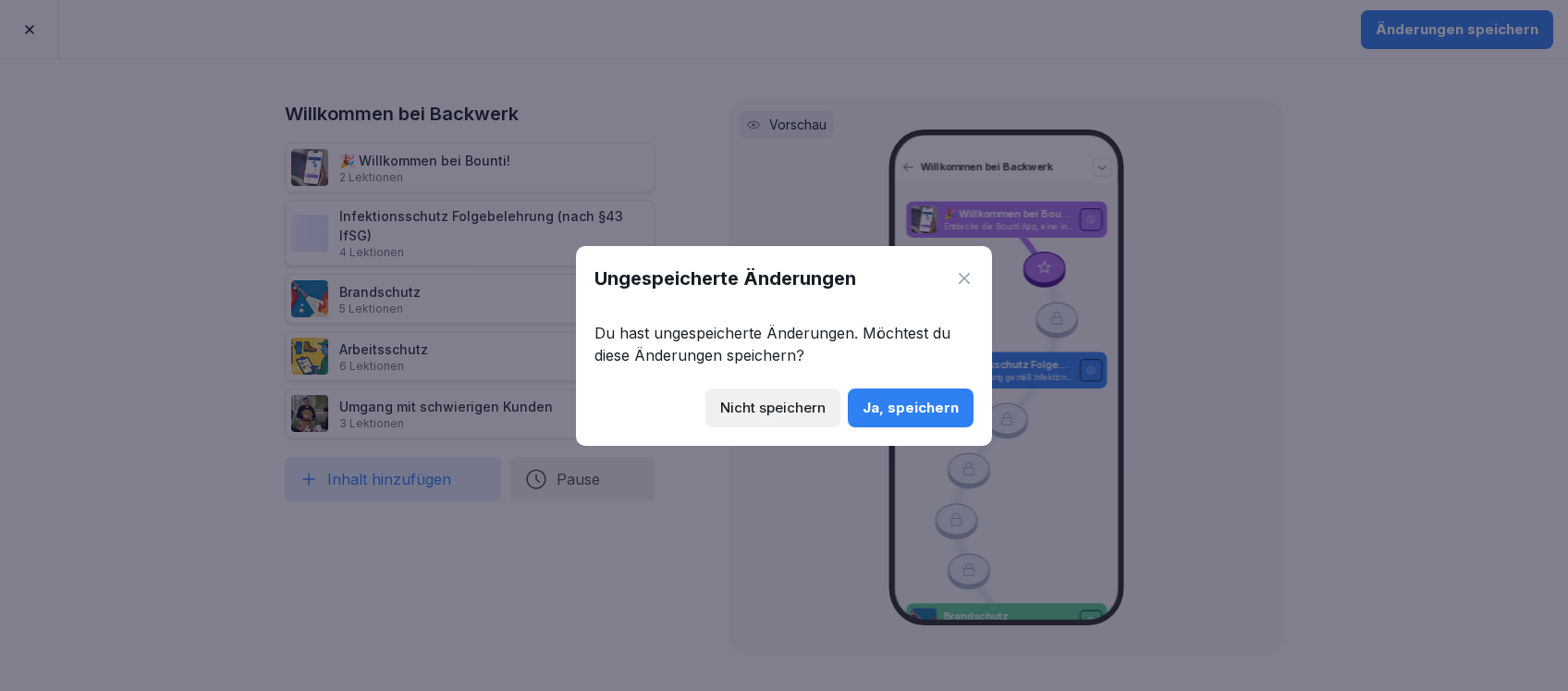 click on "Ja, speichern" at bounding box center [911, 408] 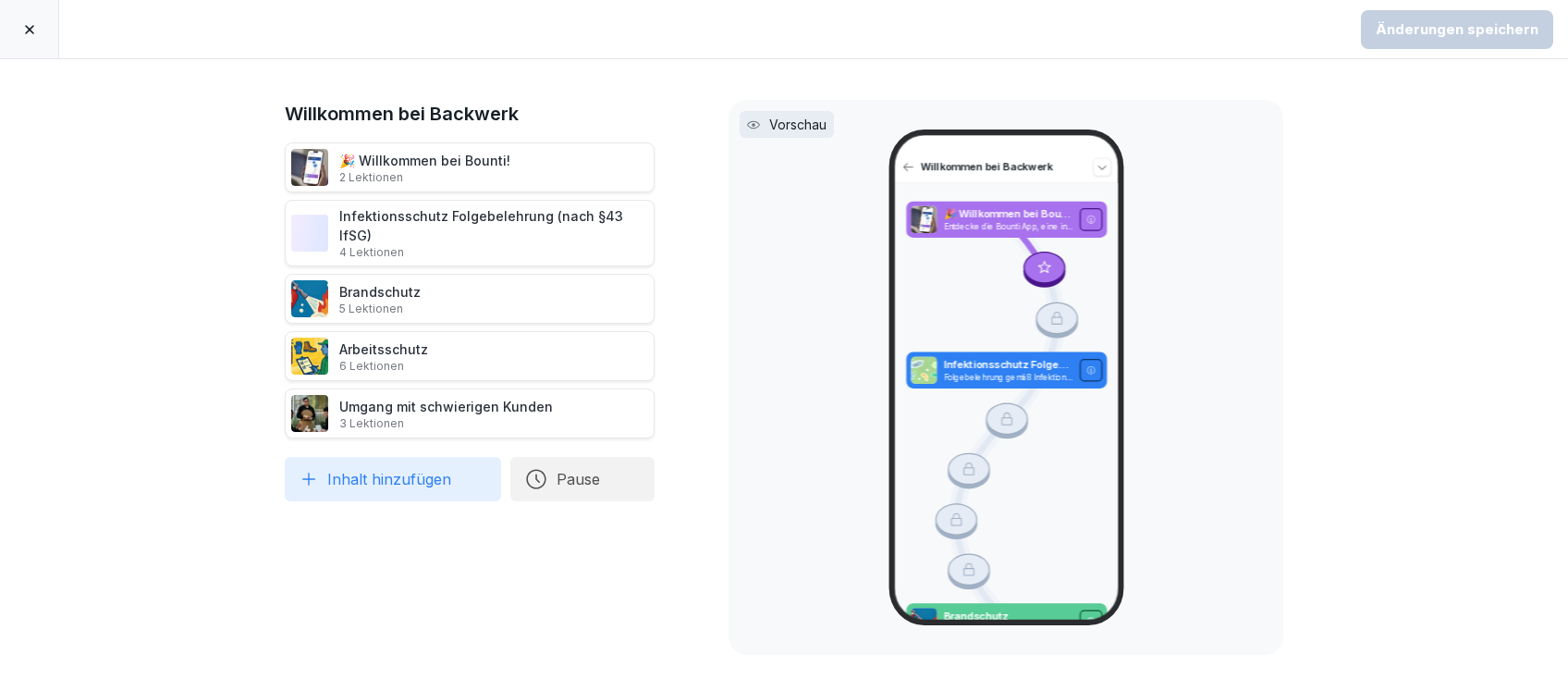 click at bounding box center [30, 29] 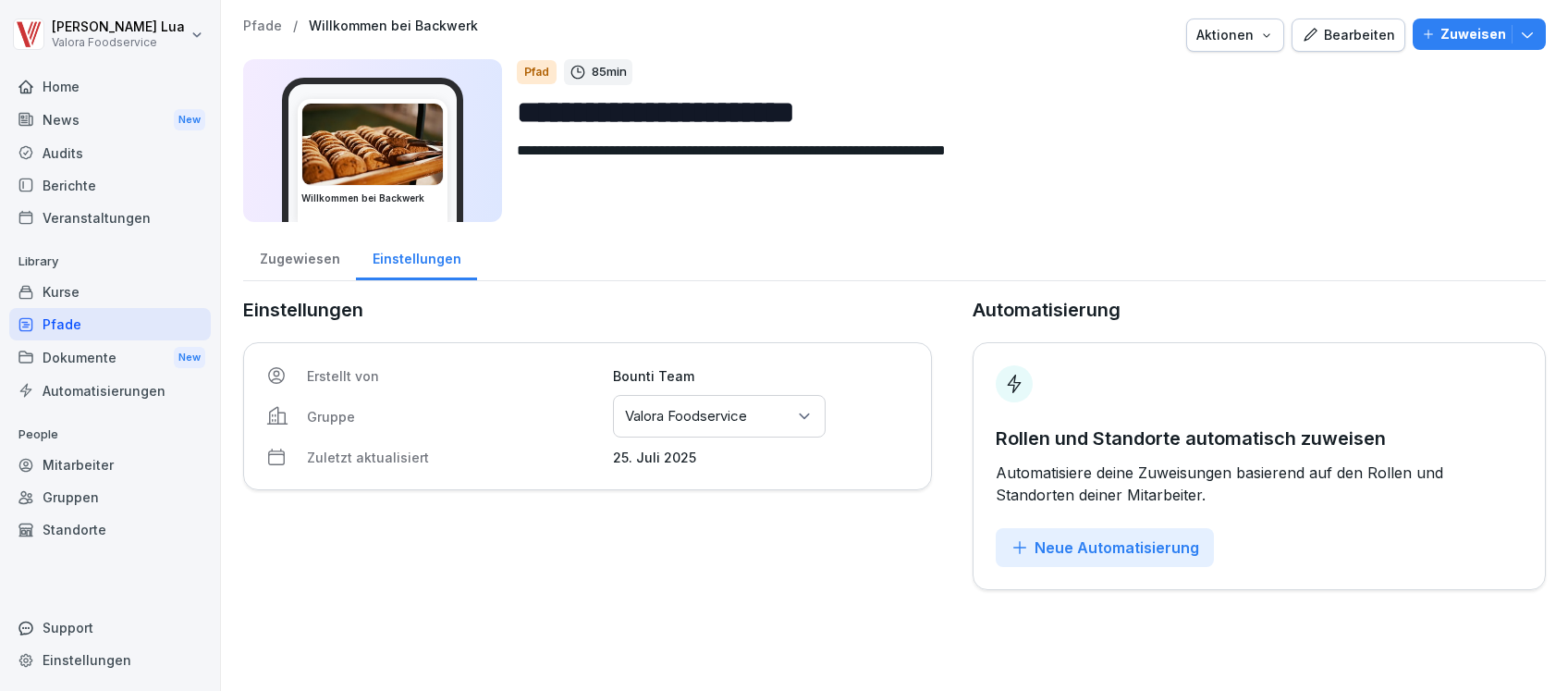 click on "News New" at bounding box center (110, 119) 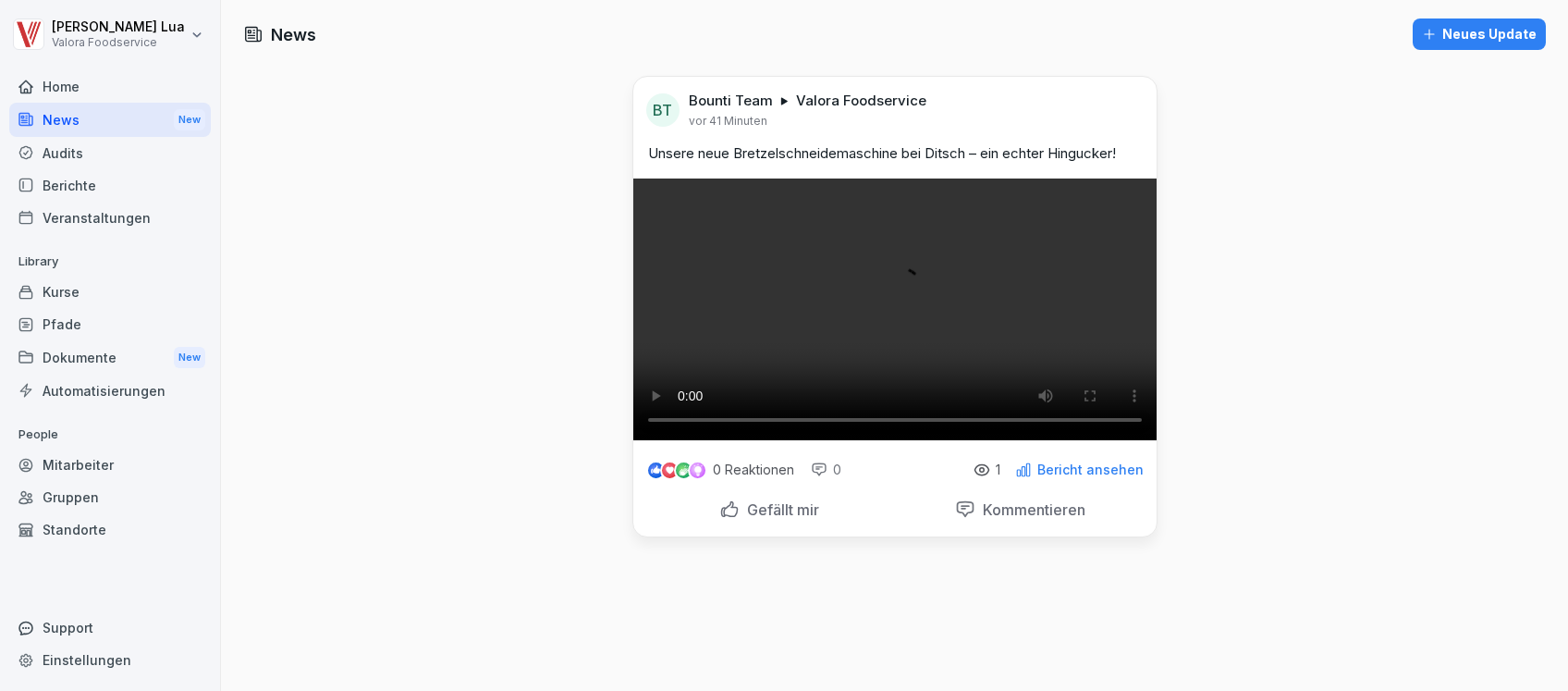 scroll, scrollTop: 493, scrollLeft: 0, axis: vertical 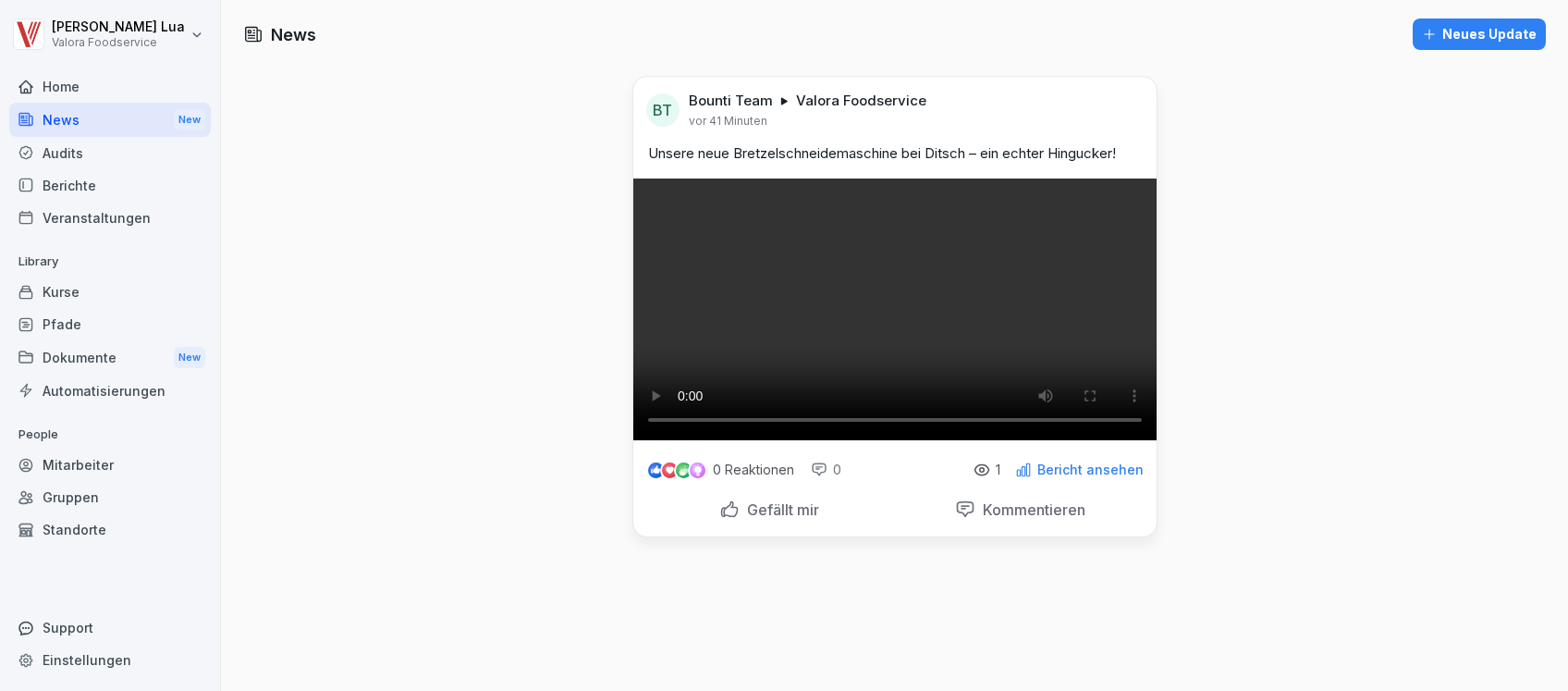 click on "Bericht ansehen" at bounding box center [1090, 470] 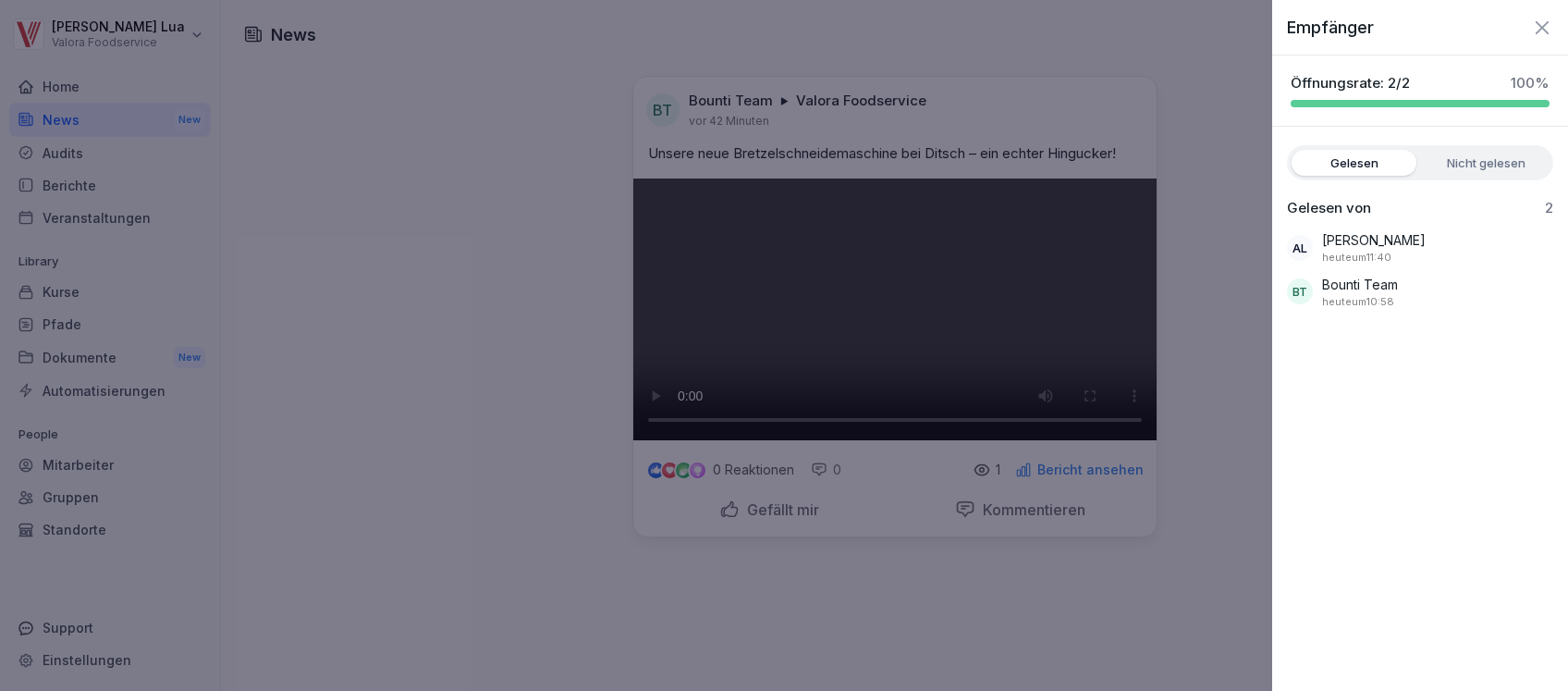 click on "Nicht gelesen" at bounding box center [1486, 163] 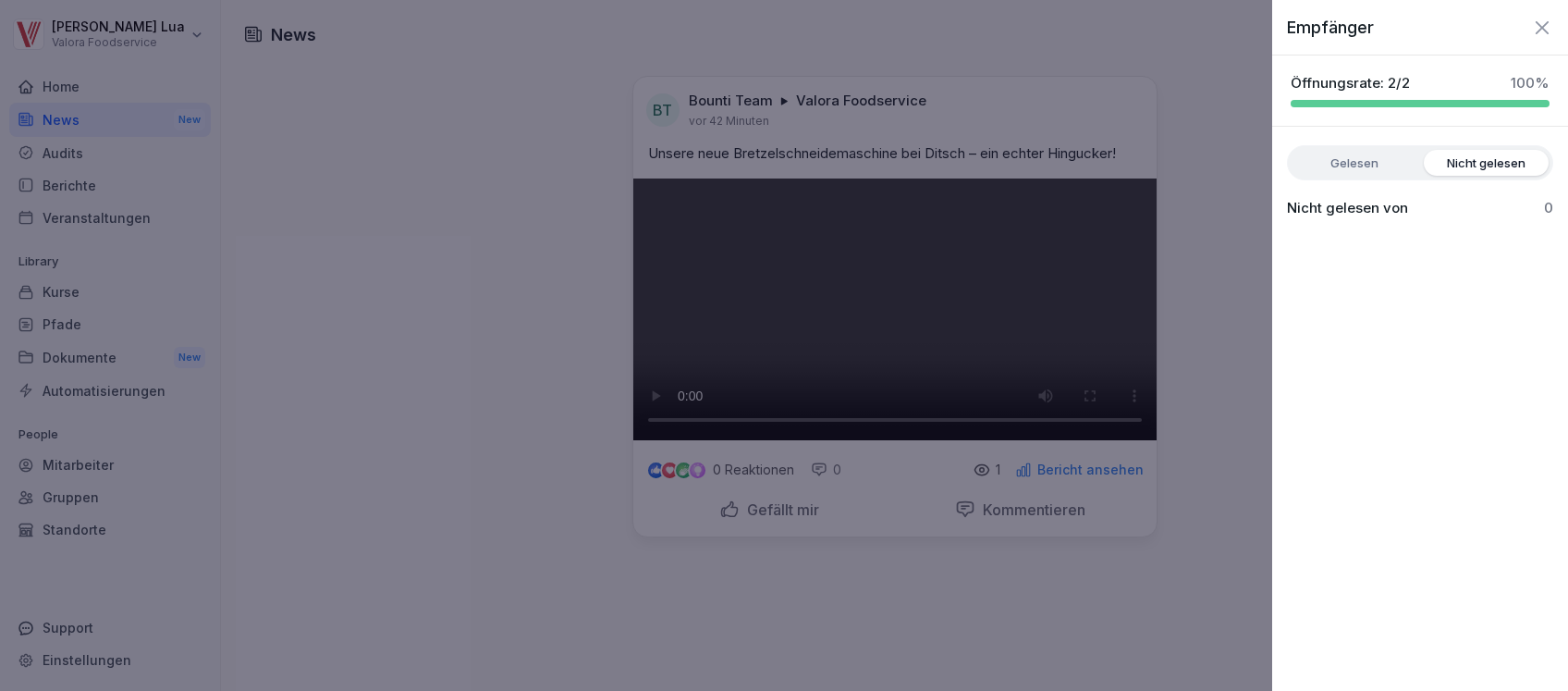 click on "Gelesen" at bounding box center [1354, 163] 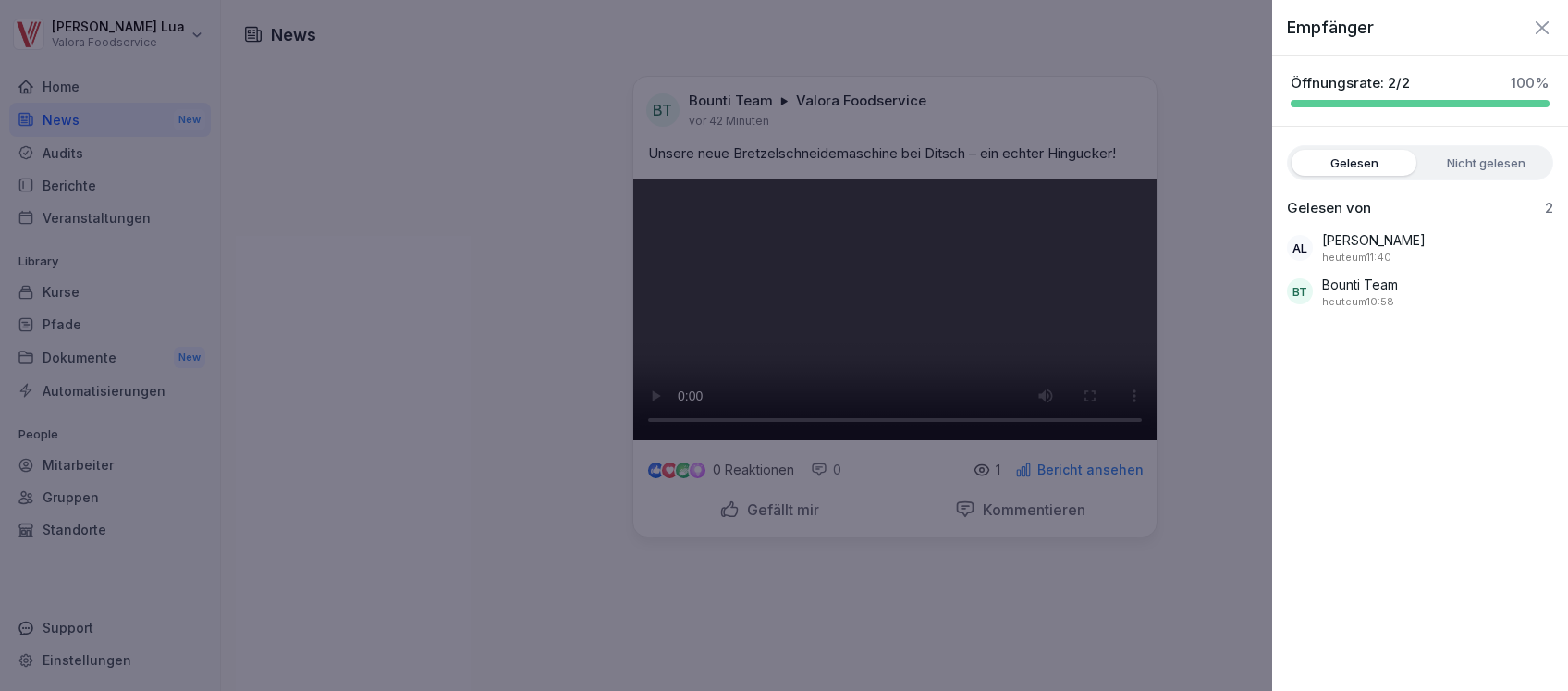 click at bounding box center (784, 345) 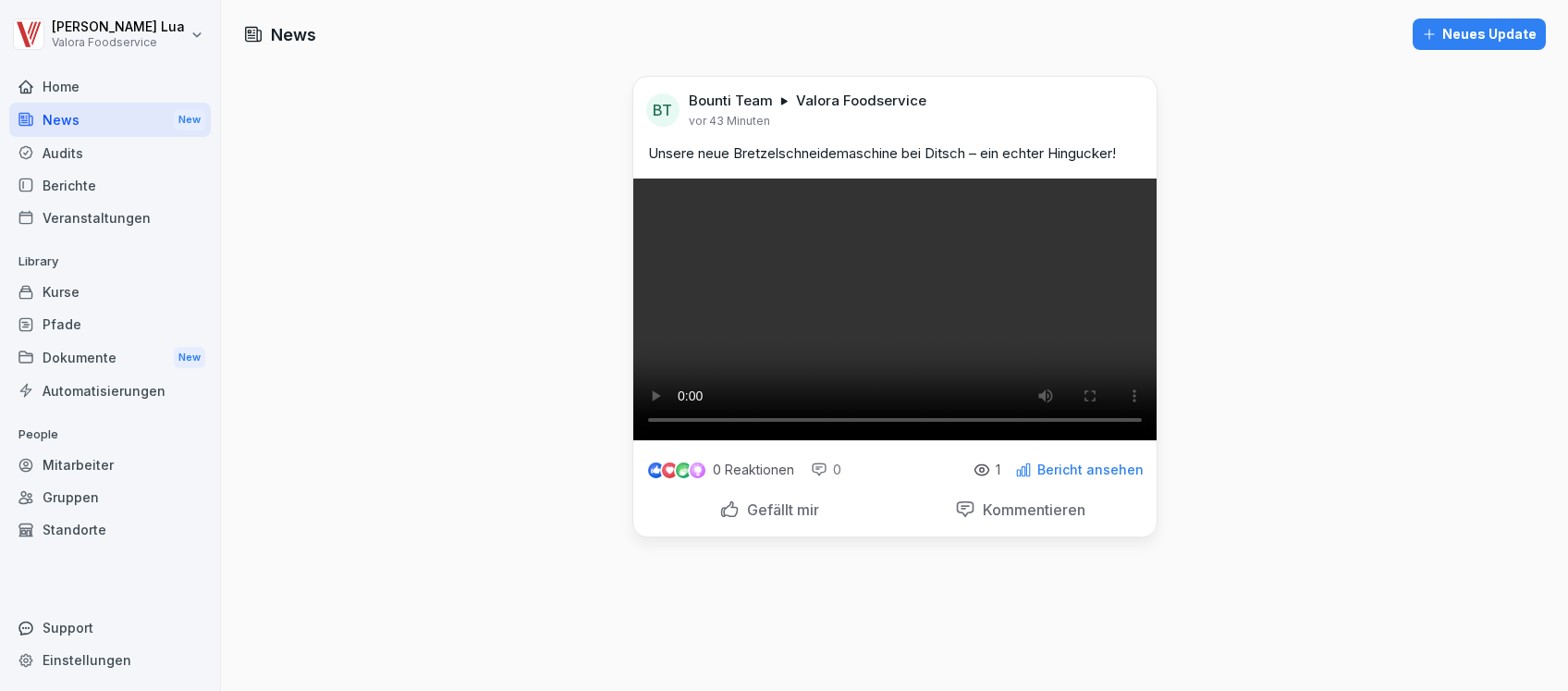 click on "Kurse" at bounding box center (110, 291) 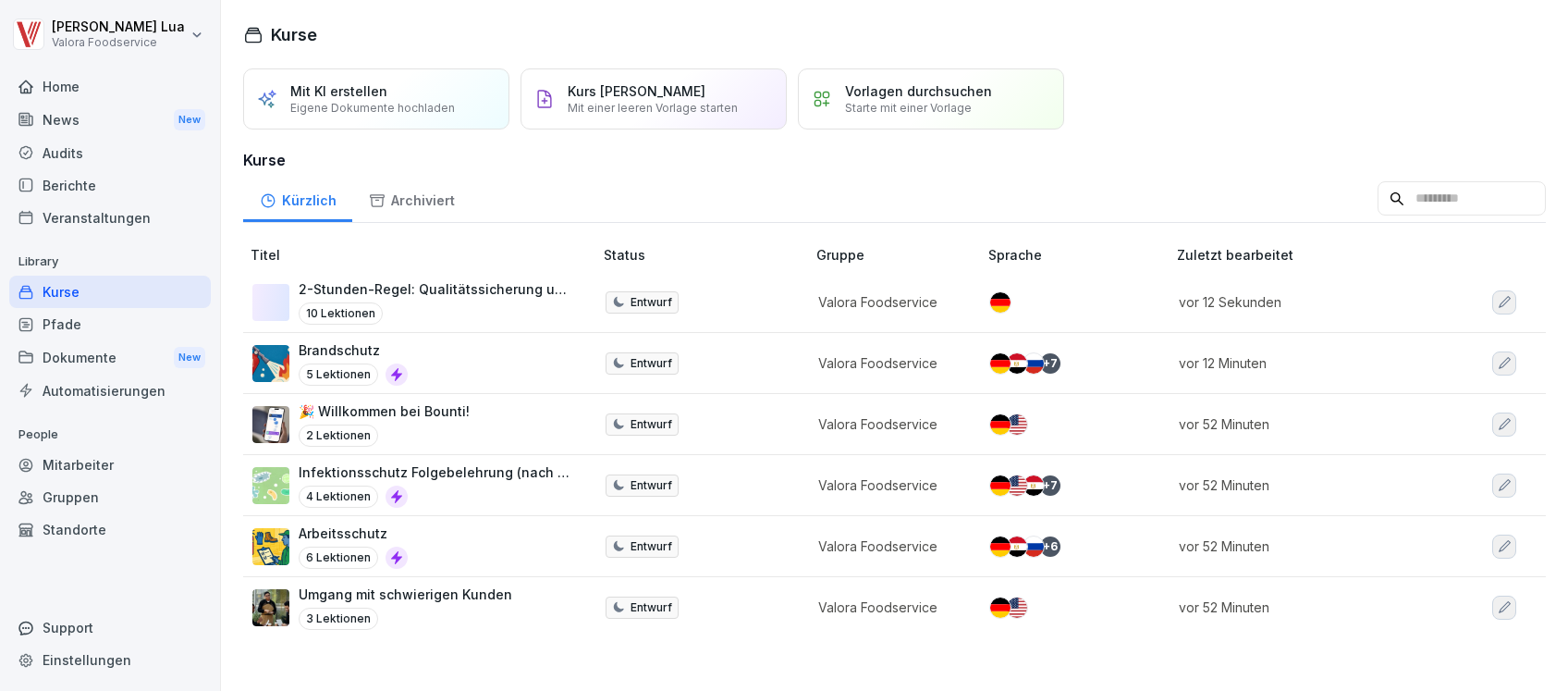 scroll, scrollTop: 0, scrollLeft: 0, axis: both 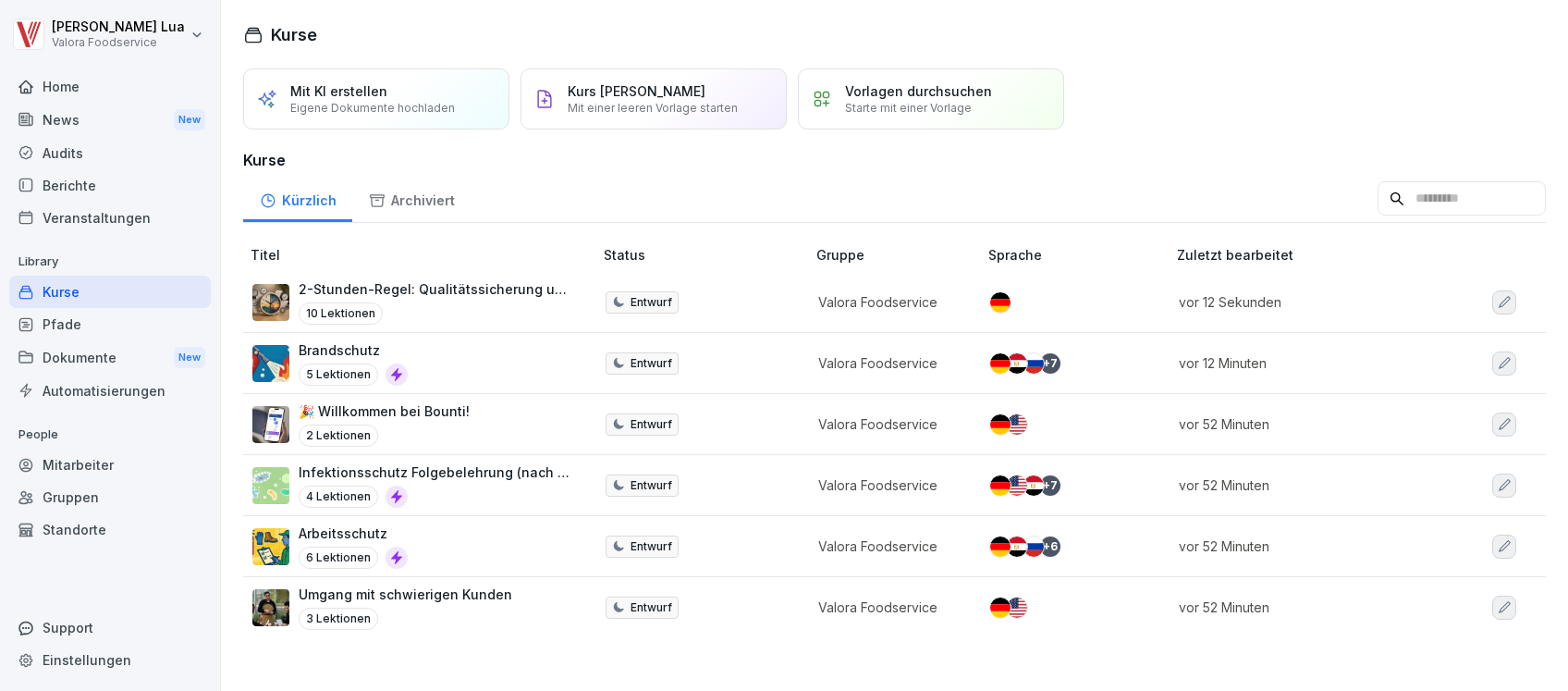 click on "2-Stunden-Regel: Qualitätssicherung und Dokumentation" at bounding box center (436, 289) 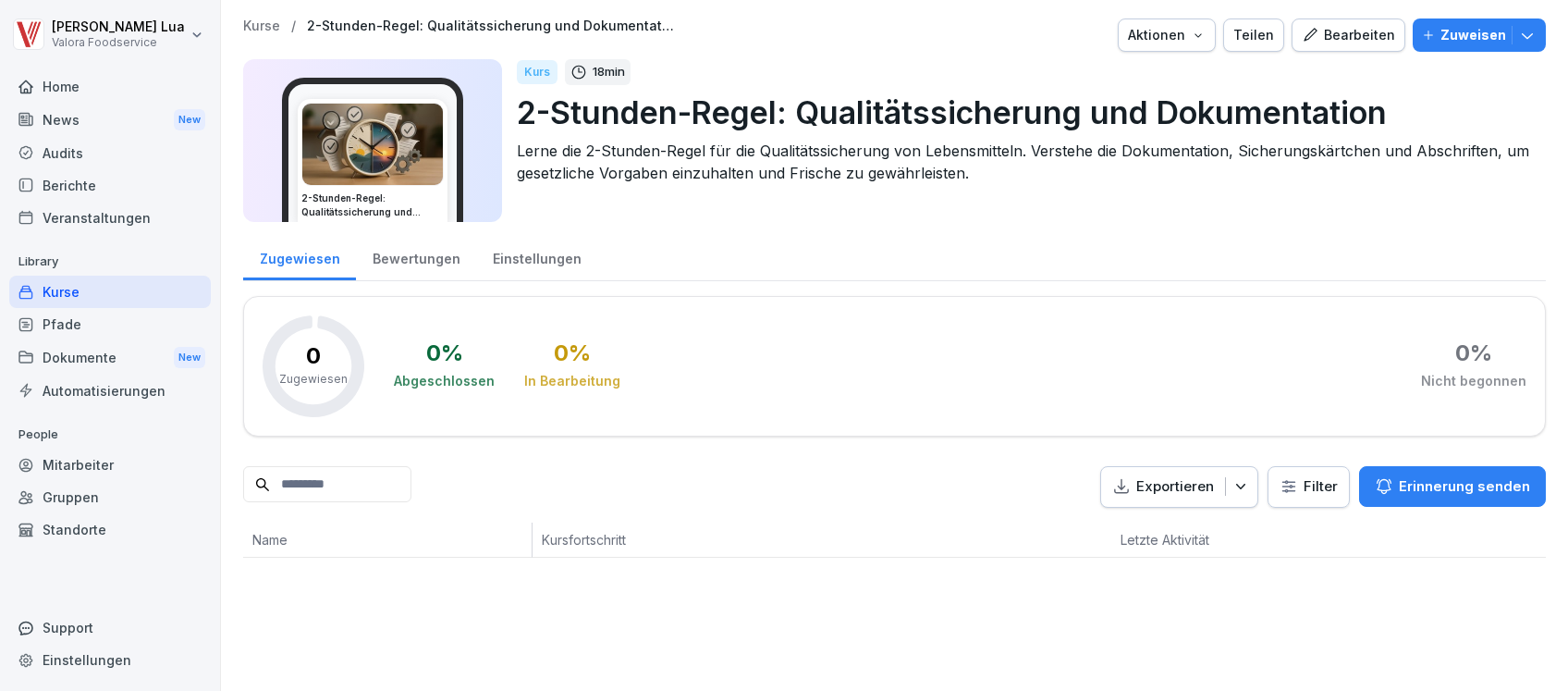 scroll, scrollTop: 0, scrollLeft: 0, axis: both 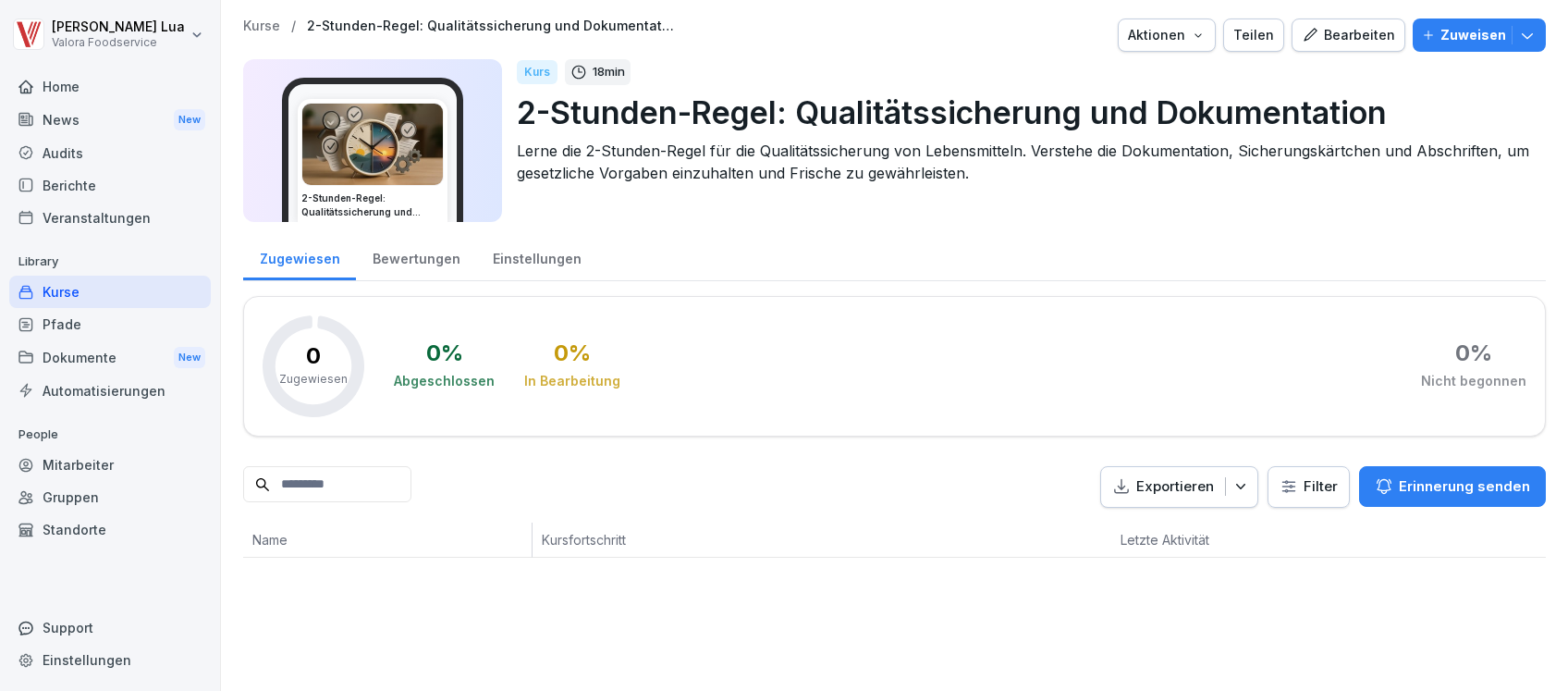 click on "Zuweisen" at bounding box center [1473, 35] 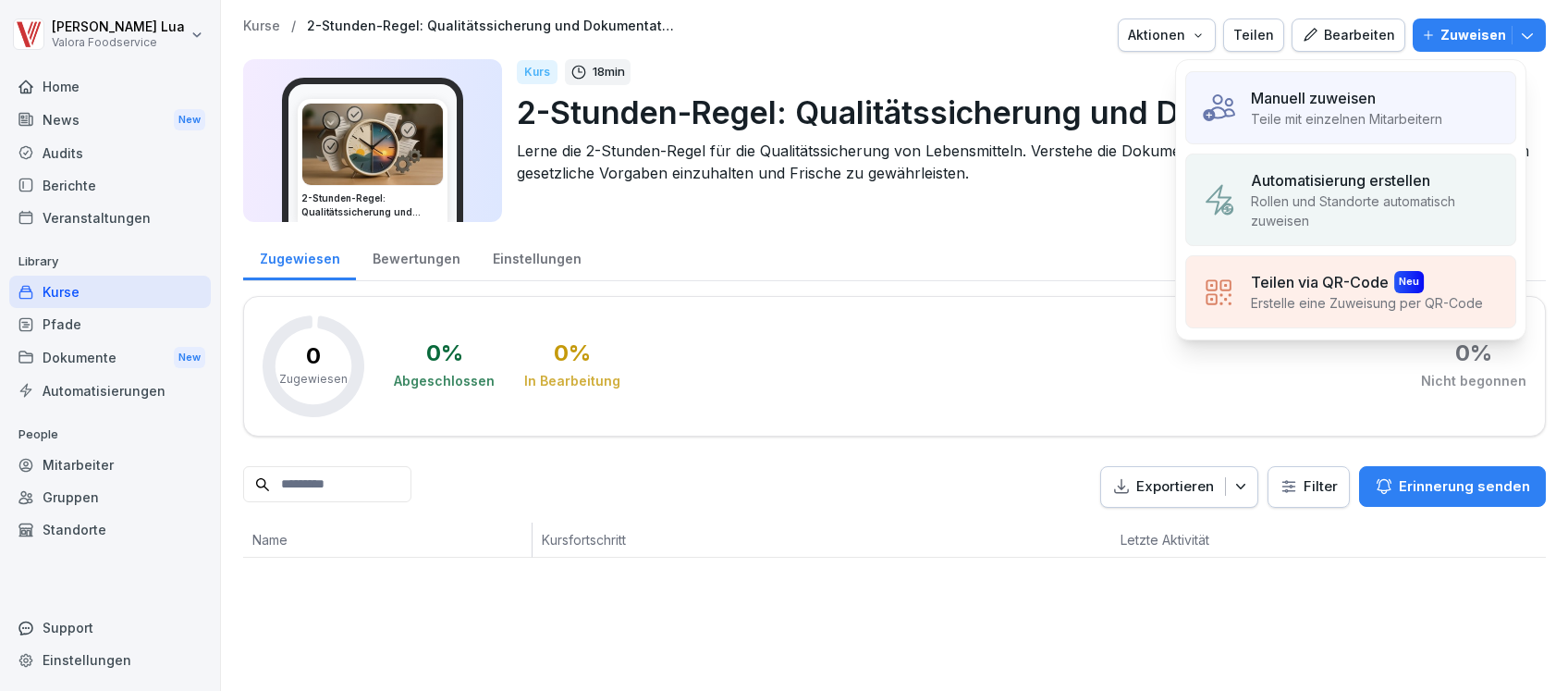 click on "Rollen und Standorte automatisch zuweisen" at bounding box center (1376, 211) 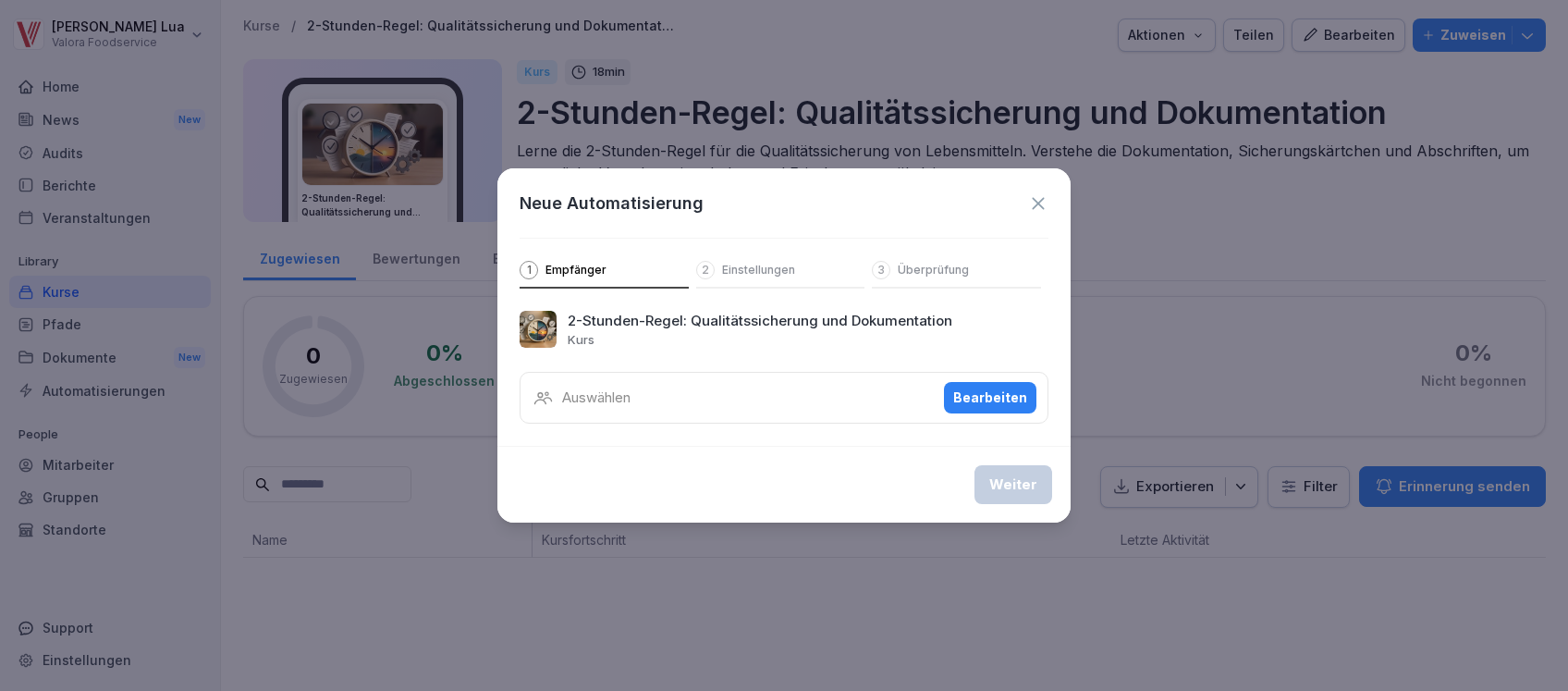 click on "Auswählen Bearbeiten" at bounding box center [784, 398] 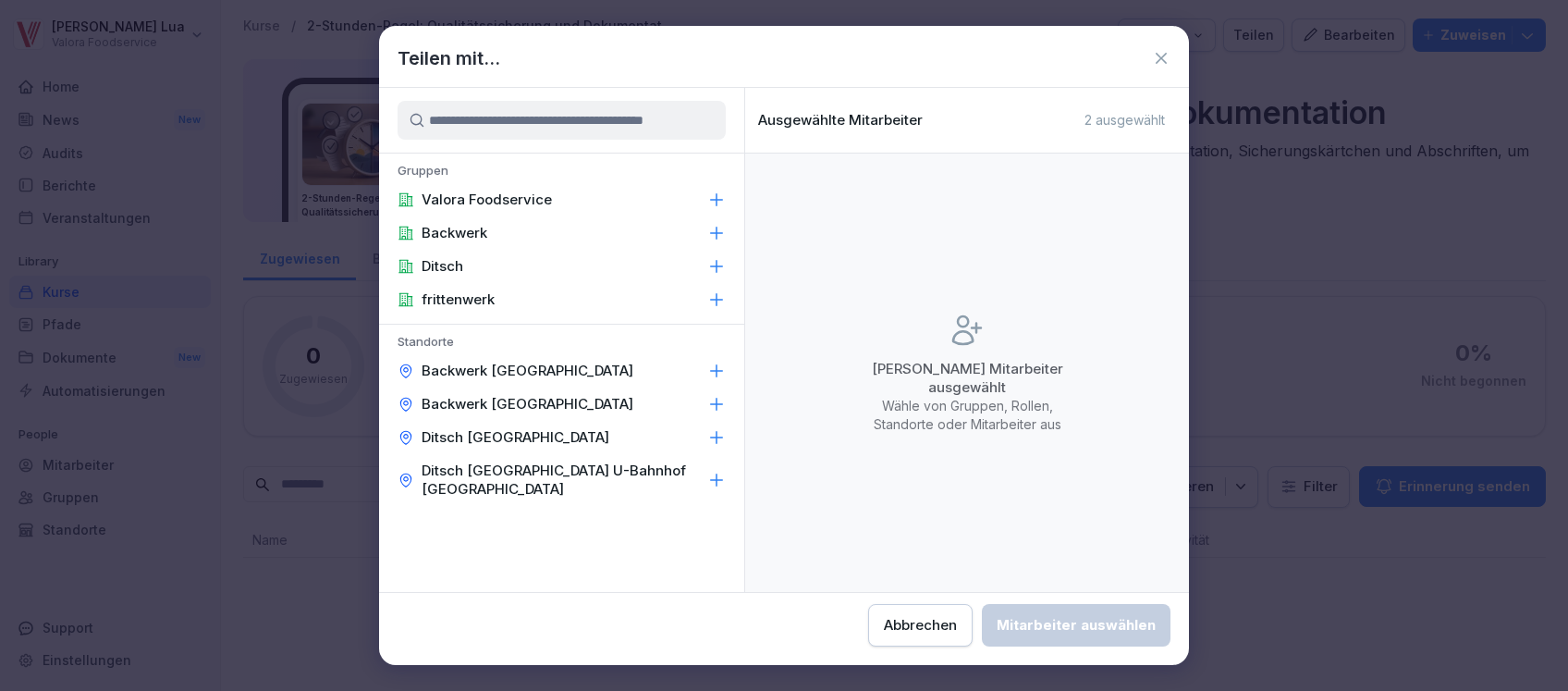 click on "Abbrechen" at bounding box center [920, 625] 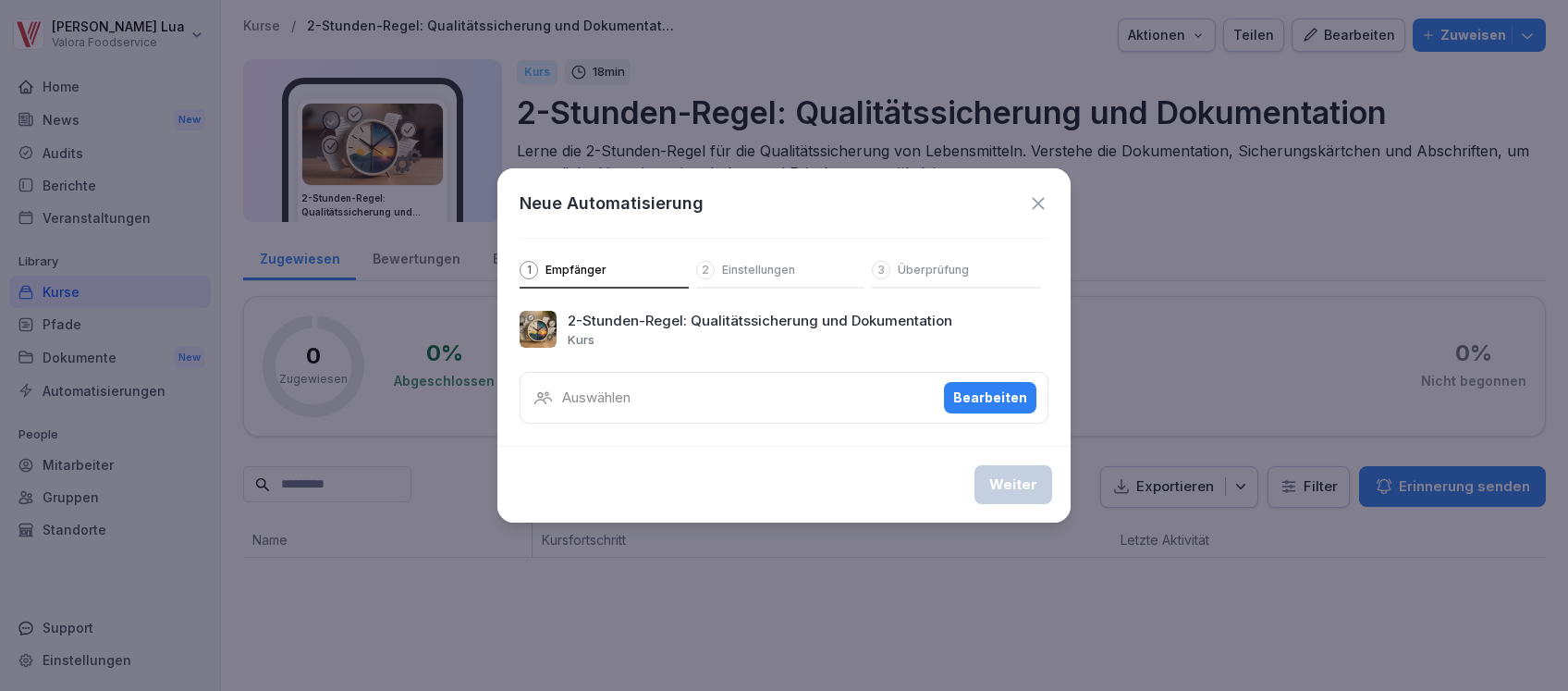 click on "Bearbeiten" at bounding box center [990, 398] 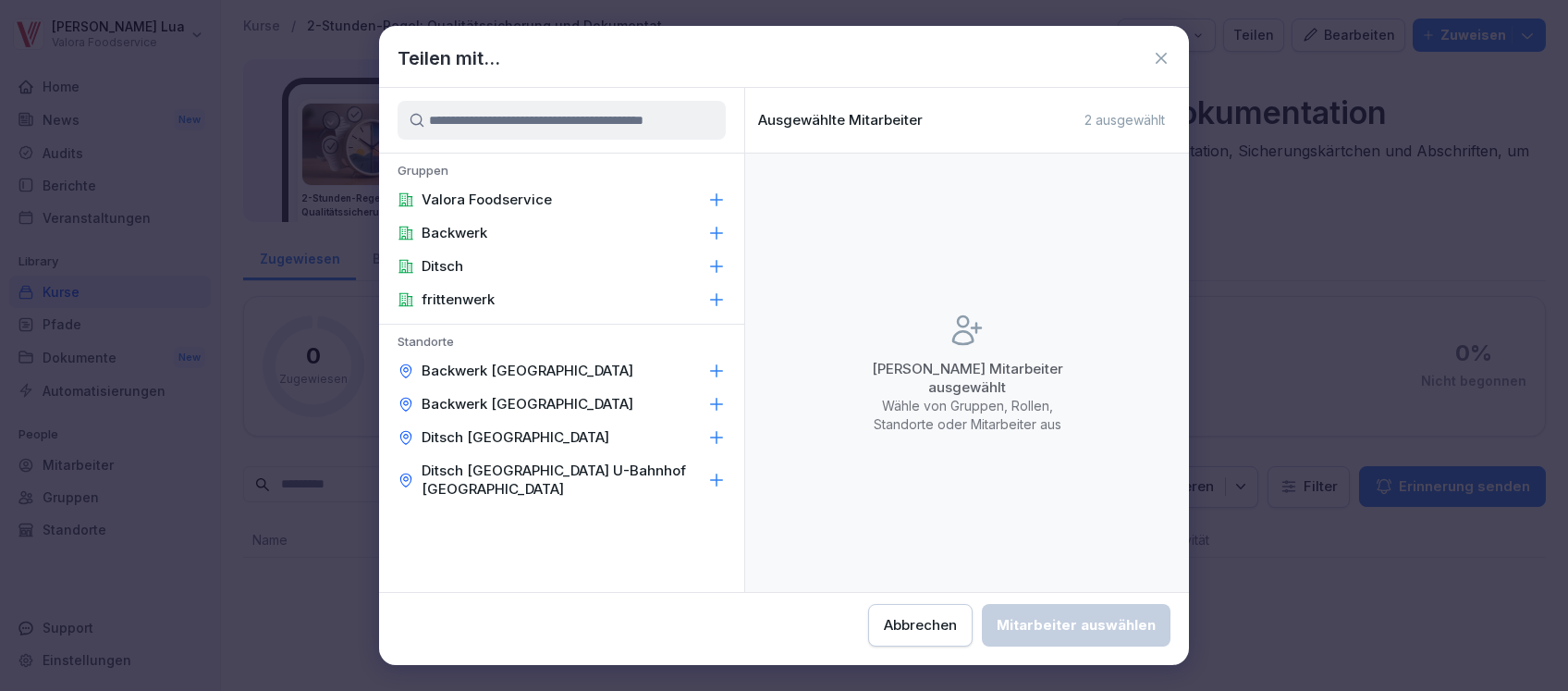 click on "Valora Foodservice" at bounding box center (486, 200) 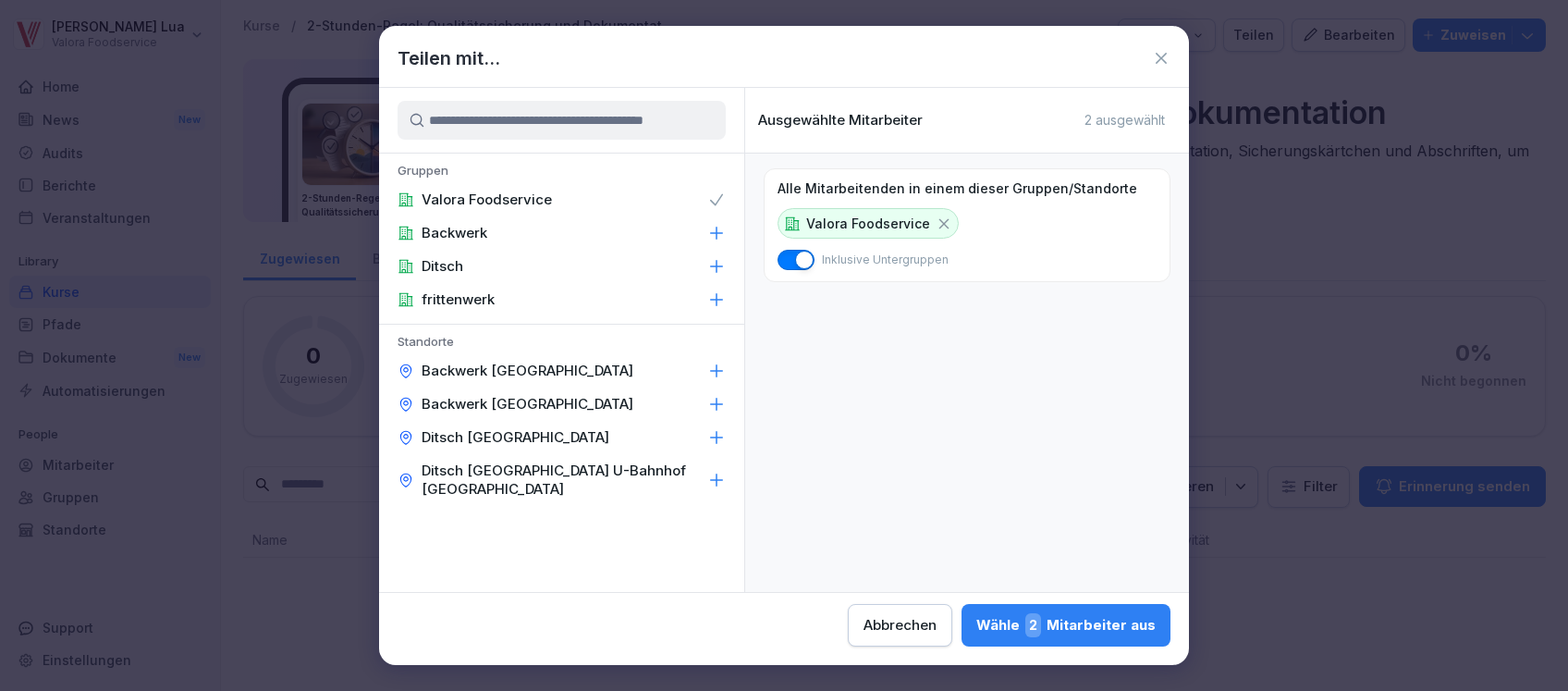 click on "Wähle  2  Mitarbeiter aus" at bounding box center (1066, 625) 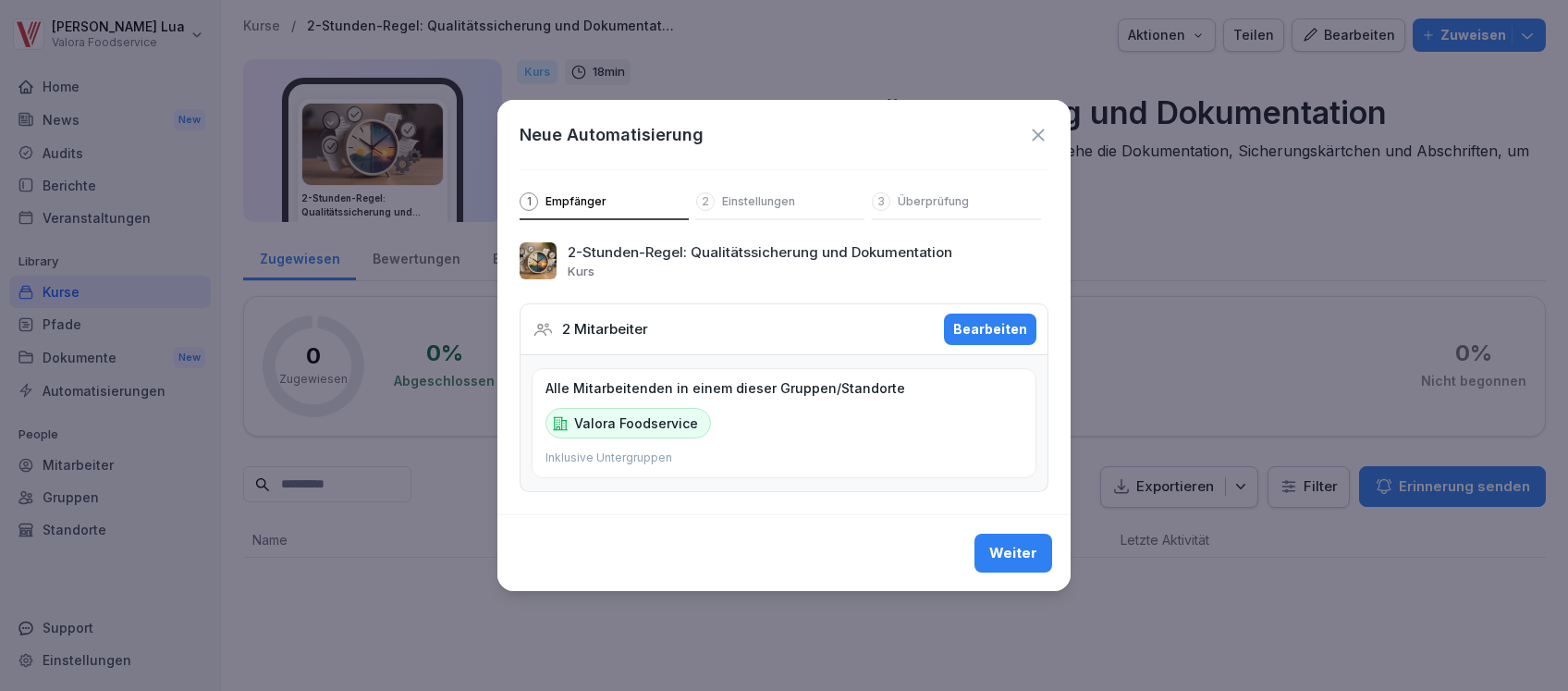 click on "Weiter" at bounding box center [1013, 553] 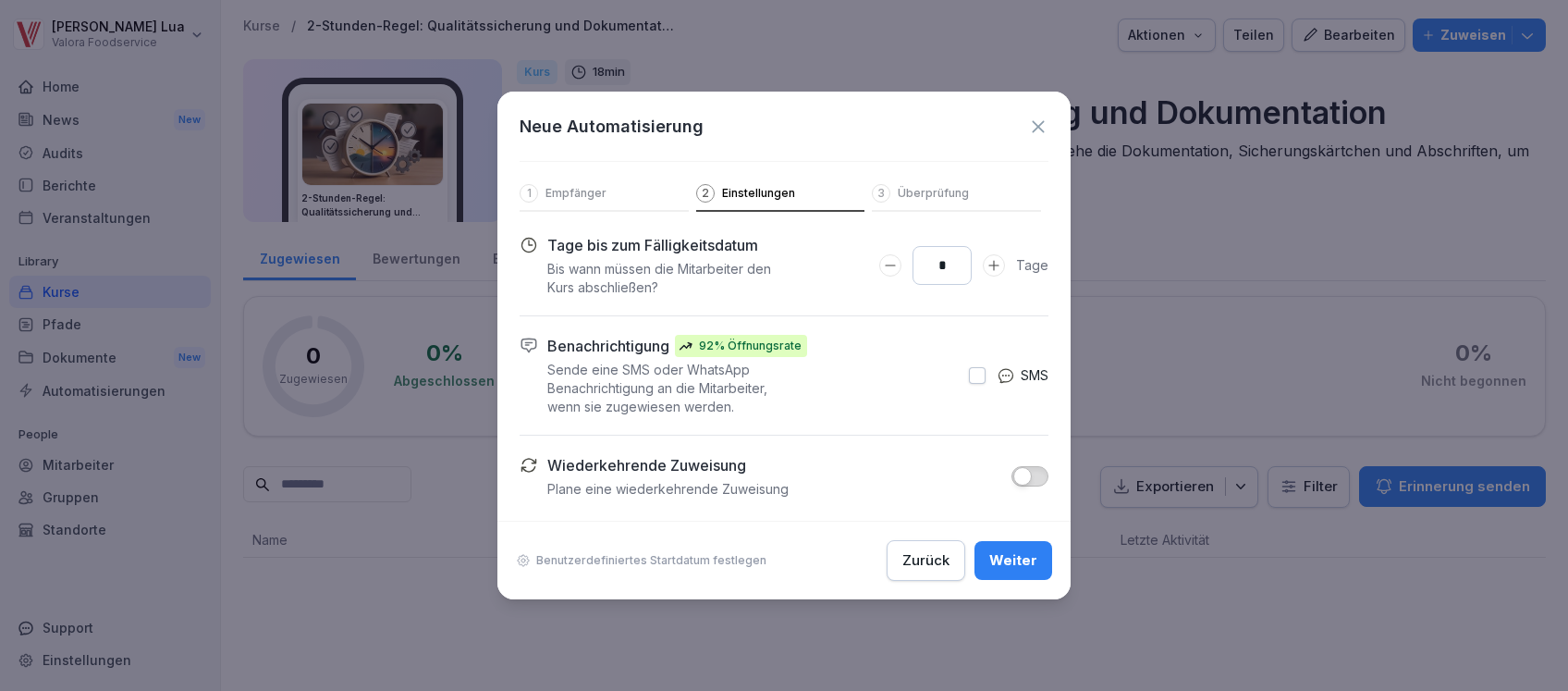 click on "Weiter" at bounding box center (1013, 561) 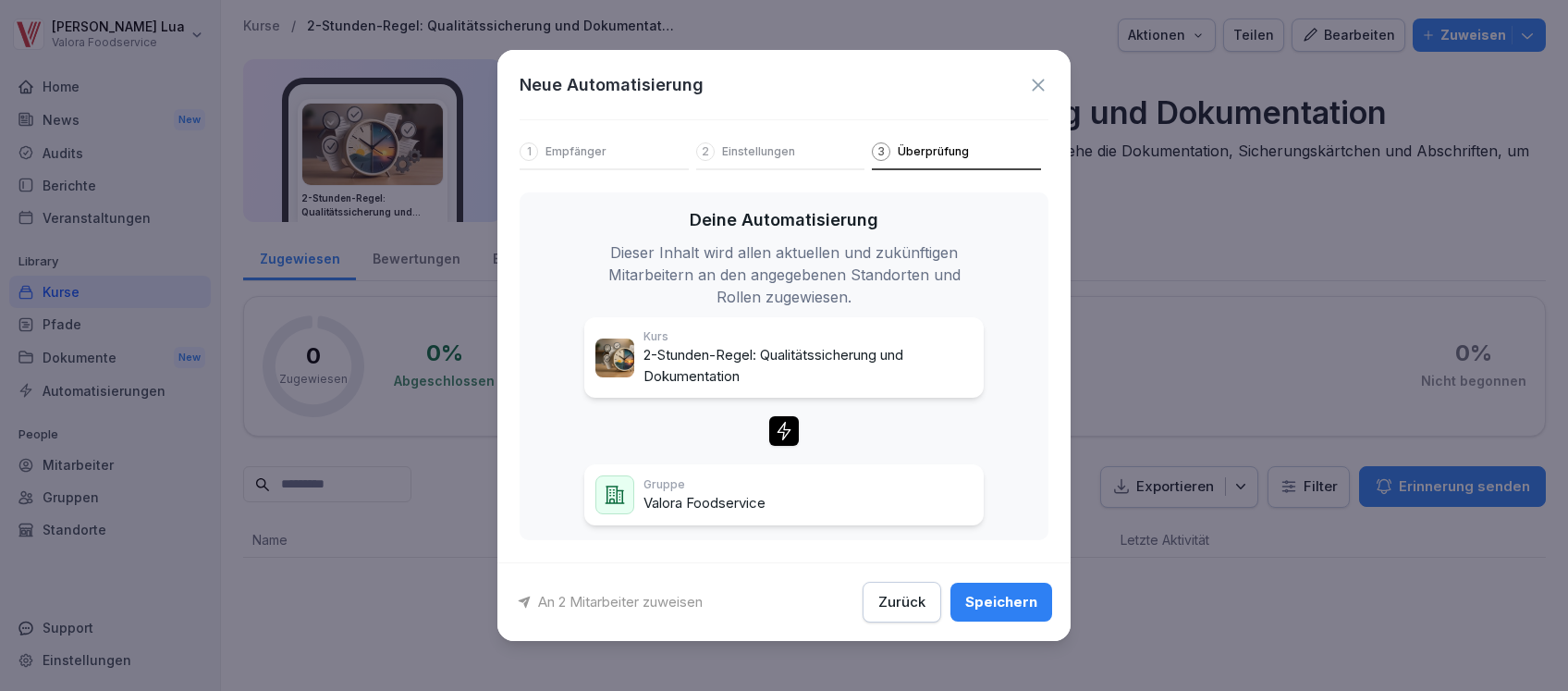 click 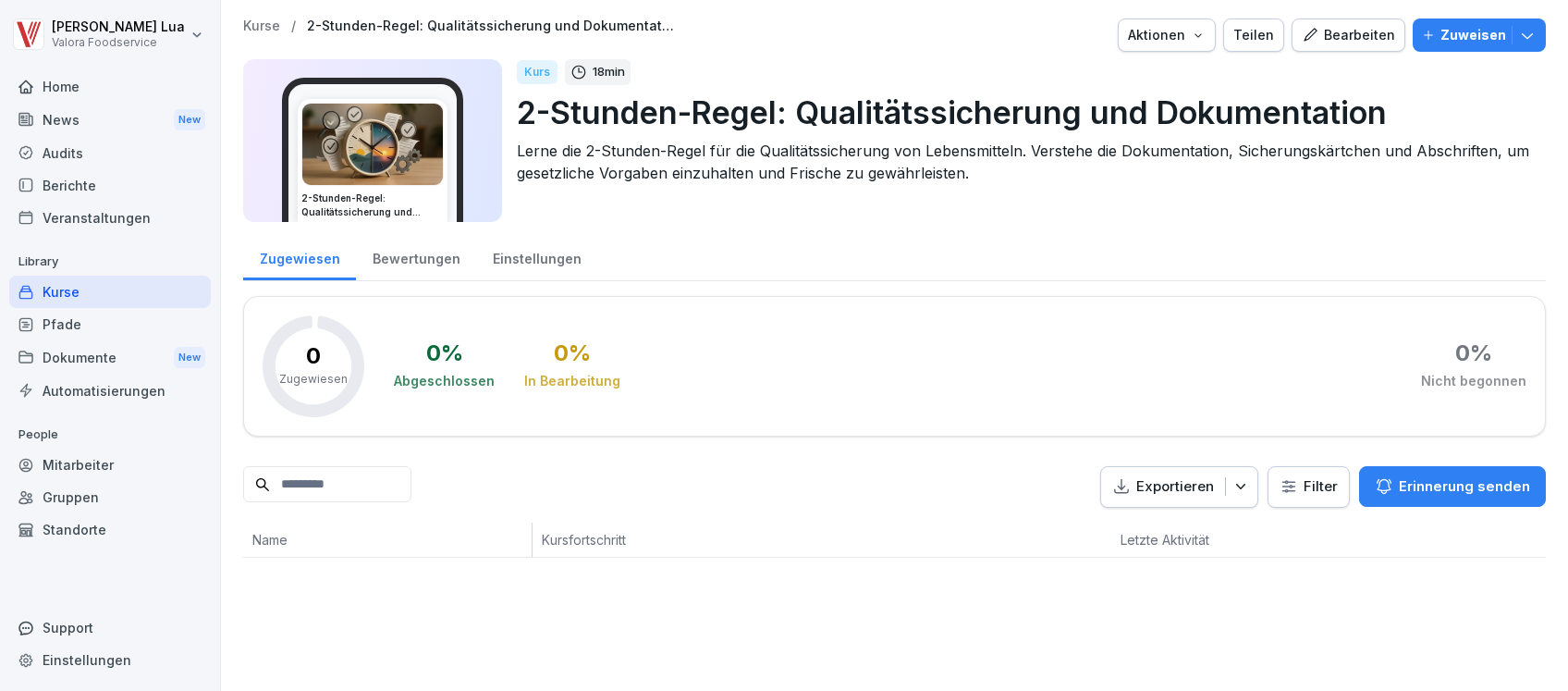 click on "Bearbeiten" at bounding box center (1348, 35) 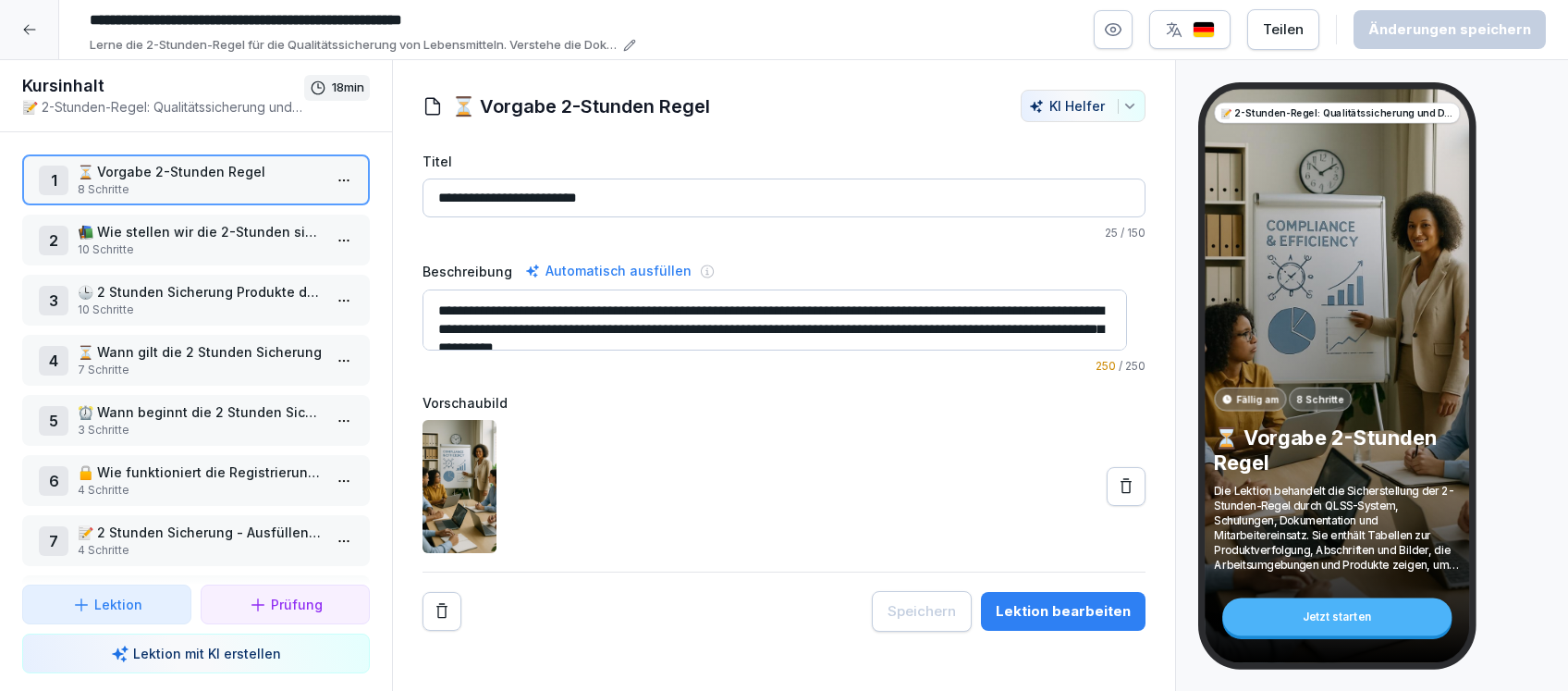 click 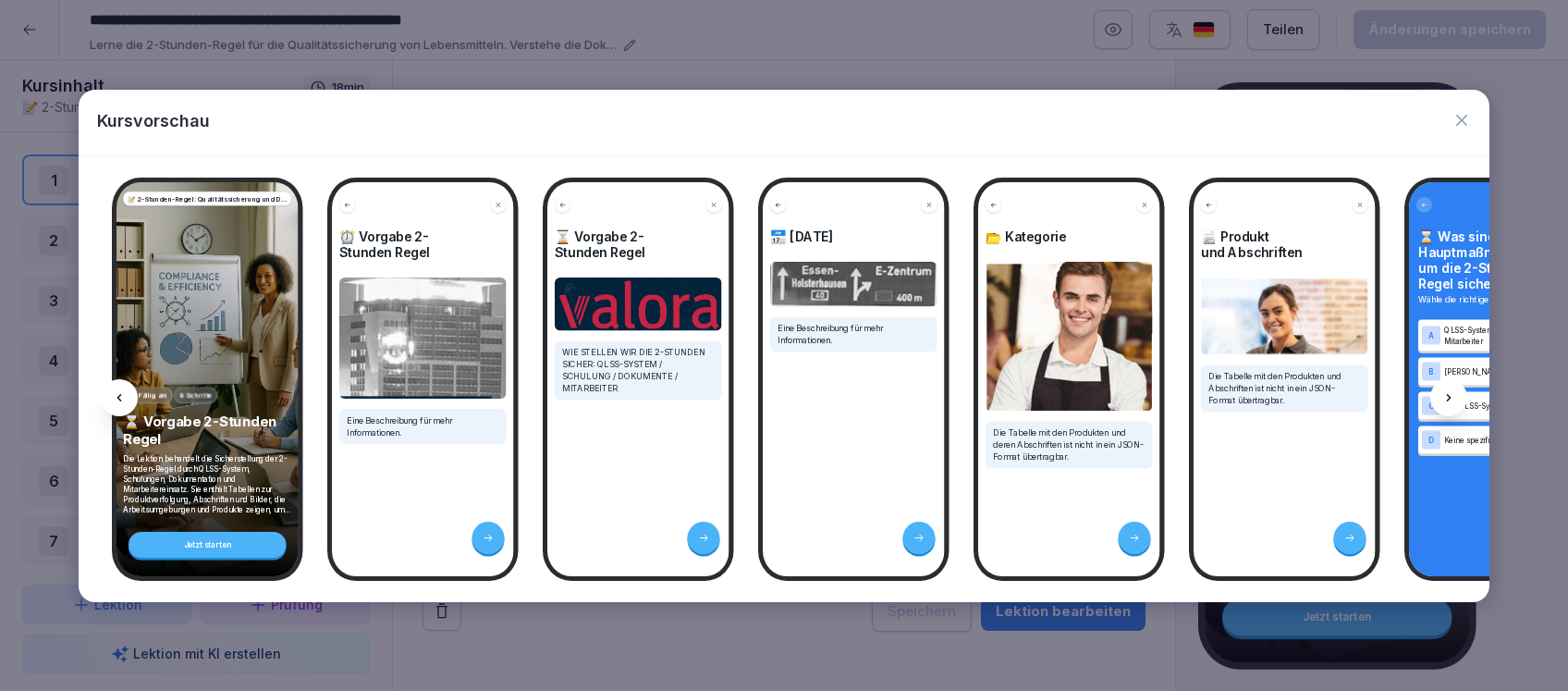 click at bounding box center (1449, 398) 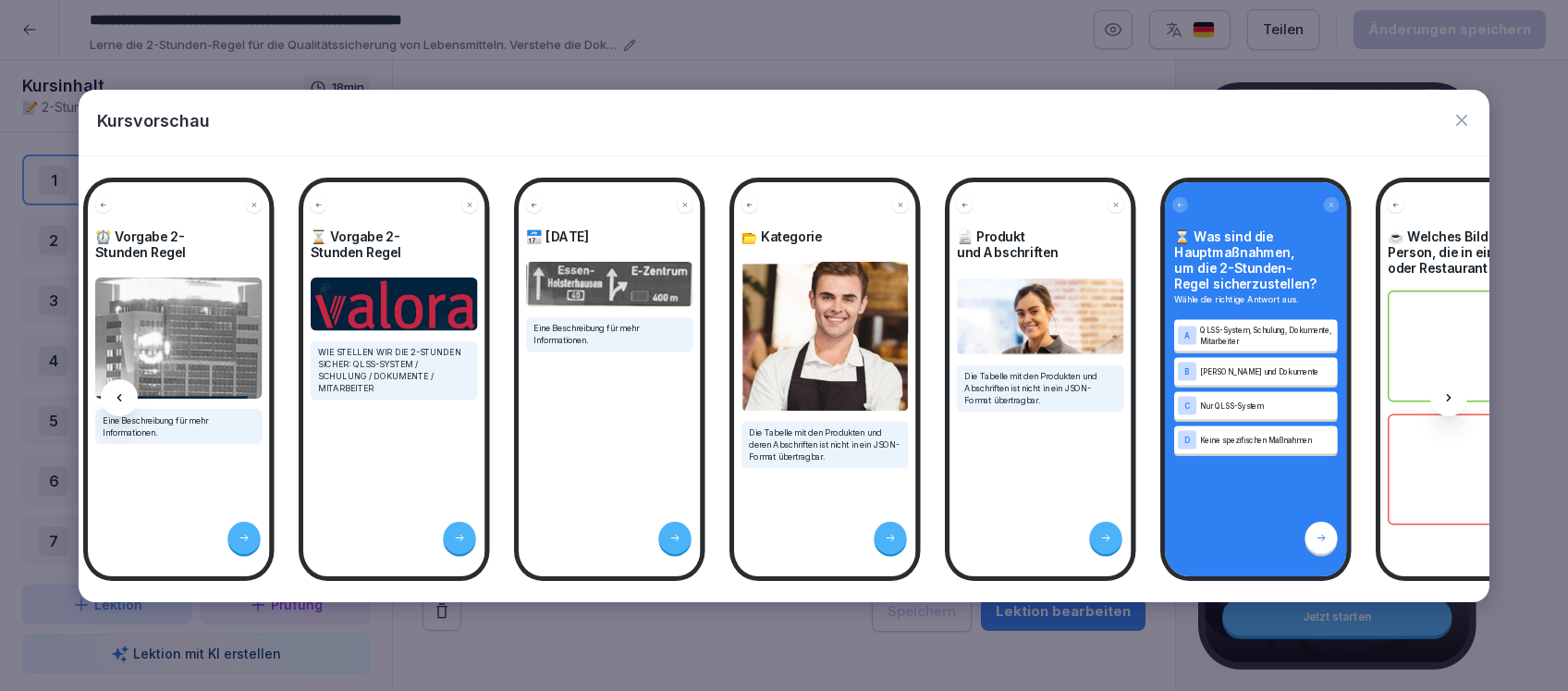 scroll, scrollTop: 0, scrollLeft: 247, axis: horizontal 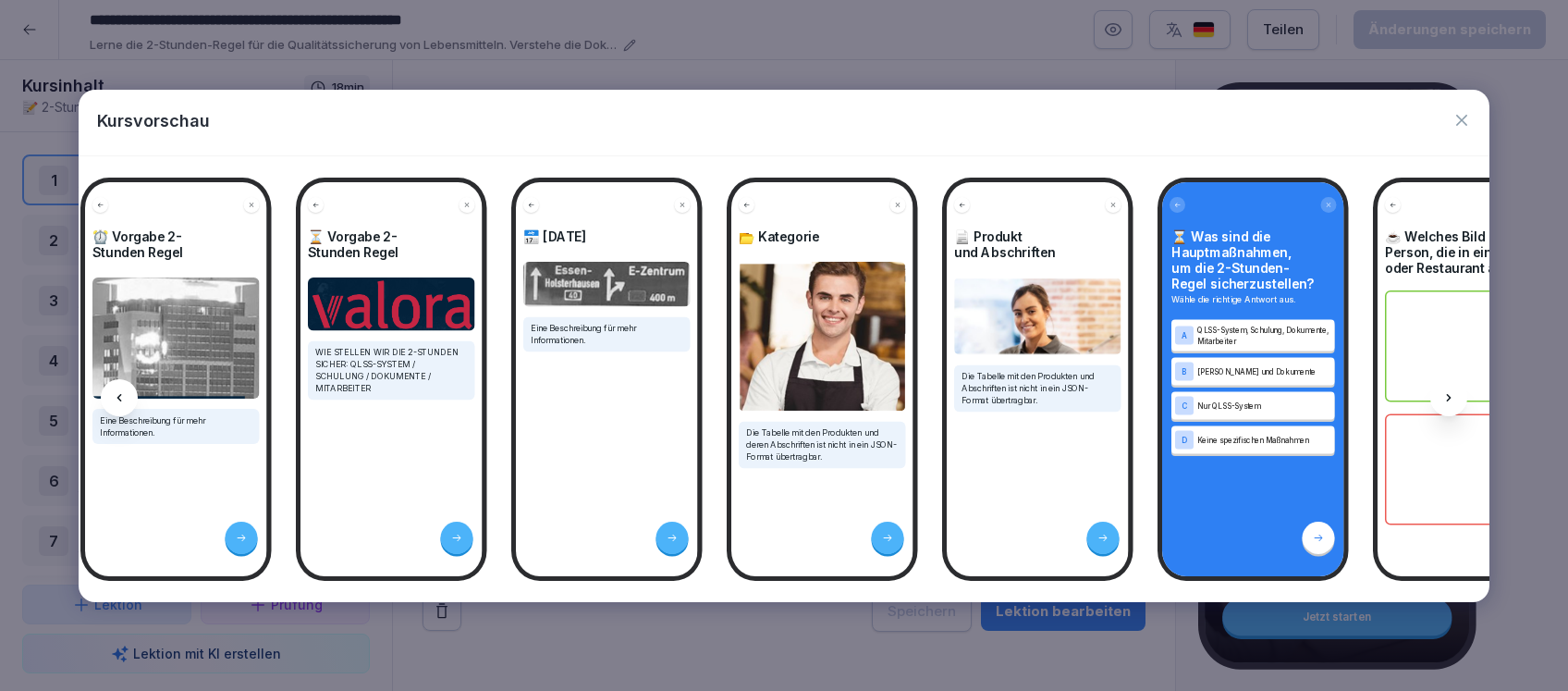click at bounding box center [1449, 398] 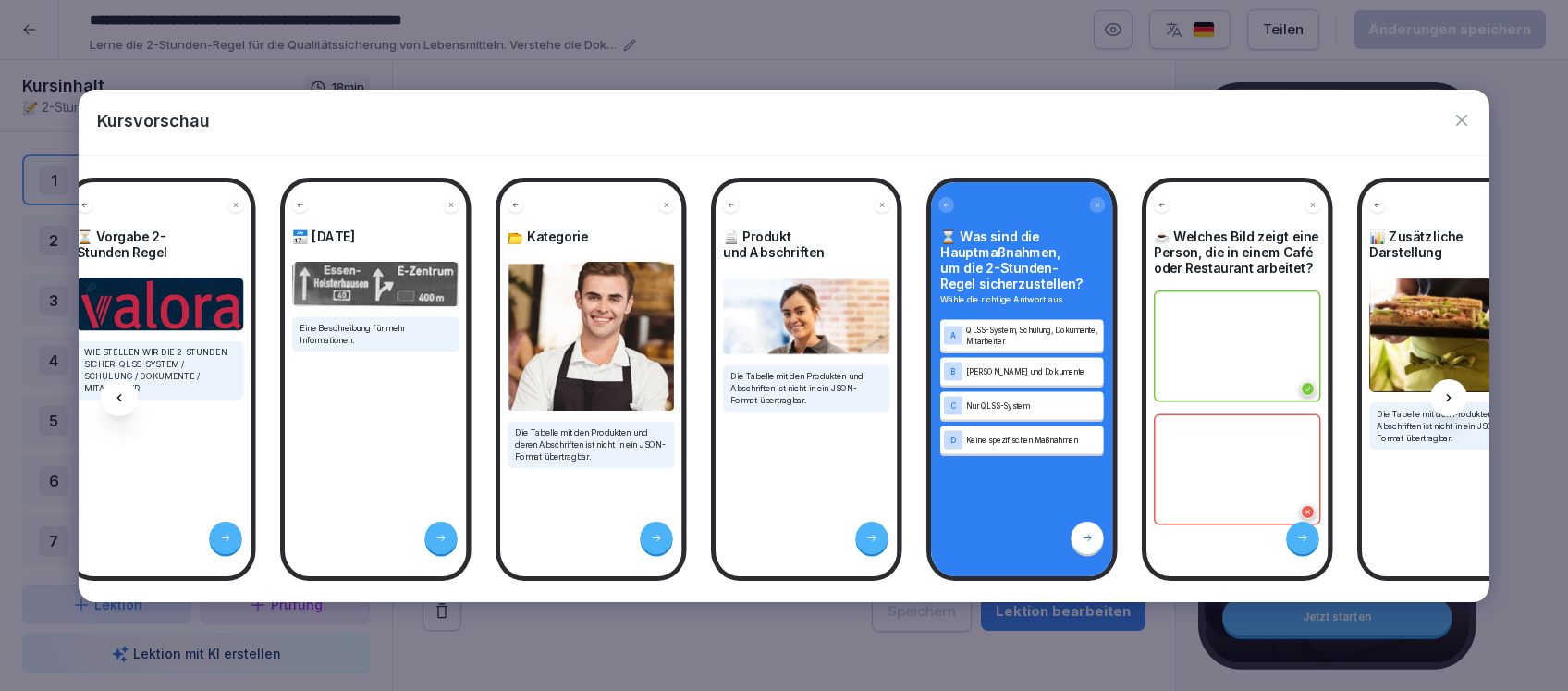 scroll, scrollTop: 0, scrollLeft: 495, axis: horizontal 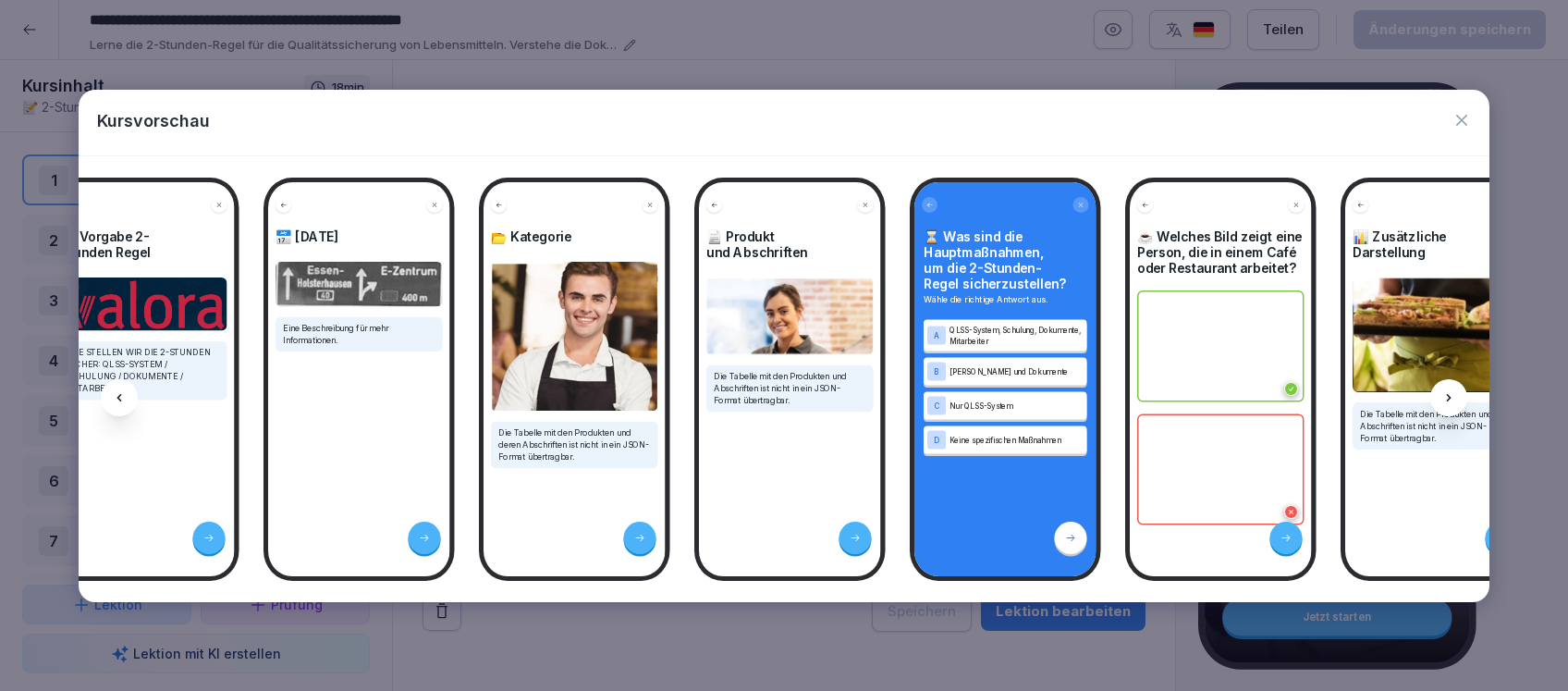 click at bounding box center (1449, 398) 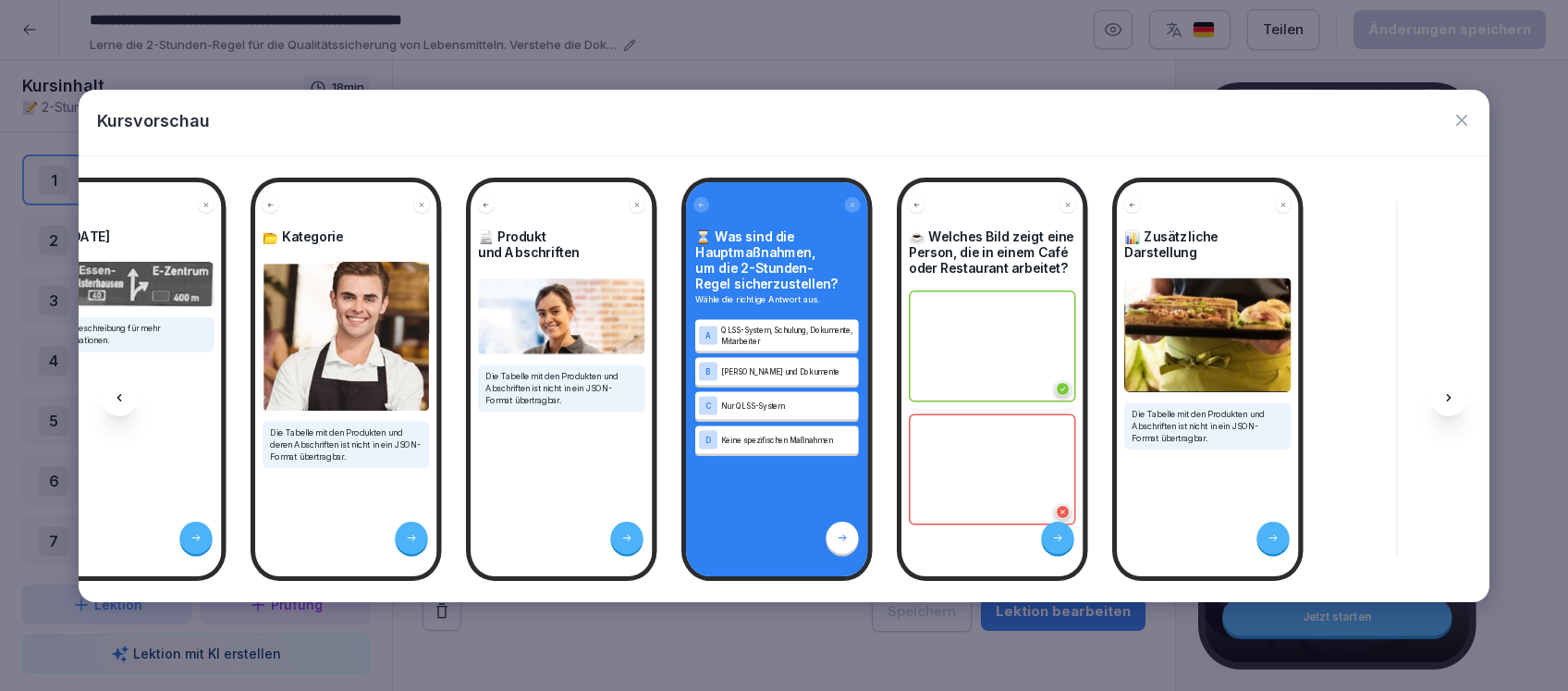 scroll, scrollTop: 0, scrollLeft: 742, axis: horizontal 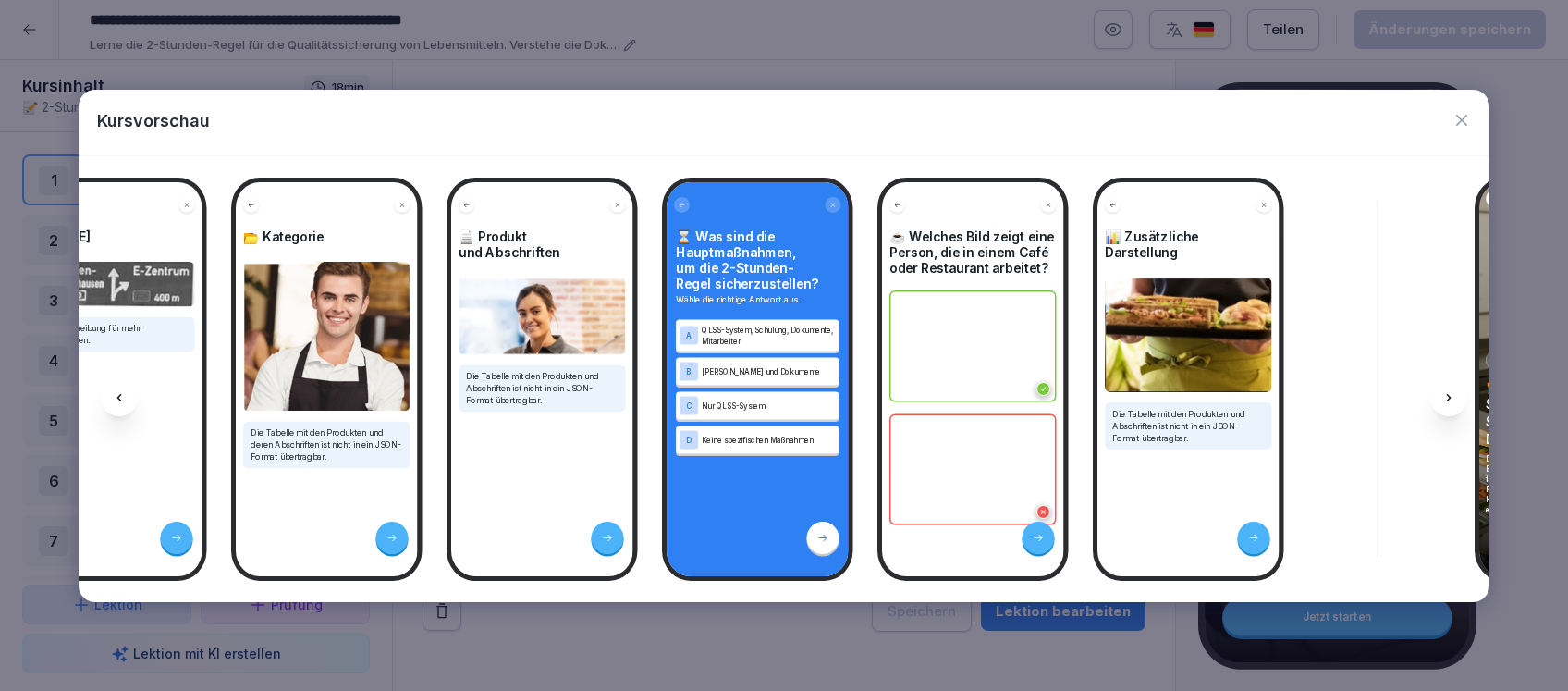 click at bounding box center [1449, 398] 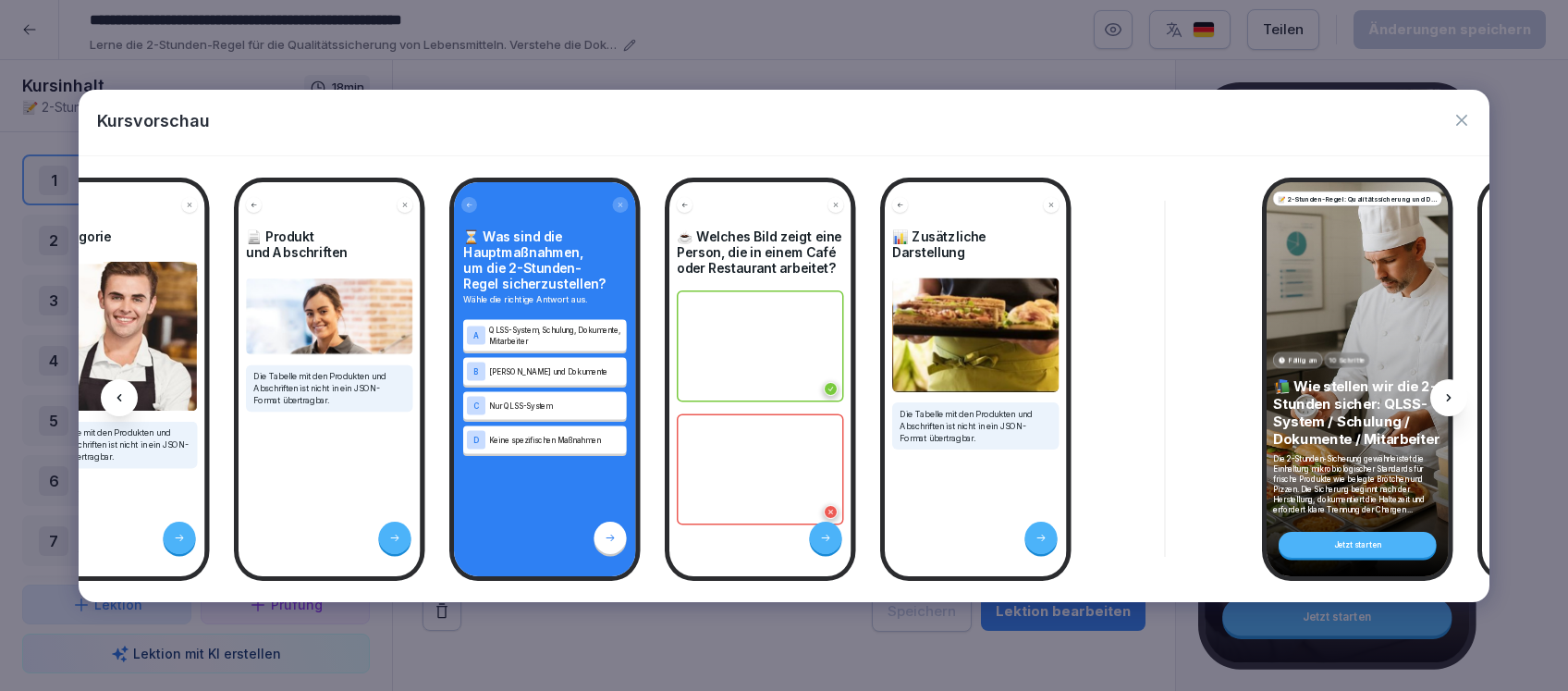 scroll, scrollTop: 0, scrollLeft: 990, axis: horizontal 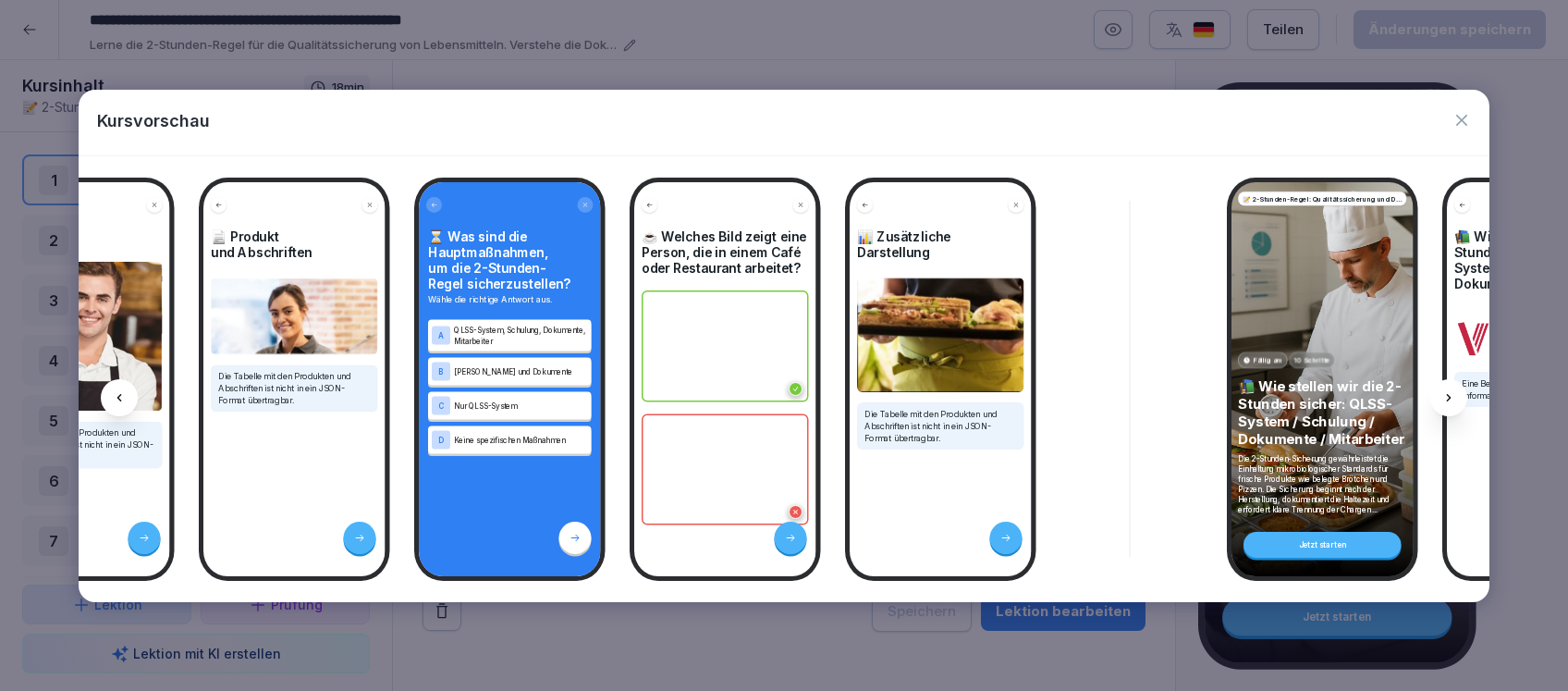 click at bounding box center [1449, 398] 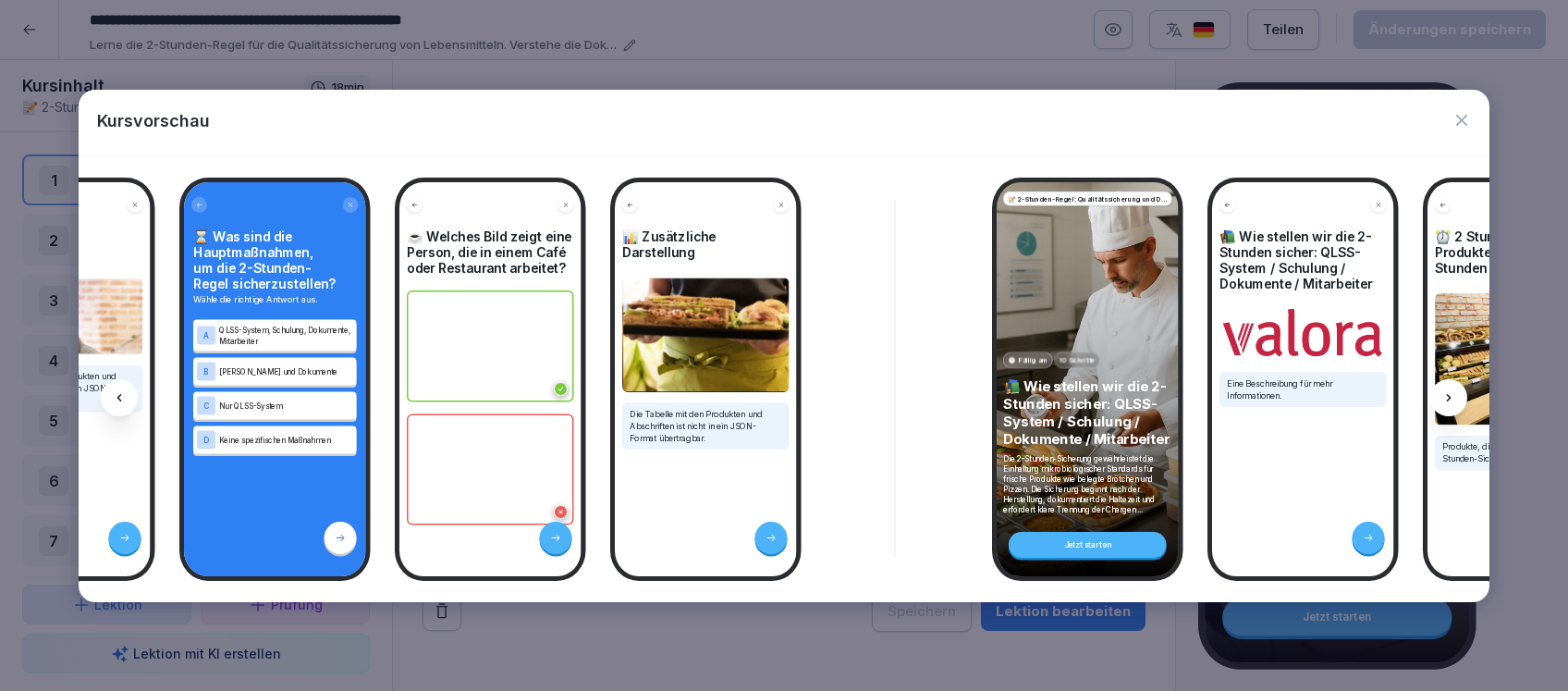 scroll, scrollTop: 0, scrollLeft: 1237, axis: horizontal 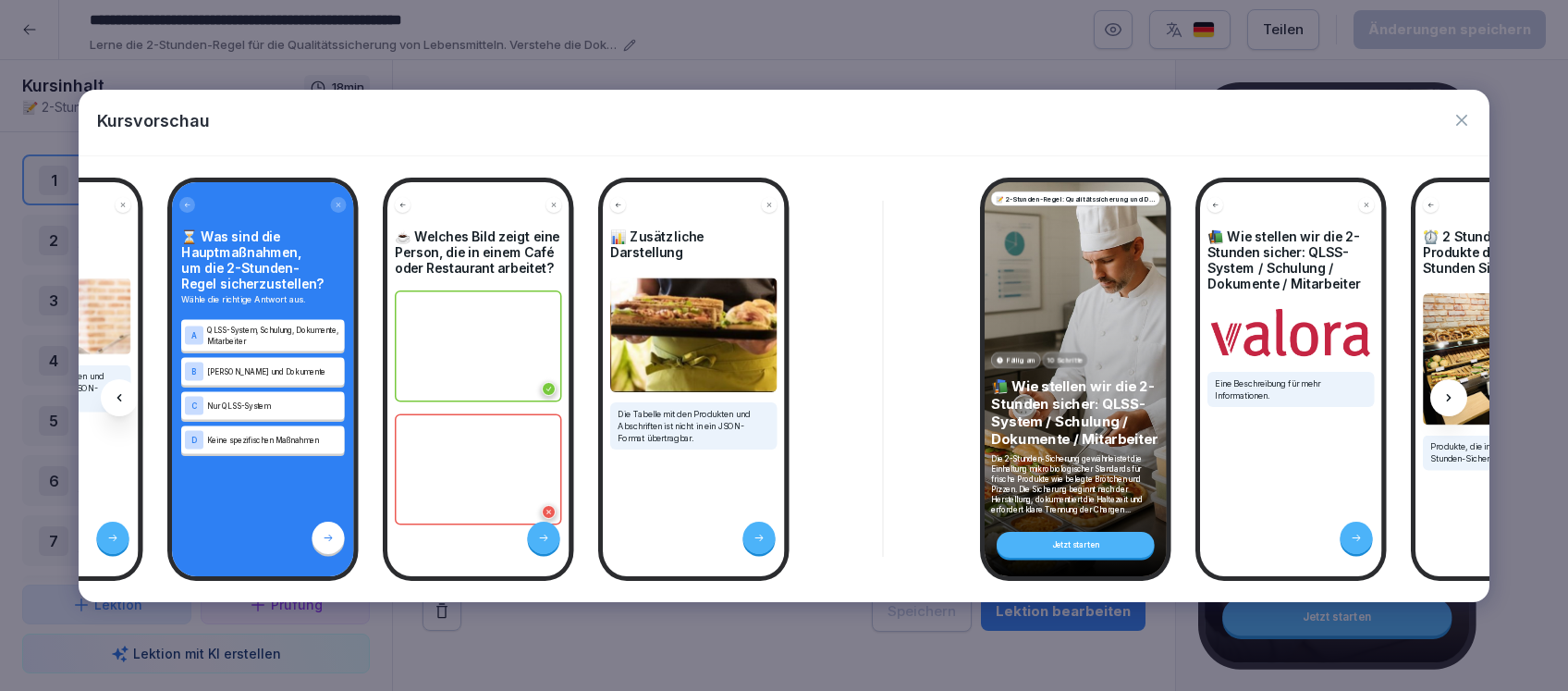 click 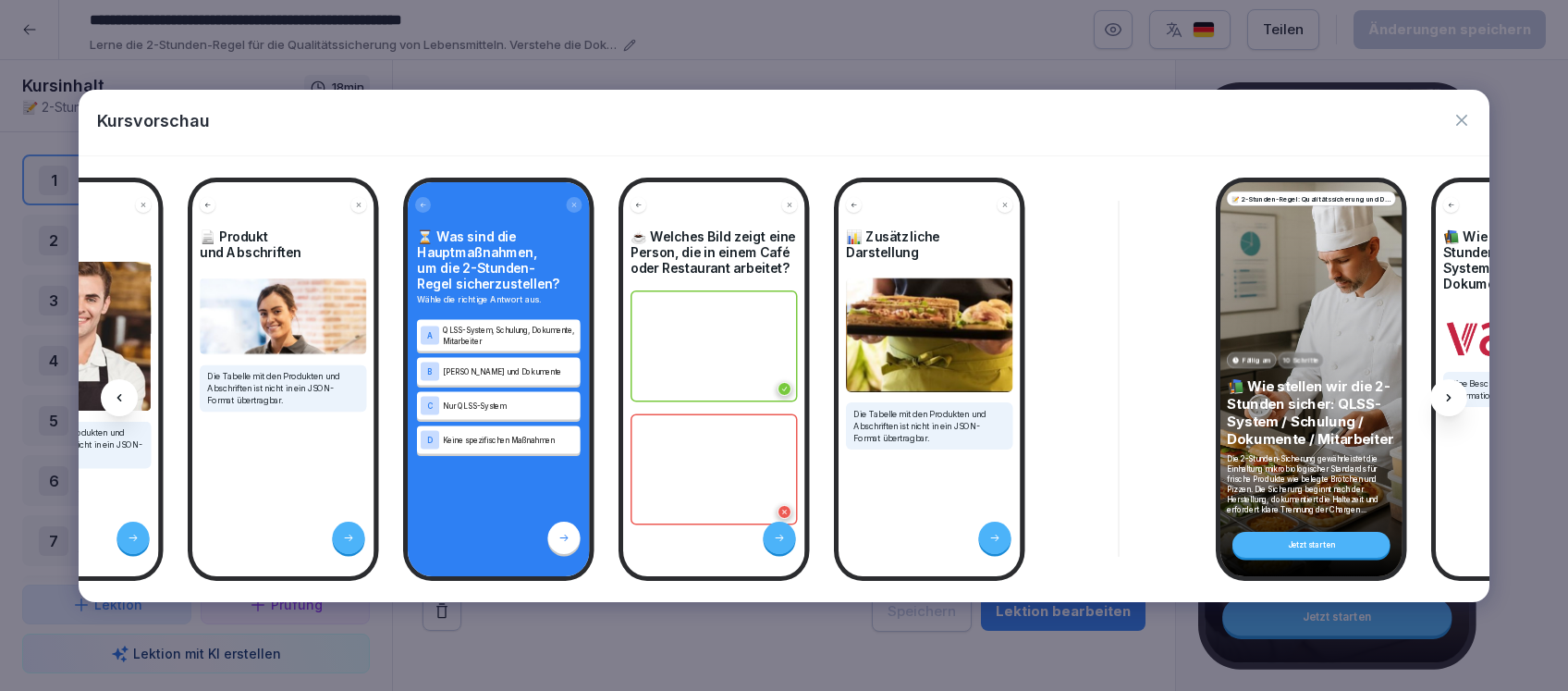 scroll, scrollTop: 0, scrollLeft: 990, axis: horizontal 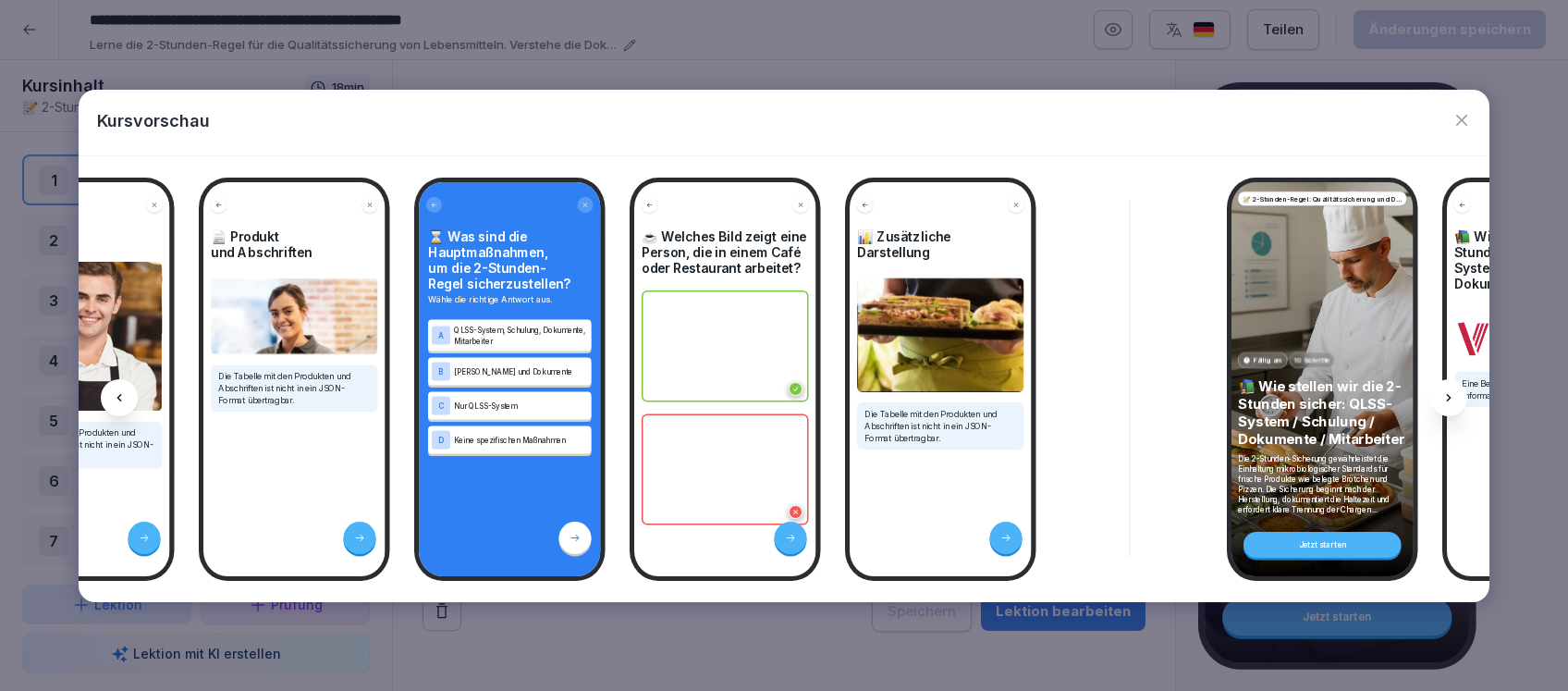 click at bounding box center (725, 346) 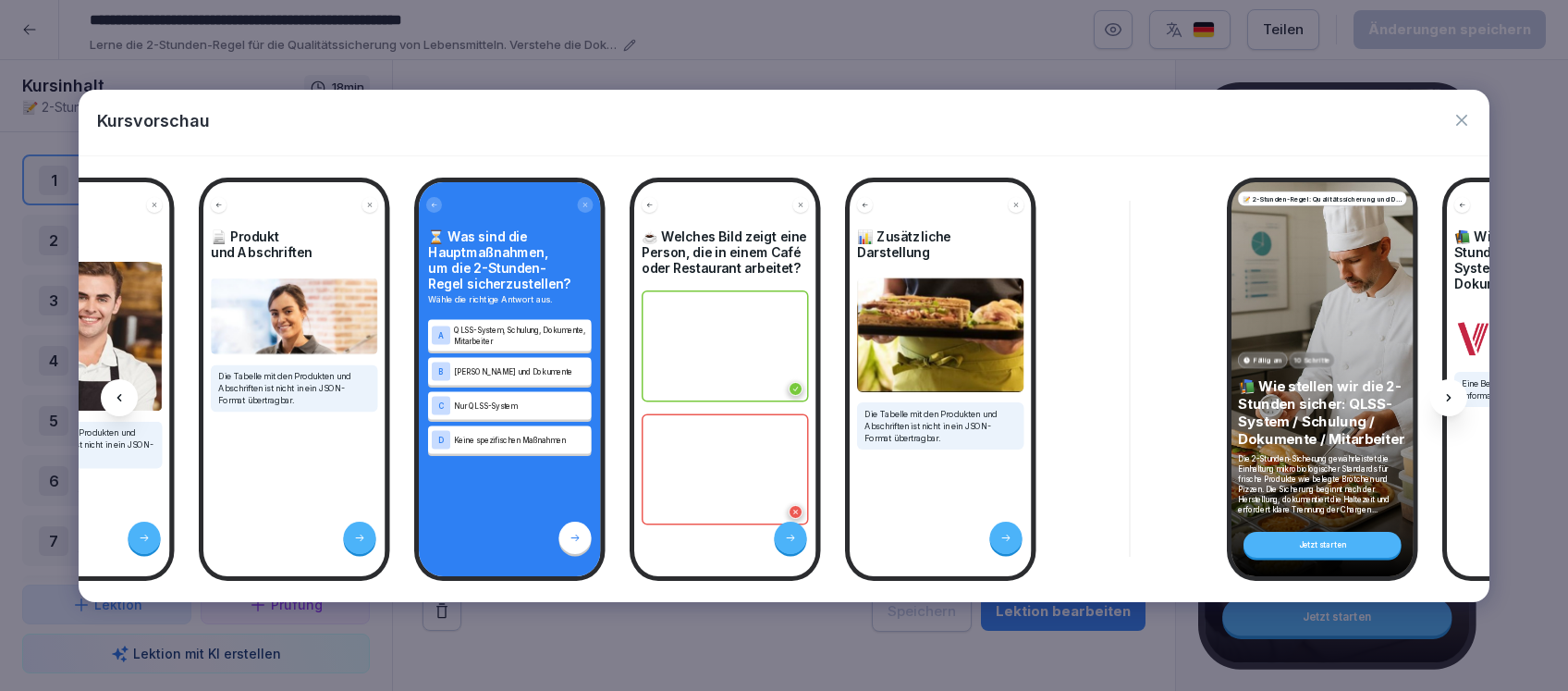click 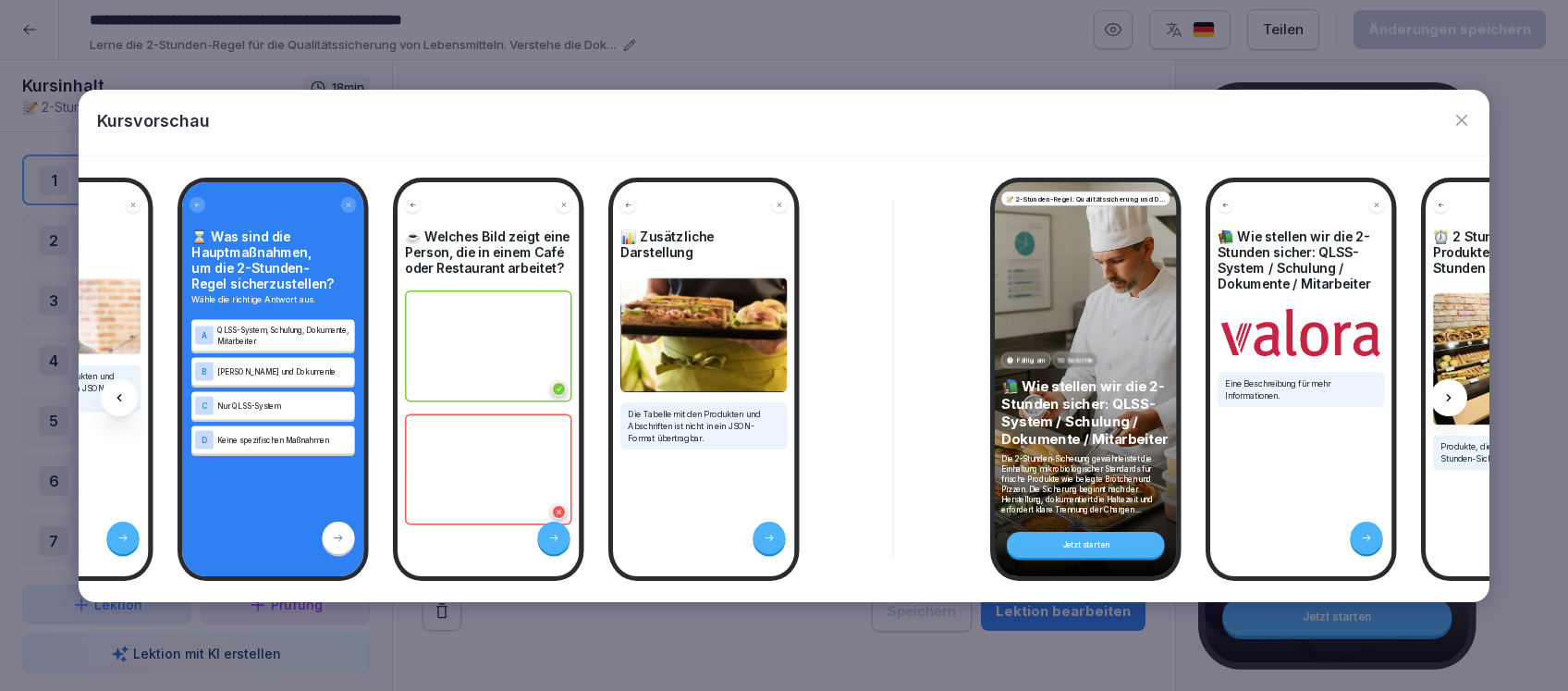 scroll, scrollTop: 0, scrollLeft: 1237, axis: horizontal 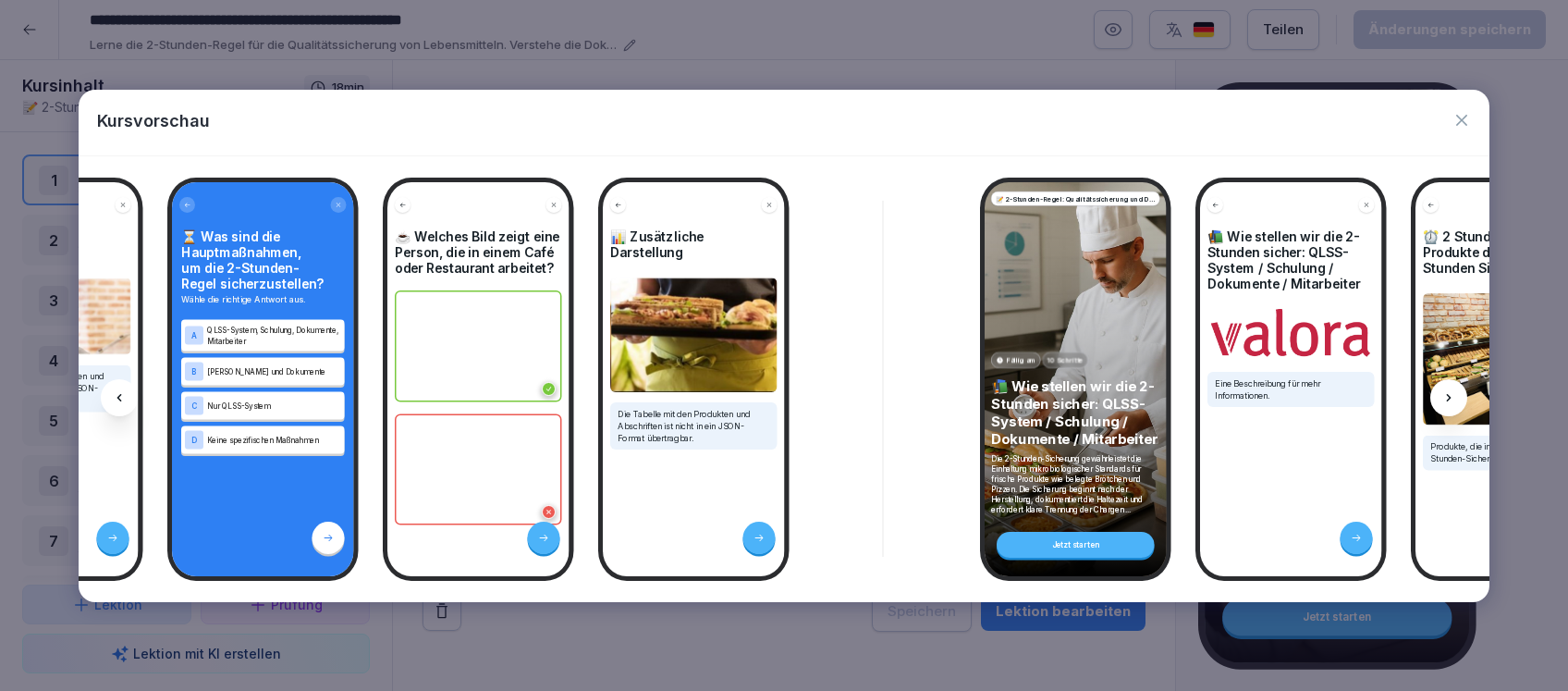 click 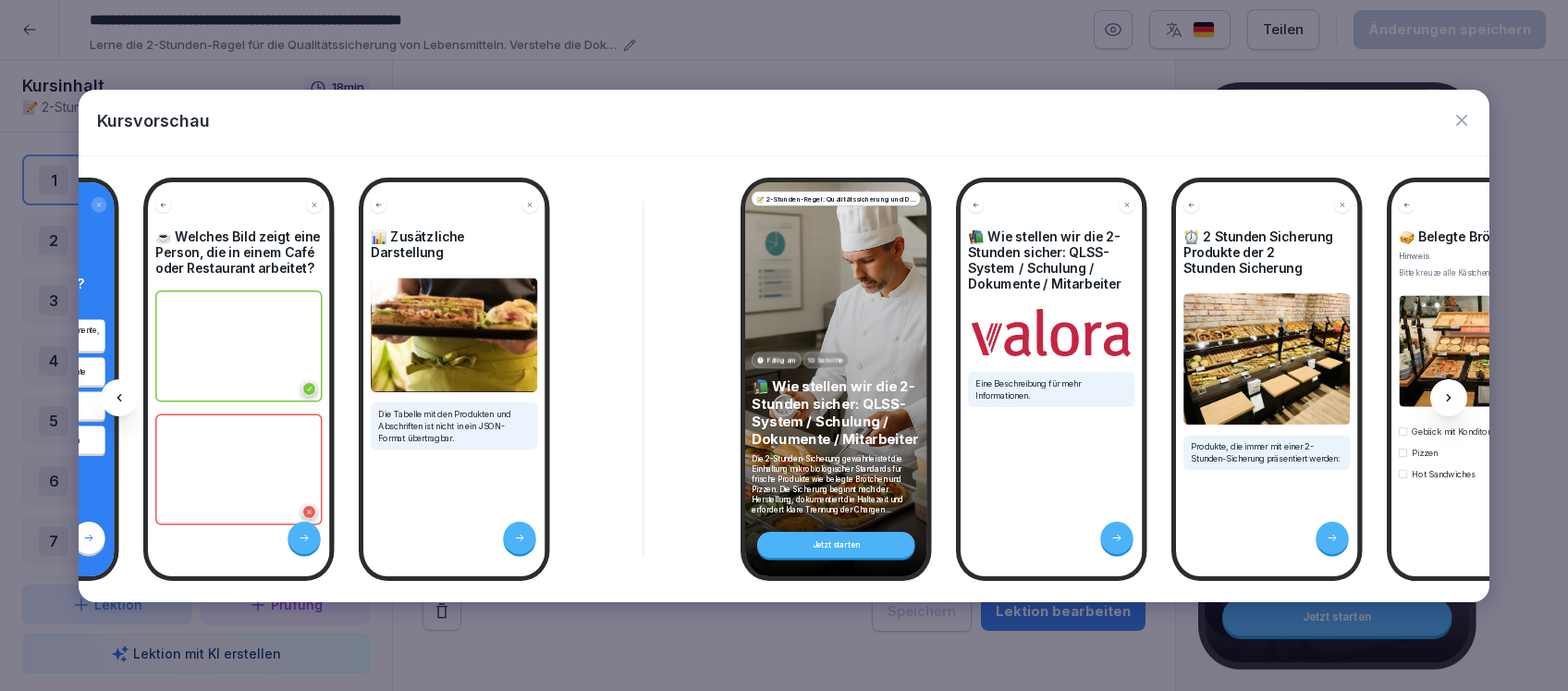 scroll, scrollTop: 0, scrollLeft: 1485, axis: horizontal 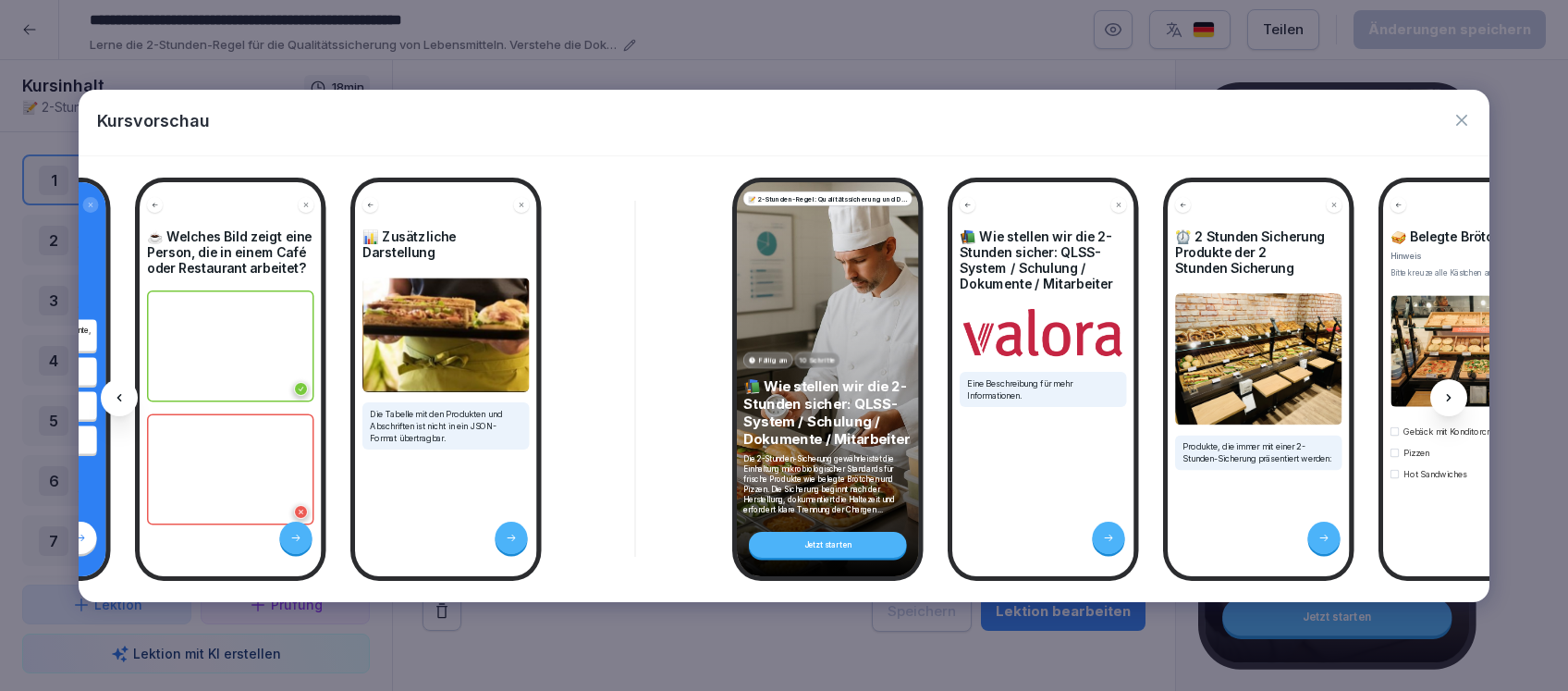 click 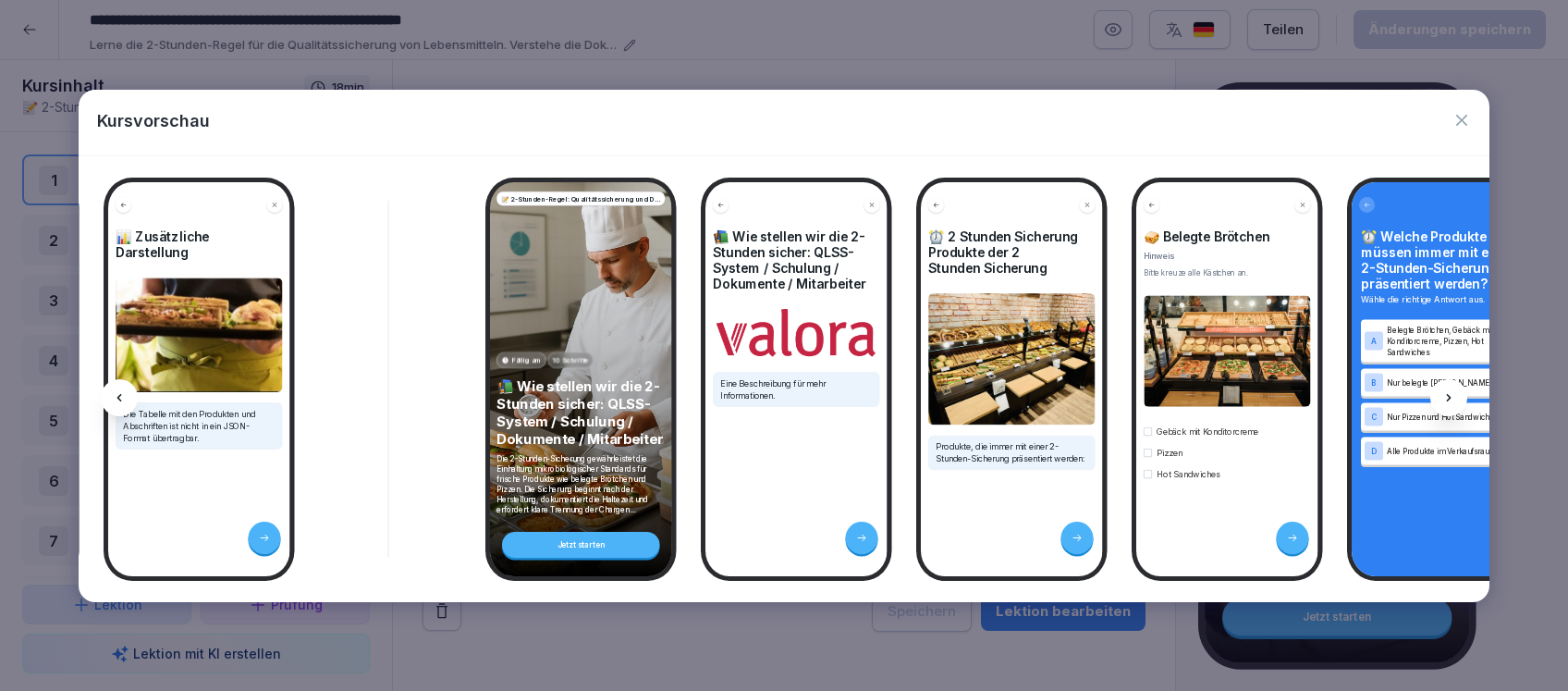 click 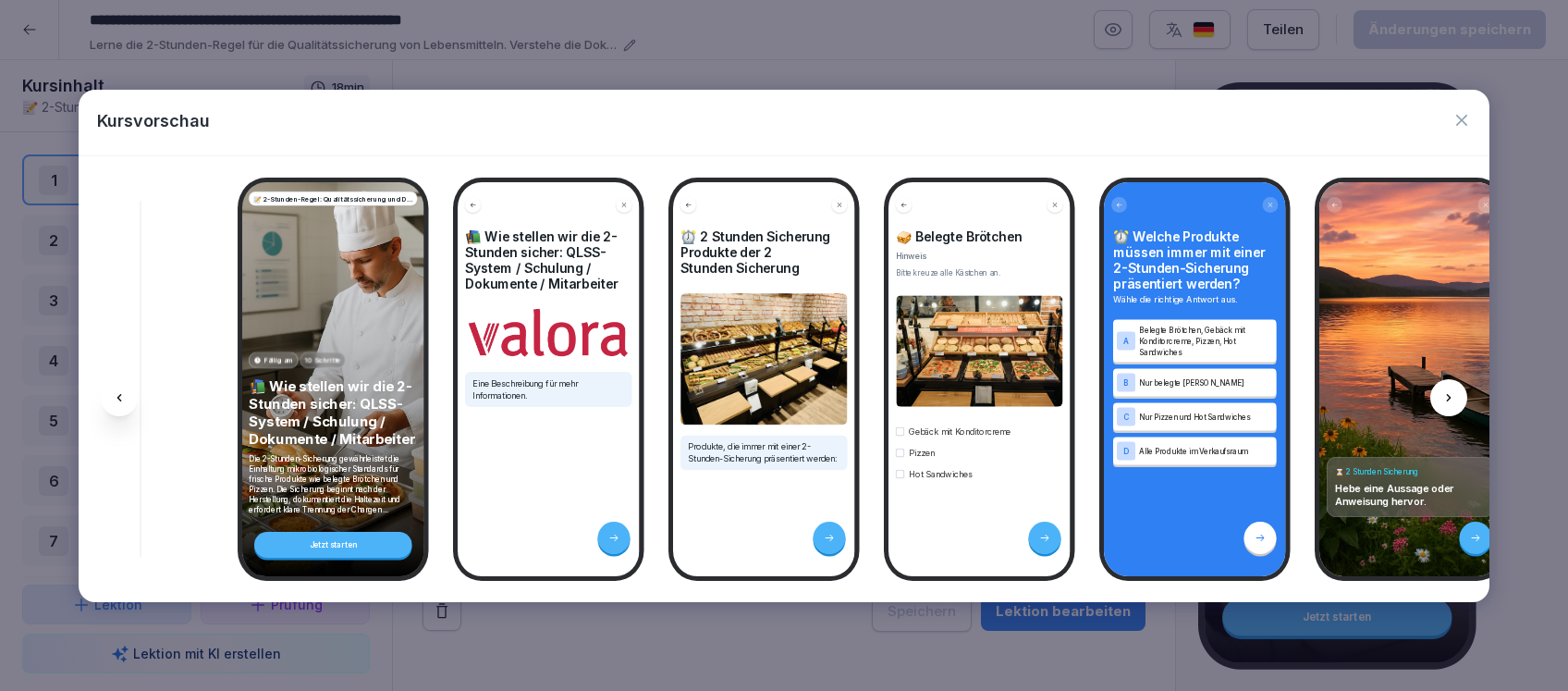 click 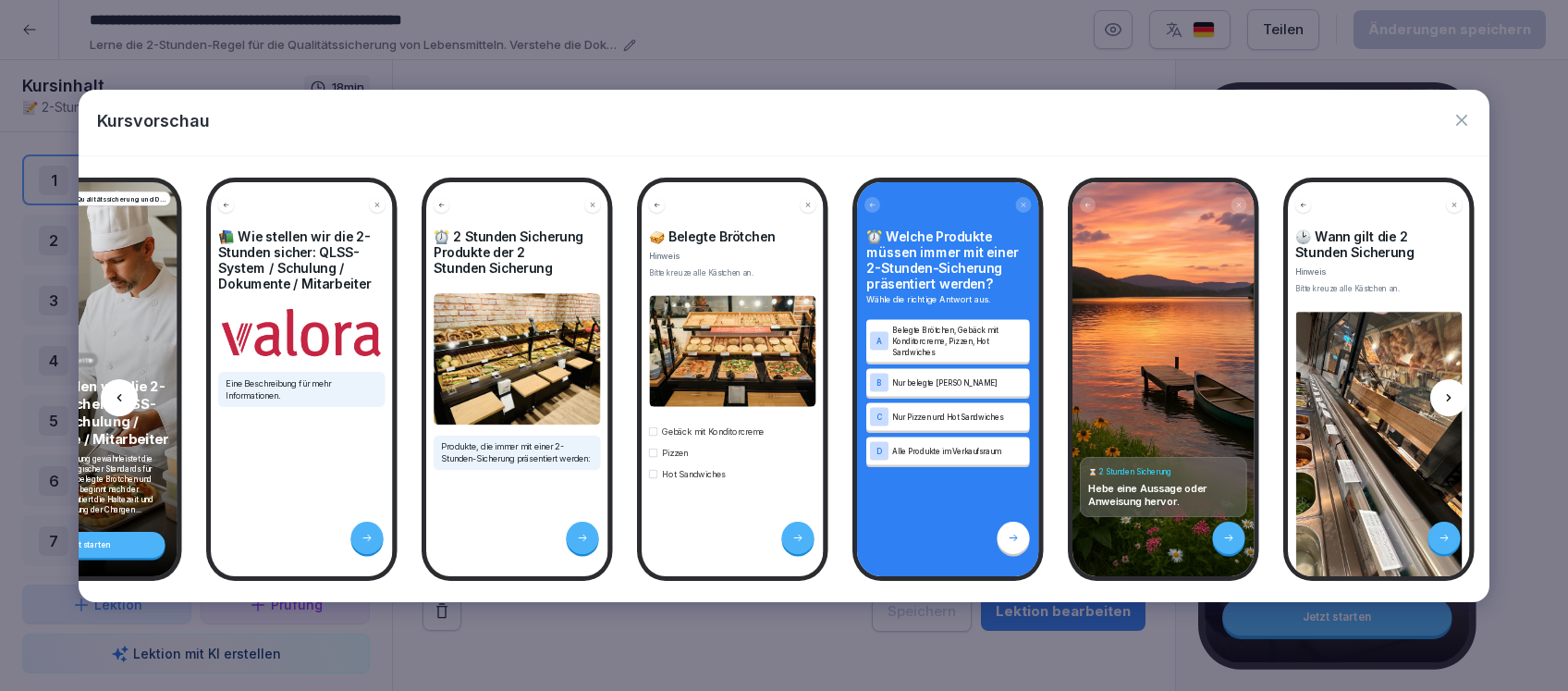 click 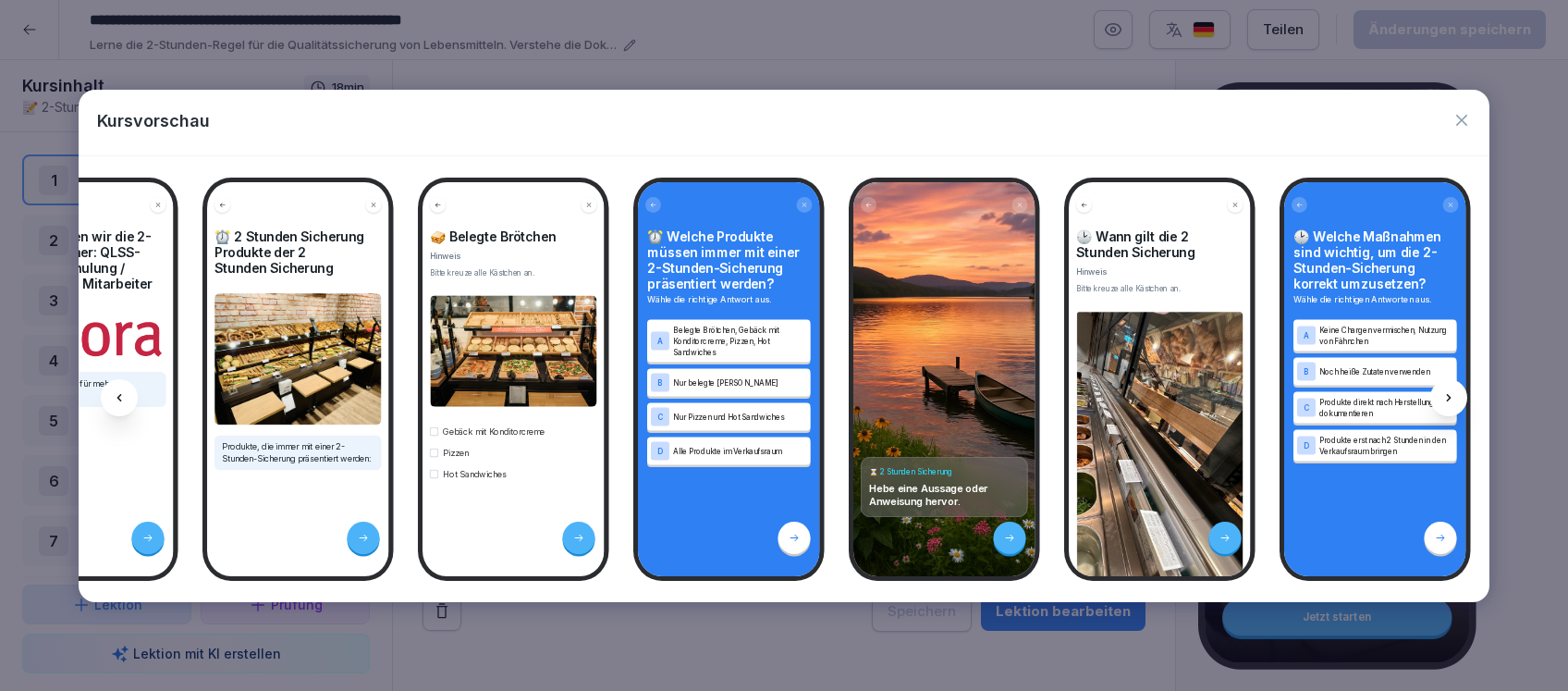 scroll, scrollTop: 0, scrollLeft: 2474, axis: horizontal 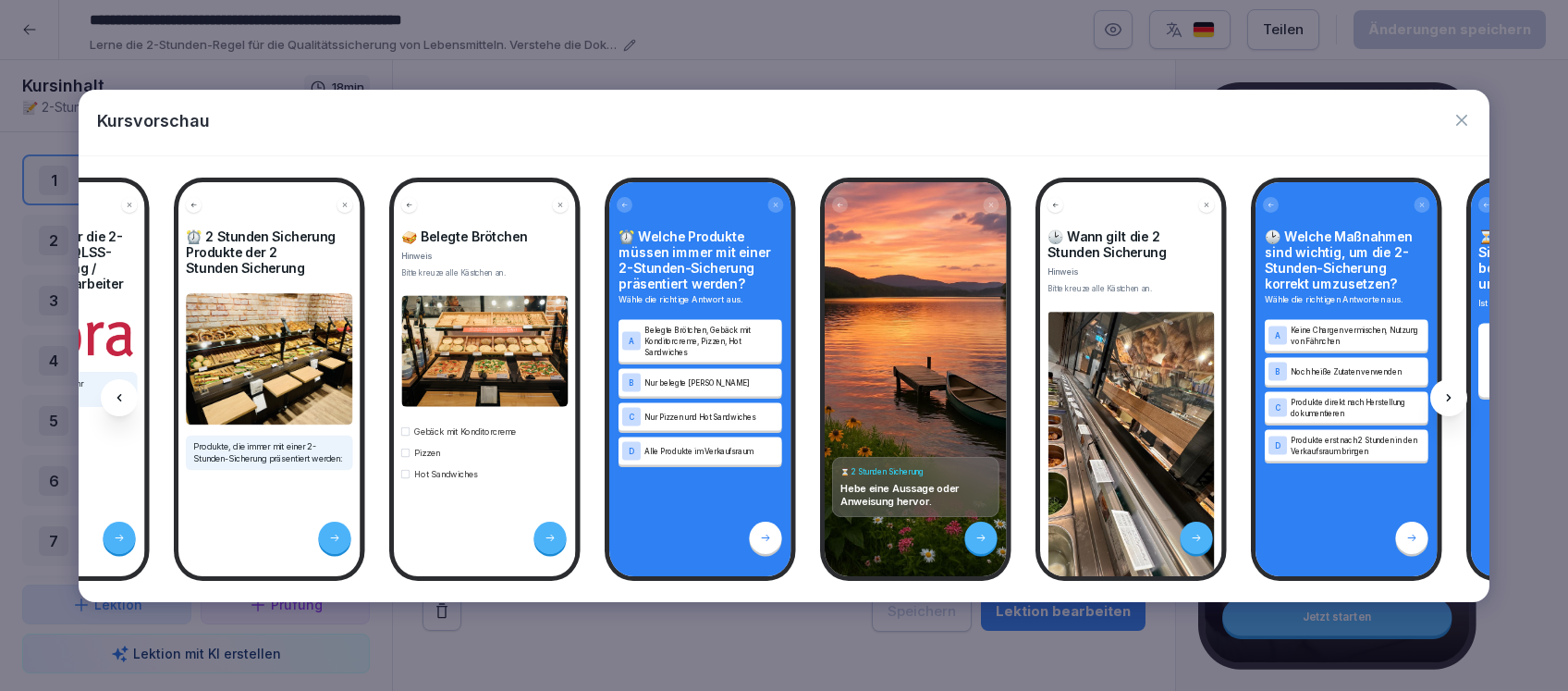 click 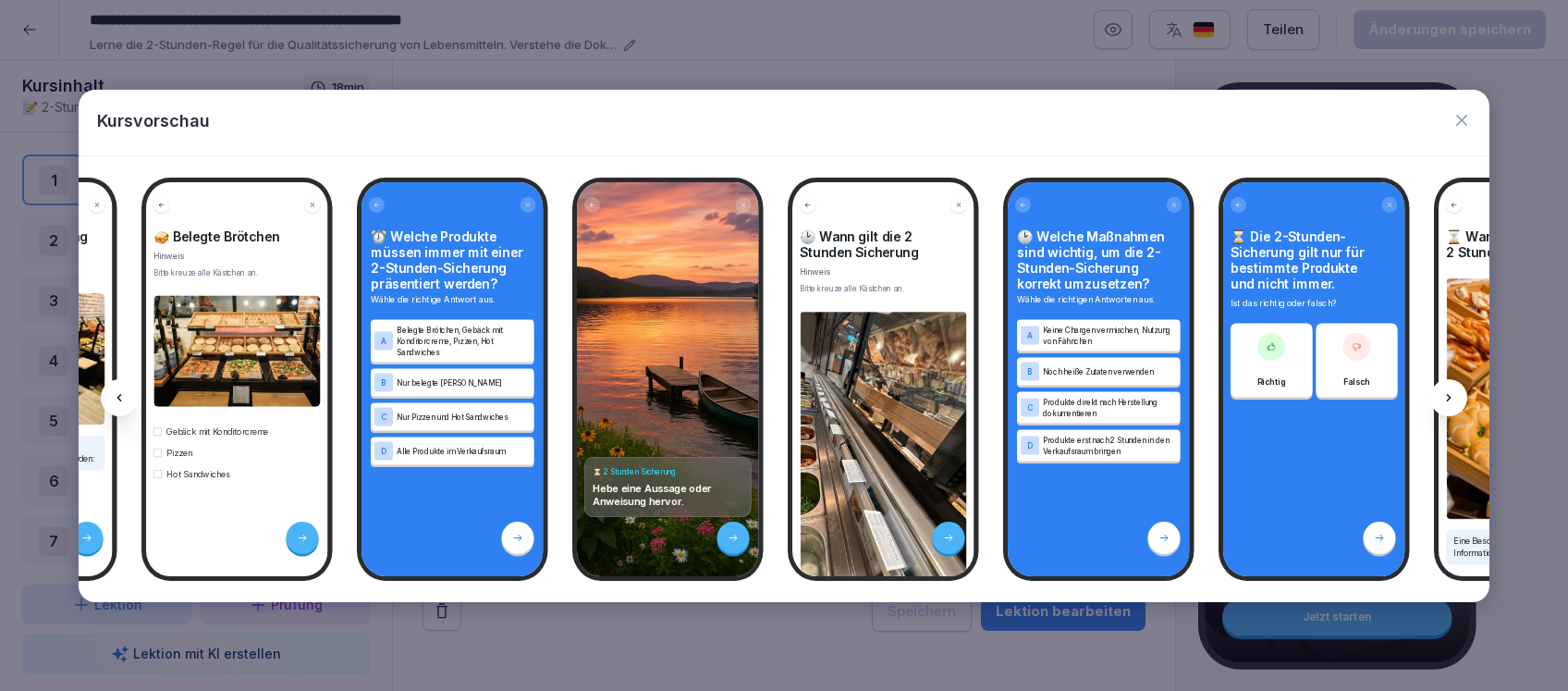 click 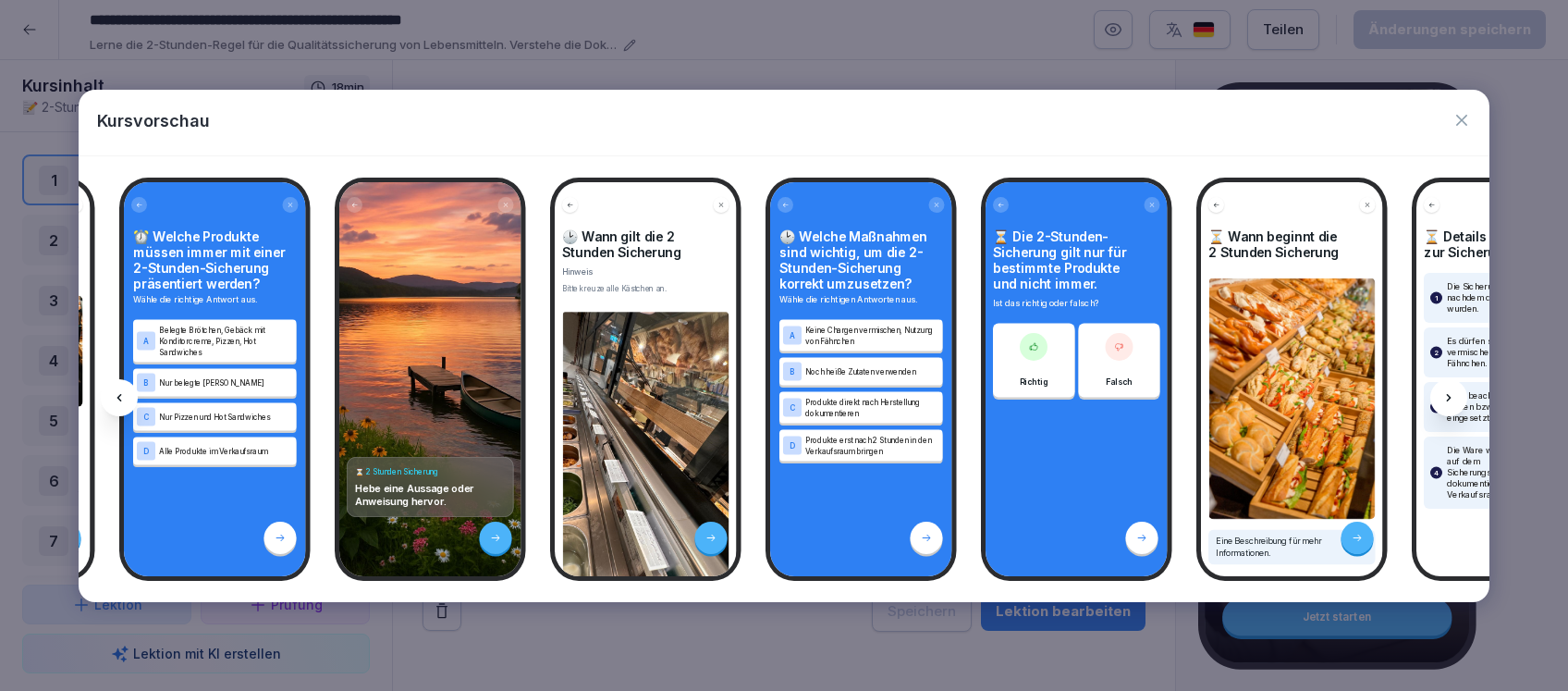 scroll, scrollTop: 0, scrollLeft: 2970, axis: horizontal 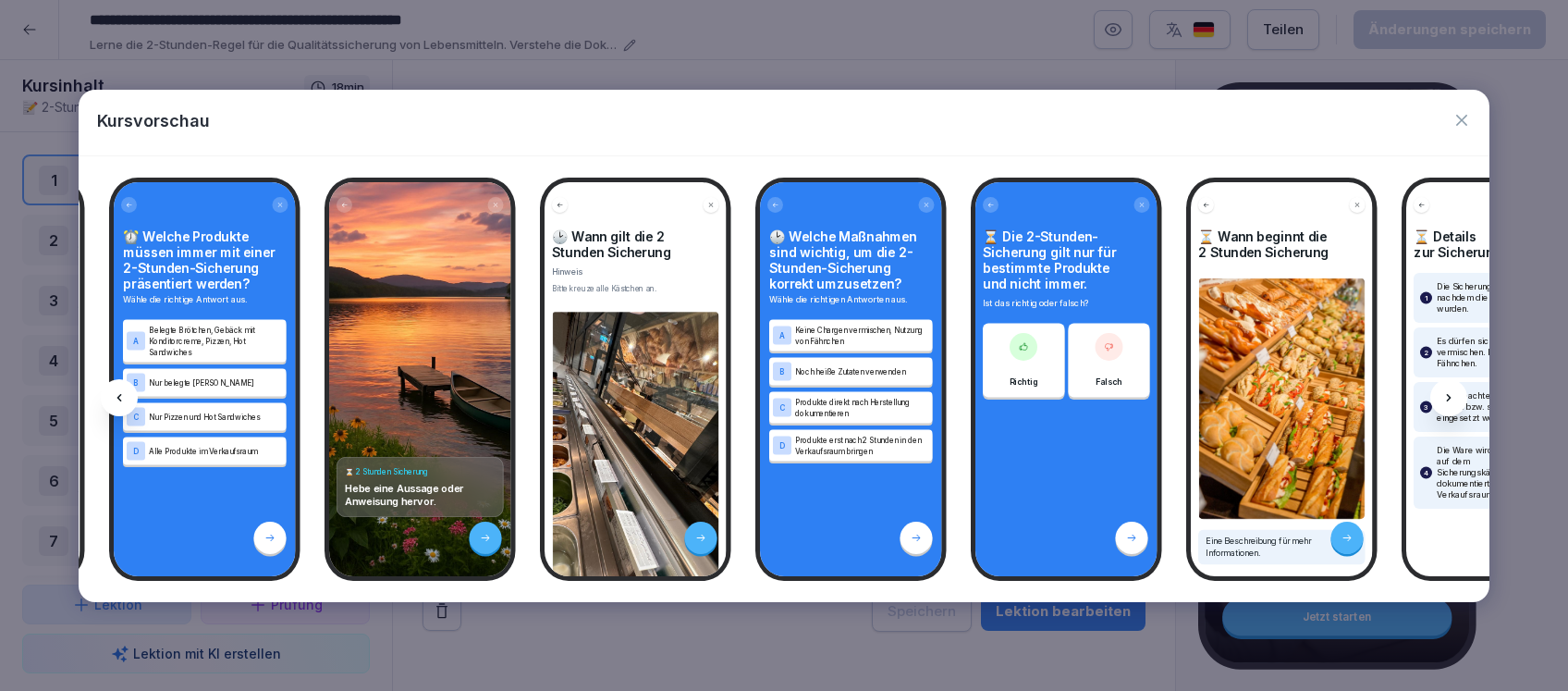click 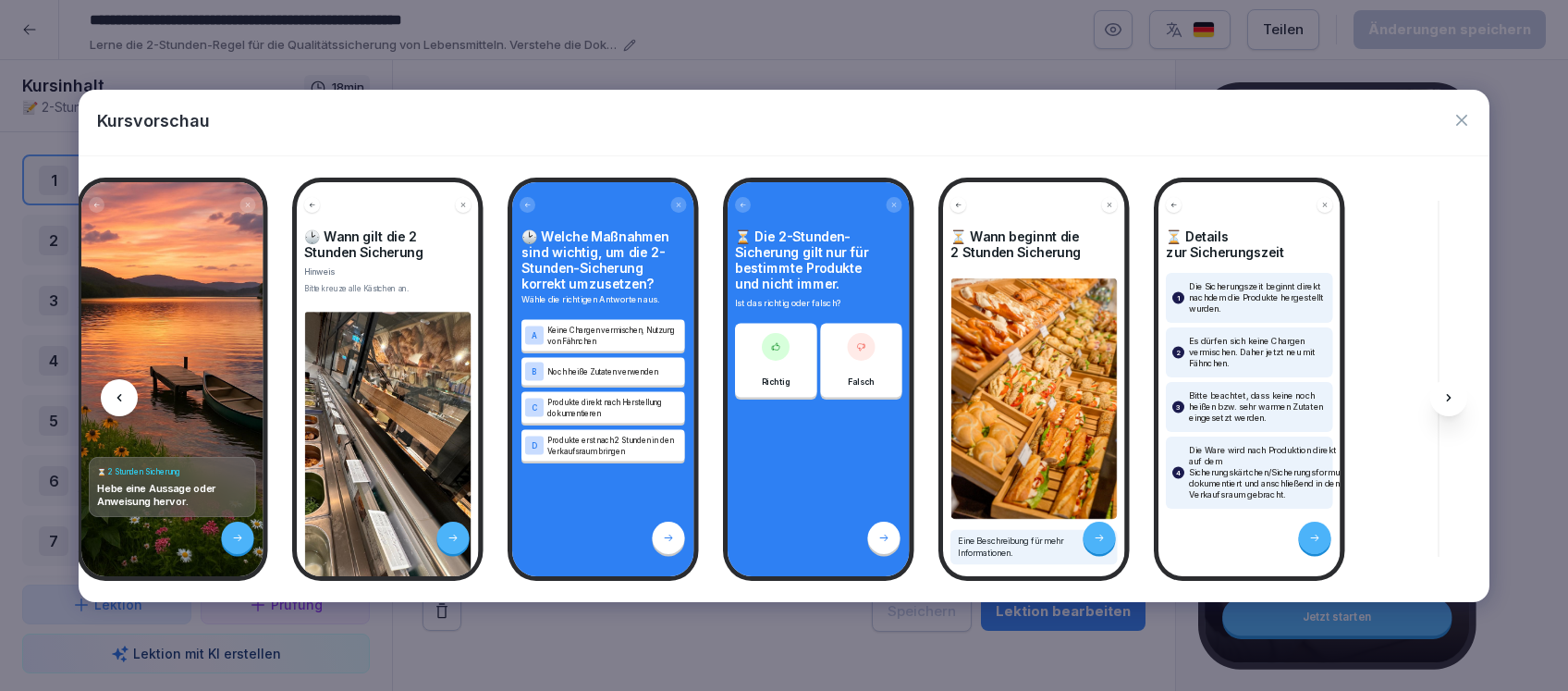 click 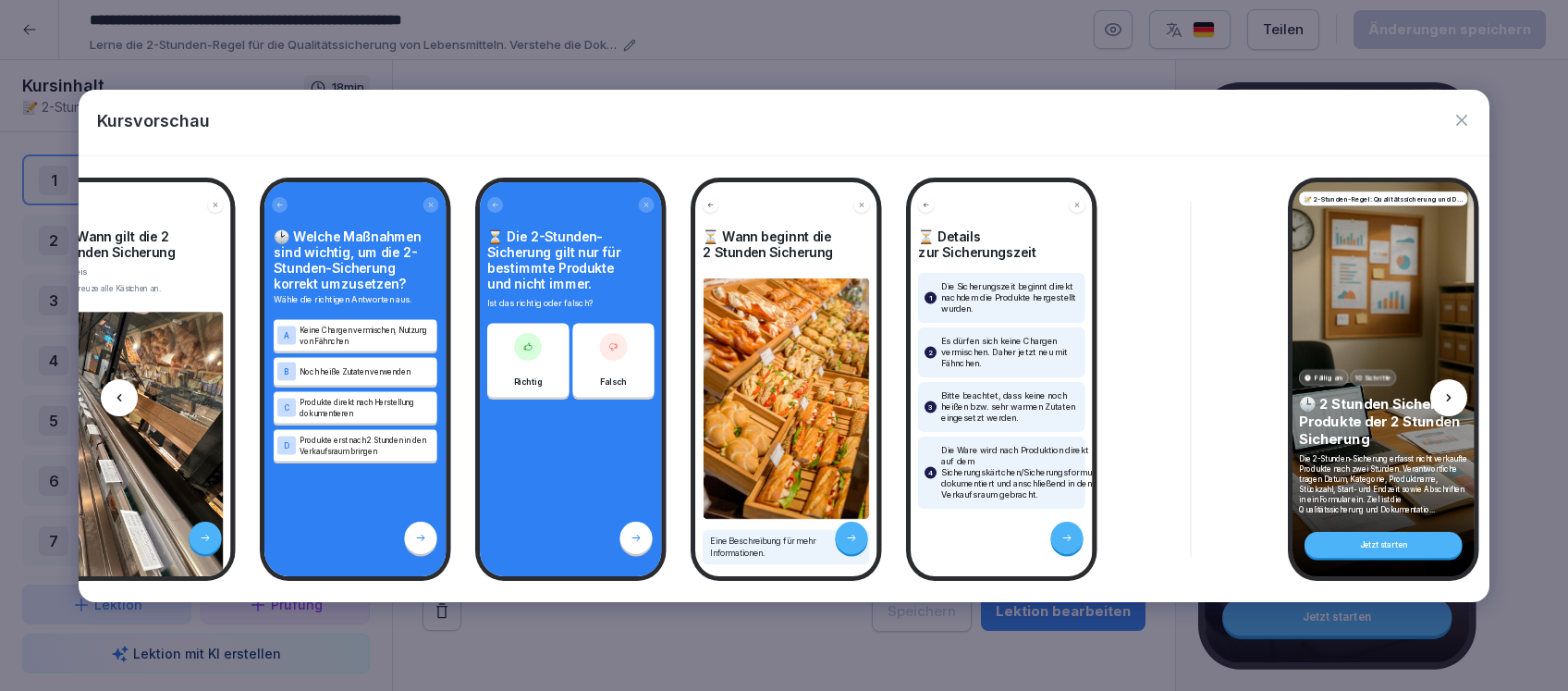 click 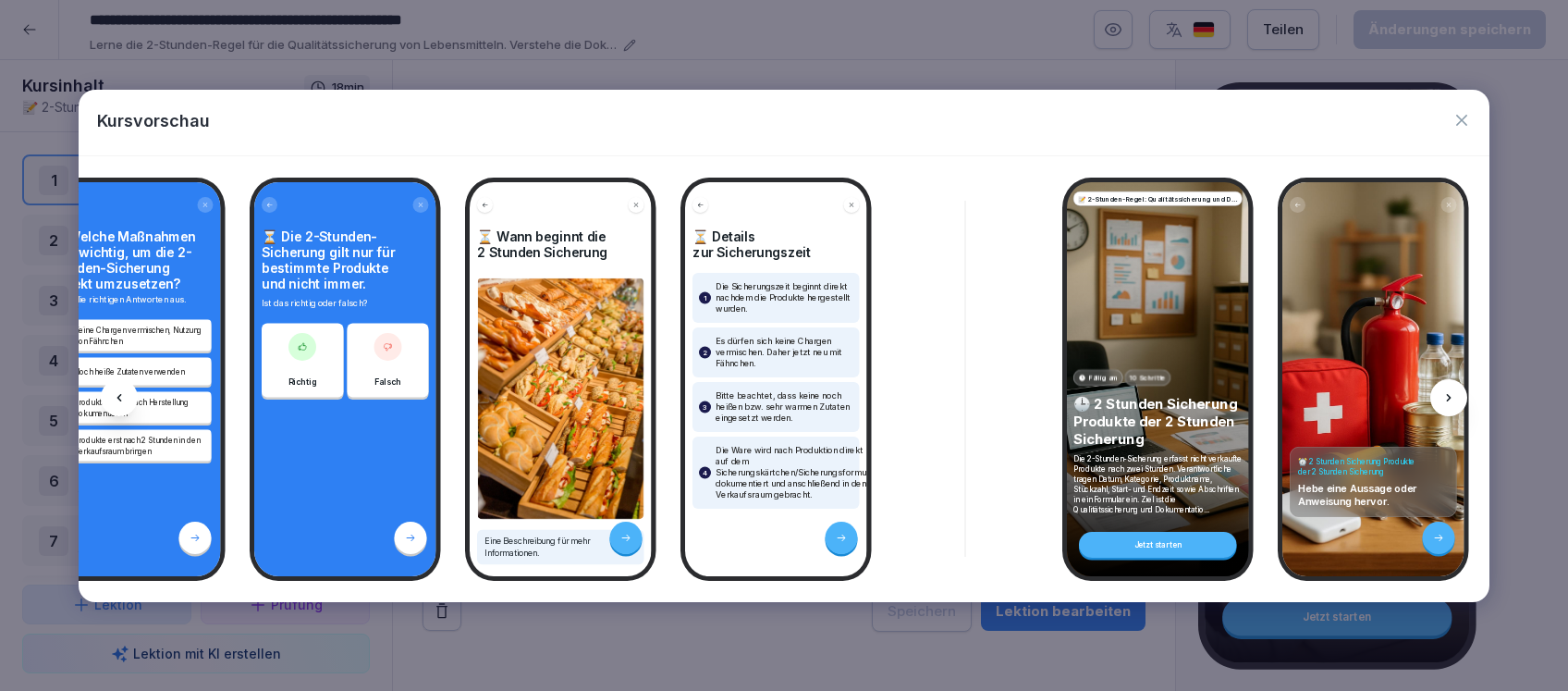 scroll, scrollTop: 0, scrollLeft: 3713, axis: horizontal 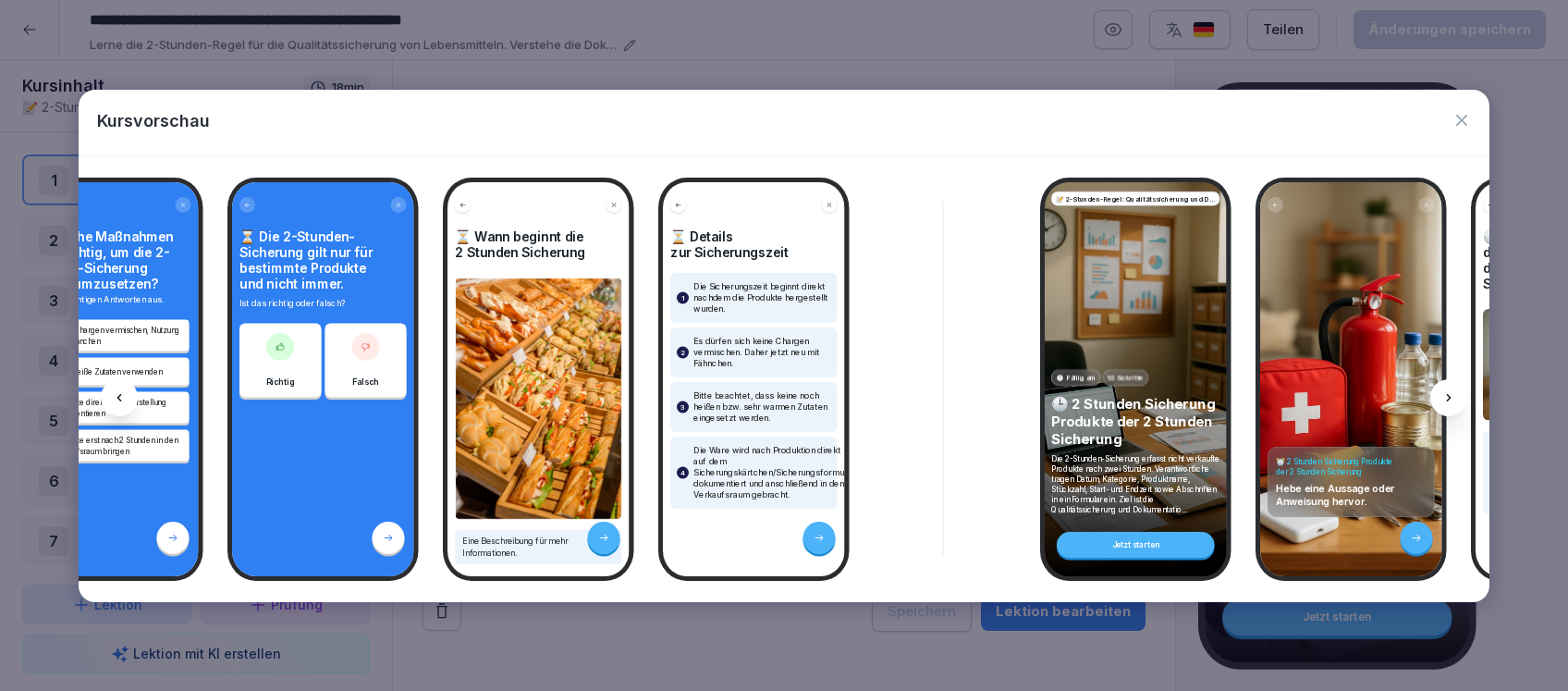 click 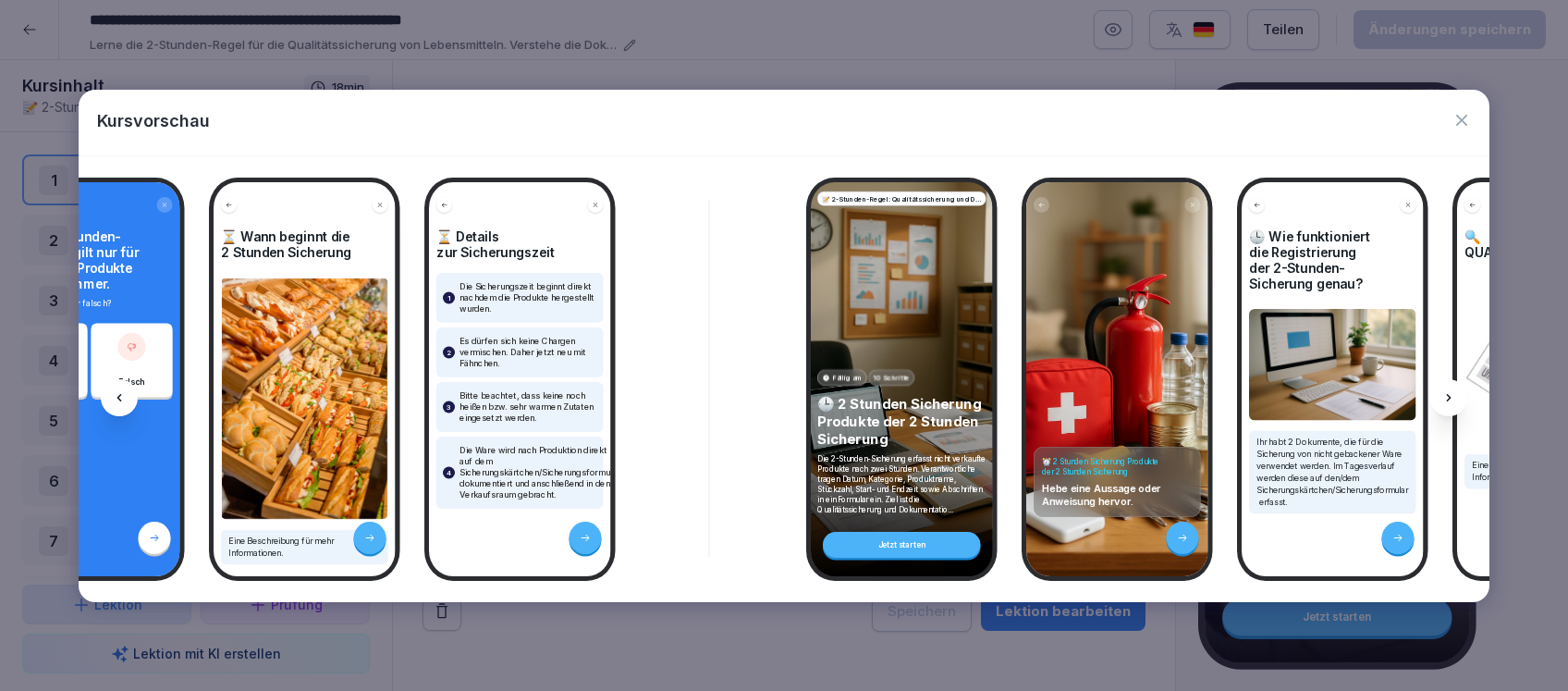 scroll, scrollTop: 0, scrollLeft: 3960, axis: horizontal 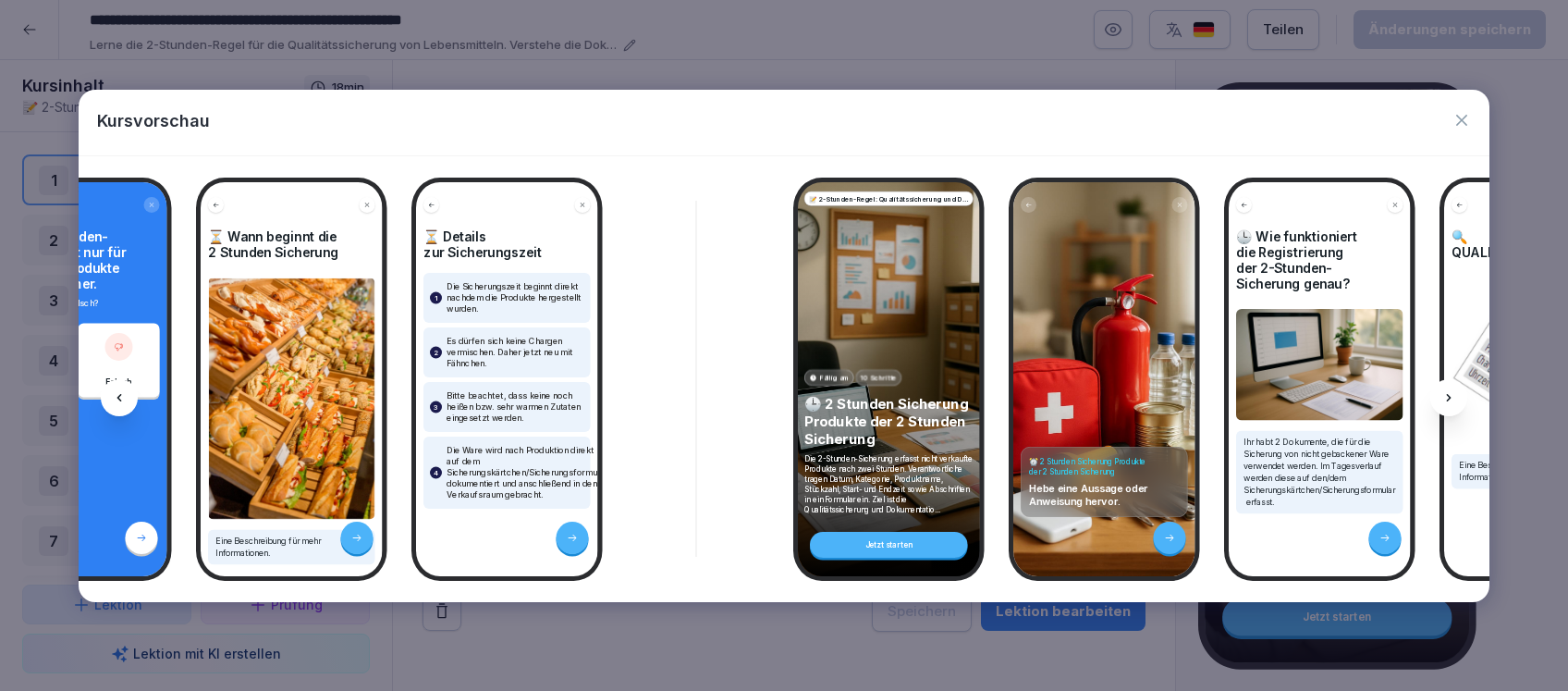 click 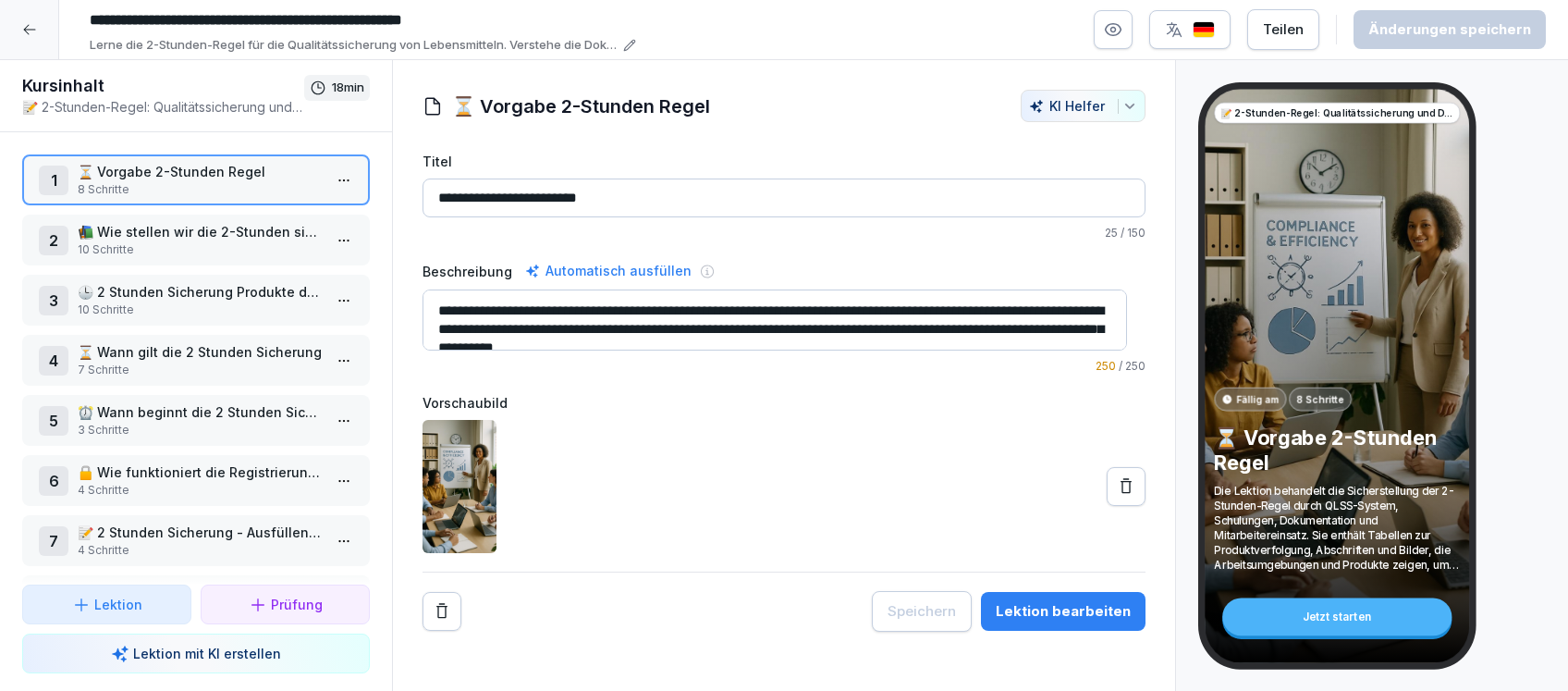 click 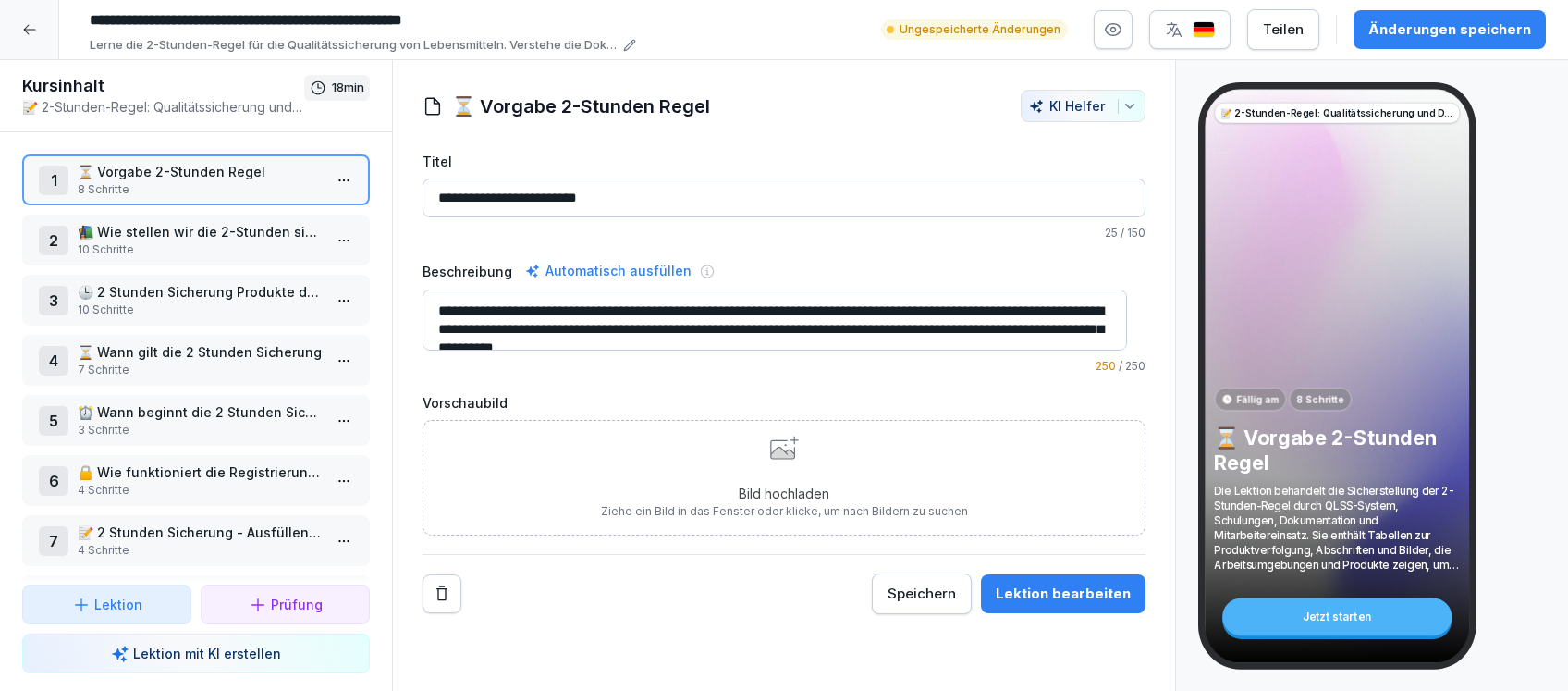 click on "Bild hochladen Ziehe ein Bild in das Fenster oder klicke, um nach Bildern zu suchen" at bounding box center (784, 477) 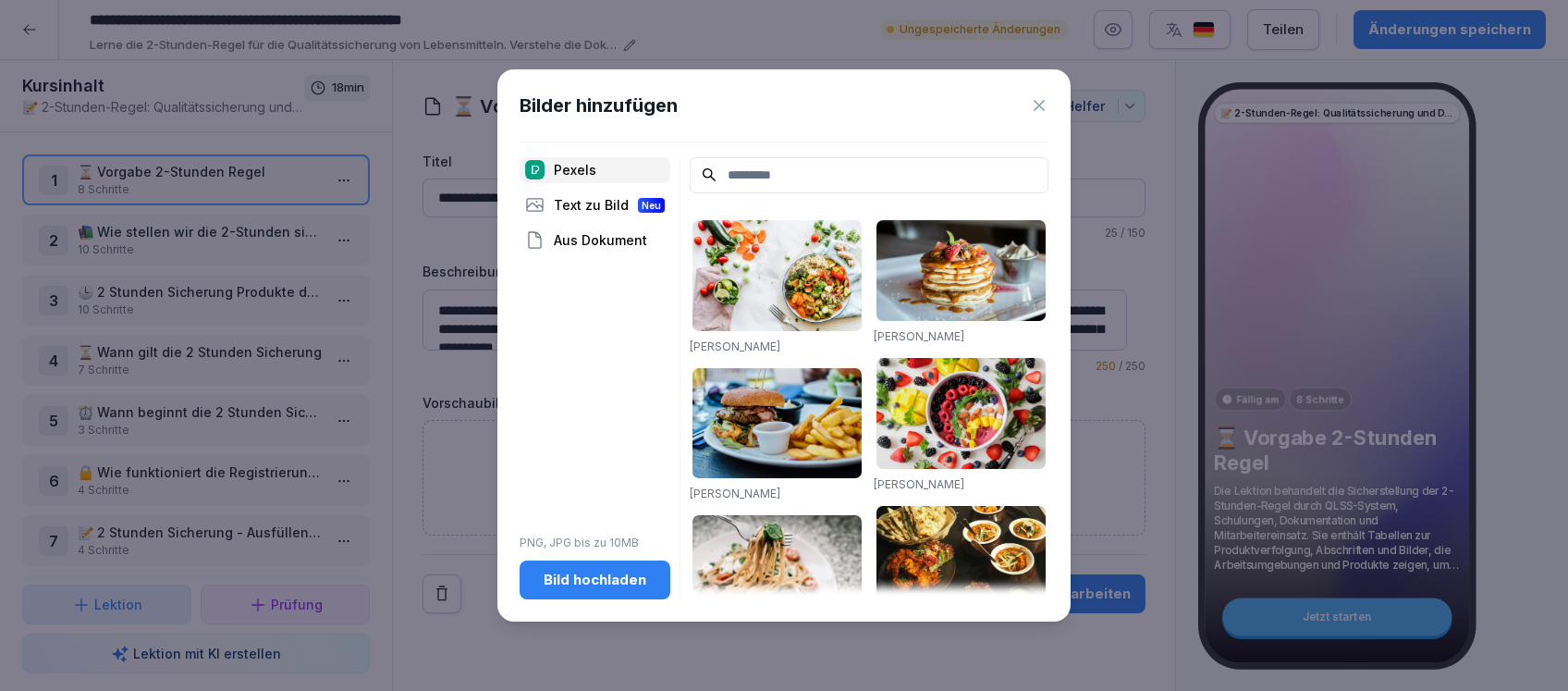 drag, startPoint x: 940, startPoint y: 89, endPoint x: 1058, endPoint y: 115, distance: 120.83046 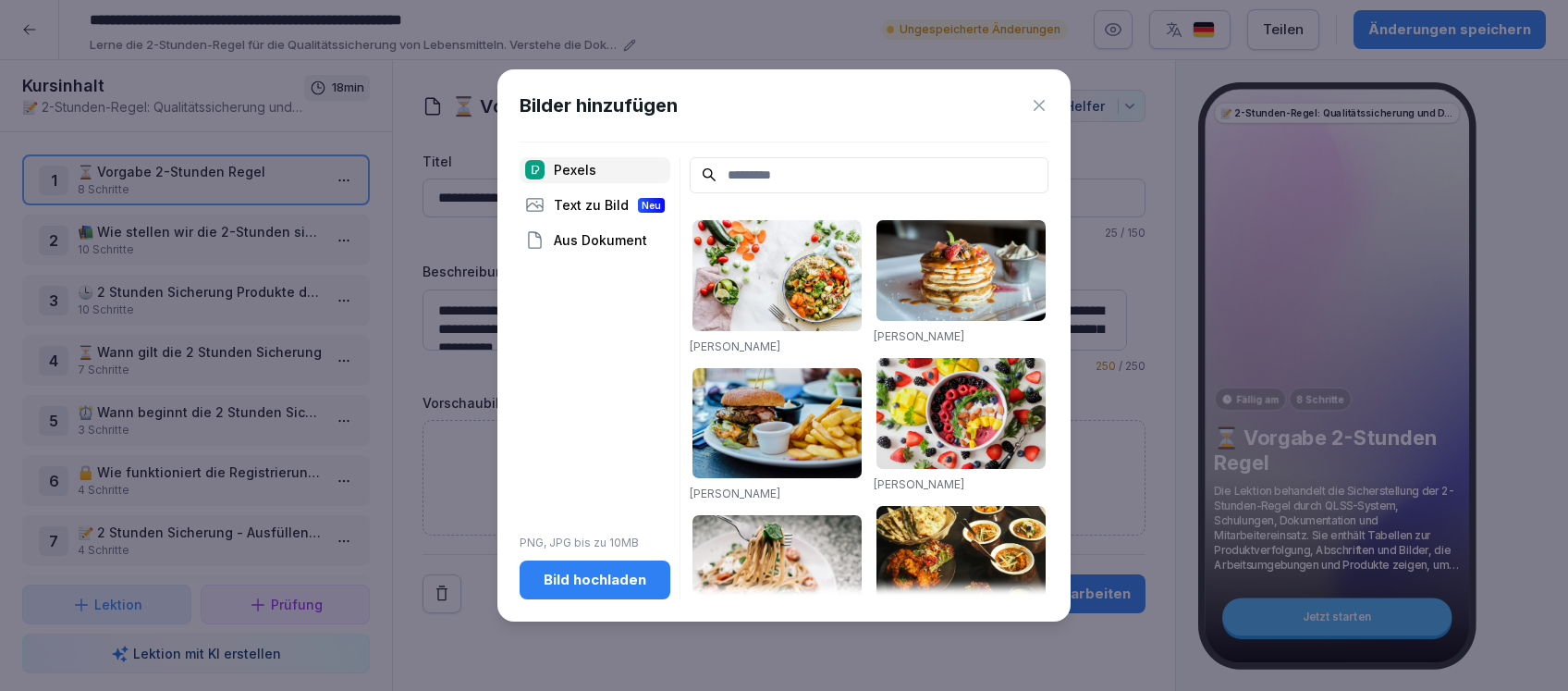 click on "Bilder hinzufügen Pexels Text zu Bild Neu Aus Dokument PNG, JPG bis zu 10MB Bild hochladen Ella Olsson Robin Stickel Lisa from Pexels Ella Olsson Ella Olsson Malidate Van Lukas Rajesh TP Dapur Melodi Jane  T D. Malidate Van monicore Chevanon Photography Sydney Troxell Ash Craig Jane  T D. Chan Walrus Valeria Boltneva Ella Olsson Elle Hughes JANG ‘S 🍂 Toa Heftiba Şinca Valeria Boltneva Daniela Elena Tentis julie aagaard Lum3n William Choquette ELEVATE" at bounding box center [784, 346] 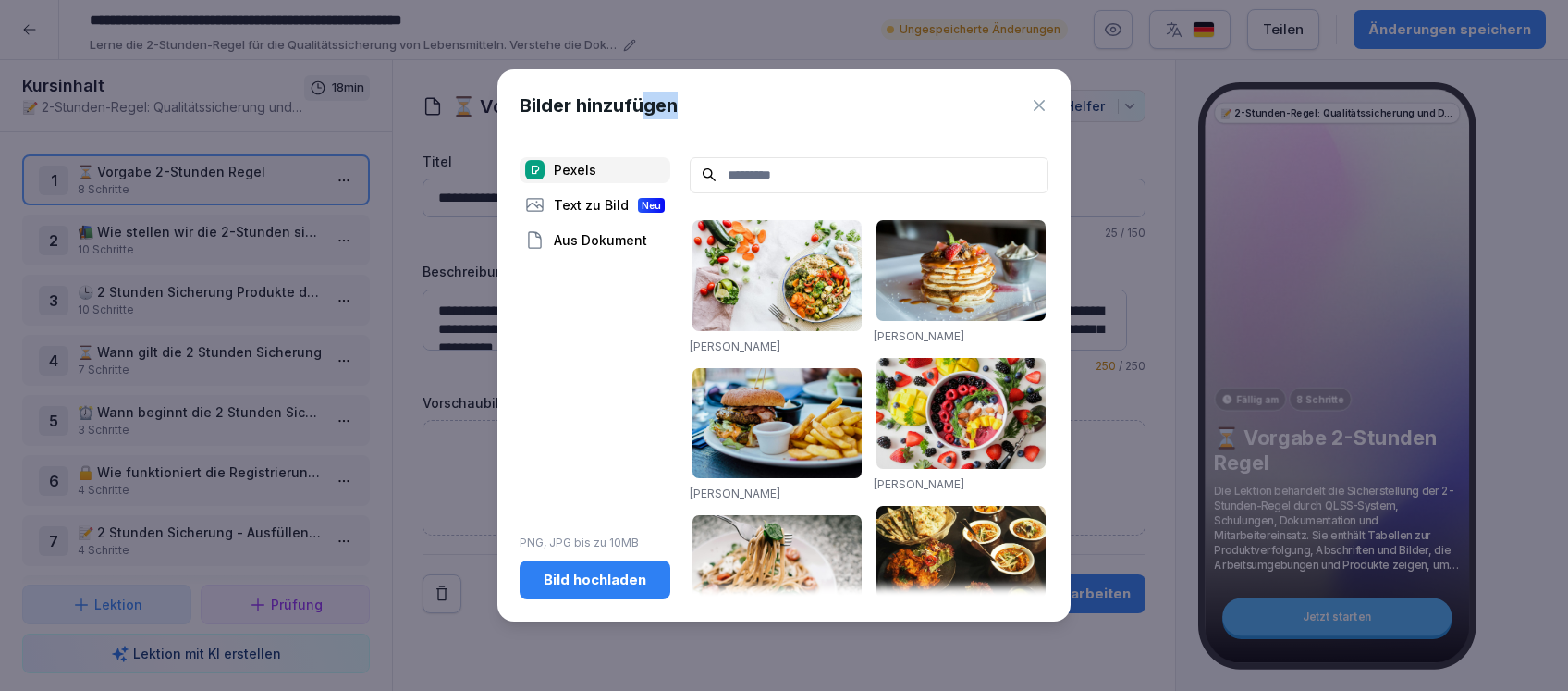 drag, startPoint x: 700, startPoint y: 86, endPoint x: 642, endPoint y: 119, distance: 66.7308 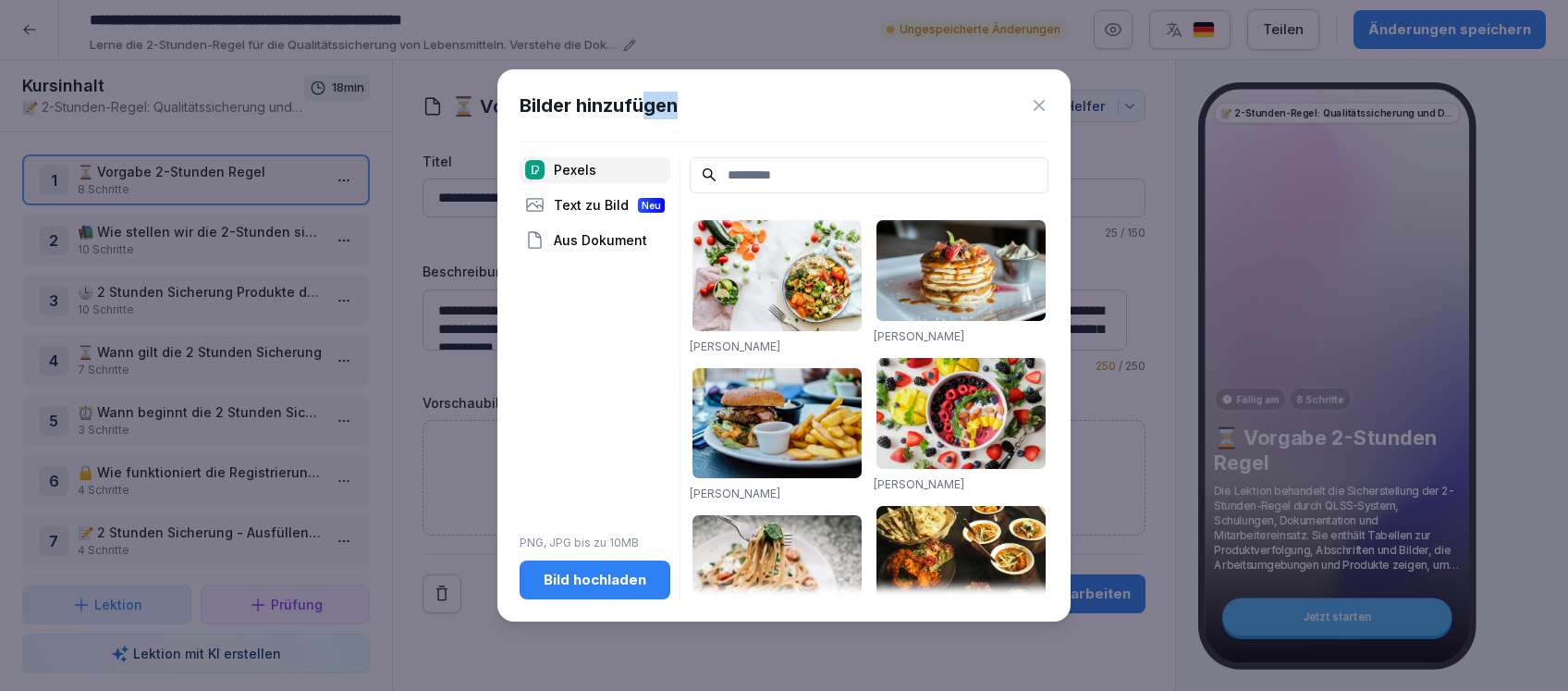 click on "Bilder hinzufügen Pexels Text zu Bild Neu Aus Dokument PNG, JPG bis zu 10MB Bild hochladen Ella Olsson Robin Stickel Lisa from Pexels Ella Olsson Ella Olsson Malidate Van Lukas Rajesh TP Dapur Melodi Jane  T D. Malidate Van monicore Chevanon Photography Sydney Troxell Ash Craig Jane  T D. Chan Walrus Valeria Boltneva Ella Olsson Elle Hughes JANG ‘S 🍂 Toa Heftiba Şinca Valeria Boltneva Daniela Elena Tentis julie aagaard Lum3n William Choquette ELEVATE" at bounding box center [784, 346] 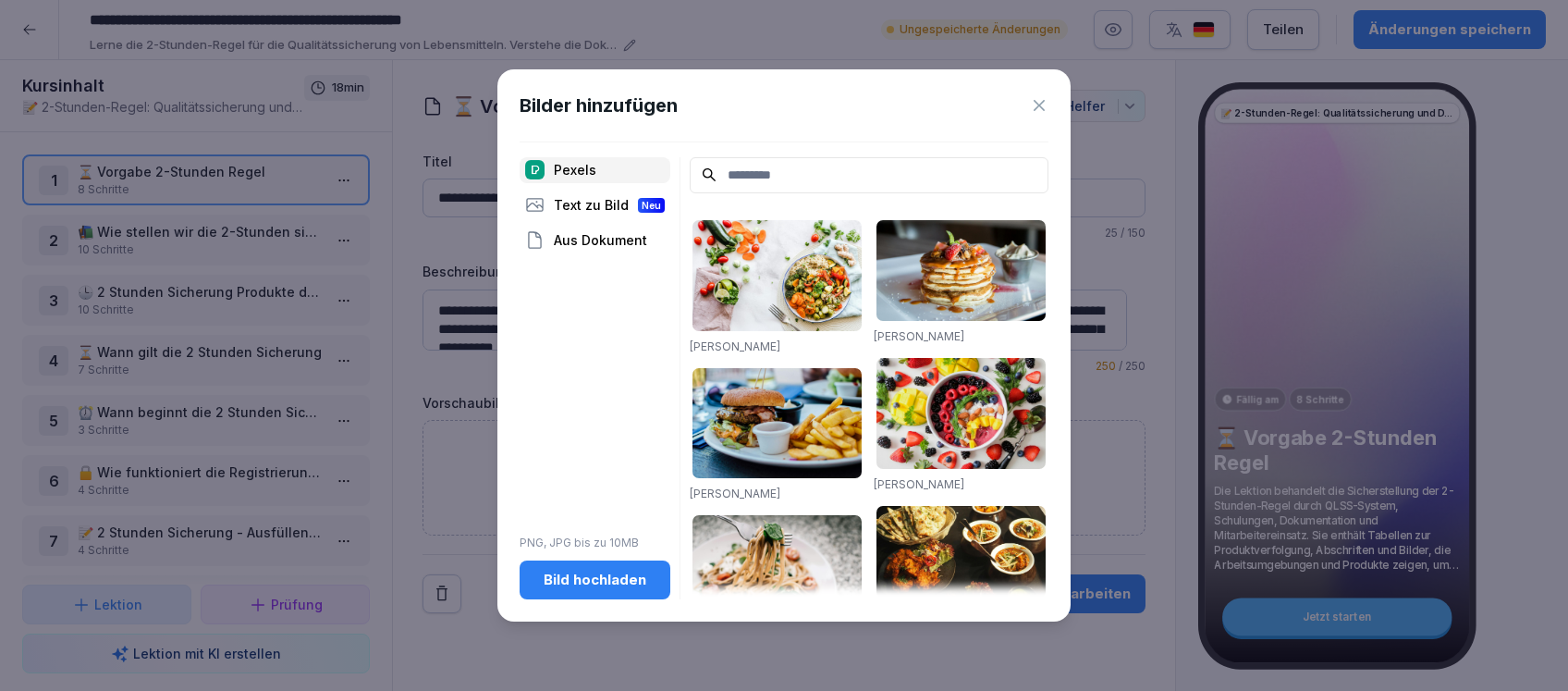 drag, startPoint x: 642, startPoint y: 119, endPoint x: 986, endPoint y: 127, distance: 344.093 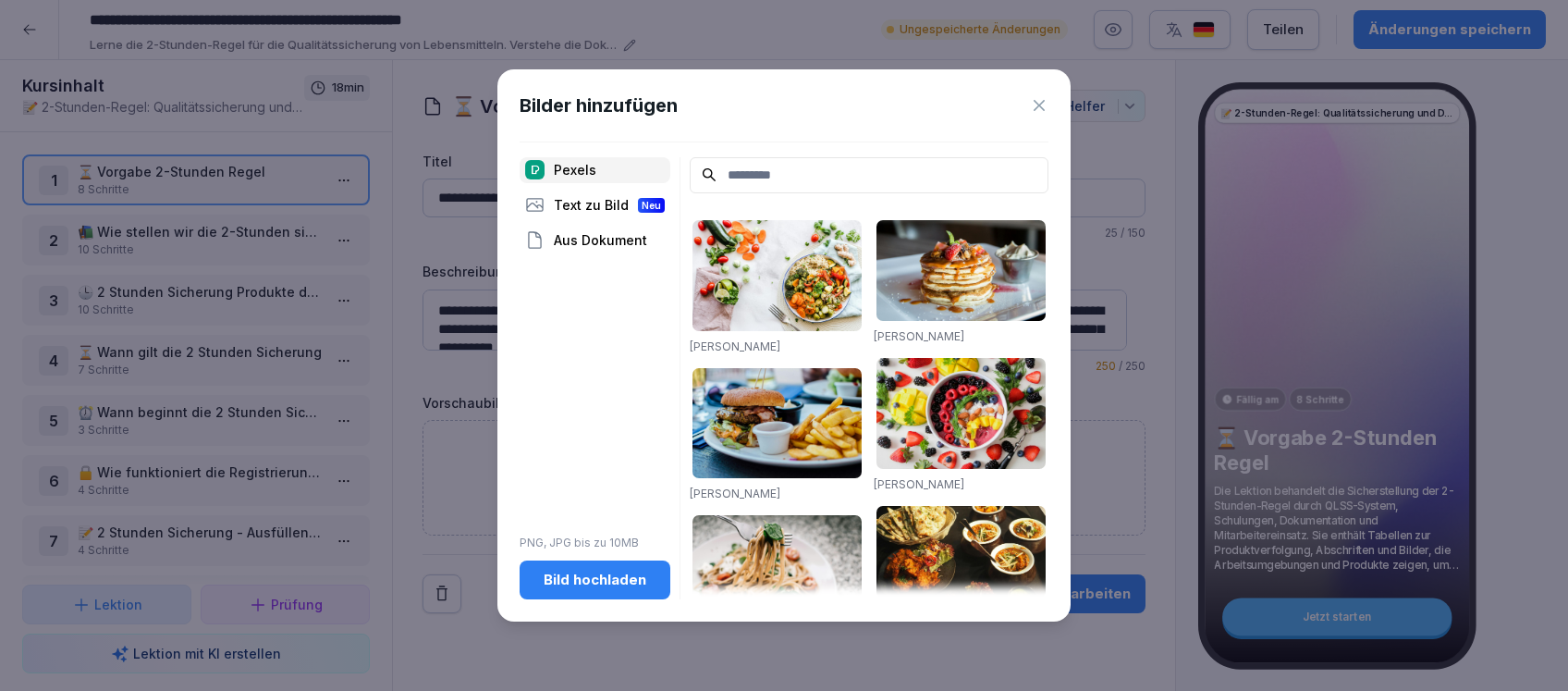 click on "Bilder hinzufügen Pexels Text zu Bild Neu Aus Dokument PNG, JPG bis zu 10MB Bild hochladen Ella Olsson Robin Stickel Lisa from Pexels Ella Olsson Ella Olsson Malidate Van Lukas Rajesh TP Dapur Melodi Jane  T D. Malidate Van monicore Chevanon Photography Sydney Troxell Ash Craig Jane  T D. Chan Walrus Valeria Boltneva Ella Olsson Elle Hughes JANG ‘S 🍂 Toa Heftiba Şinca Valeria Boltneva Daniela Elena Tentis julie aagaard Lum3n William Choquette ELEVATE" at bounding box center [784, 346] 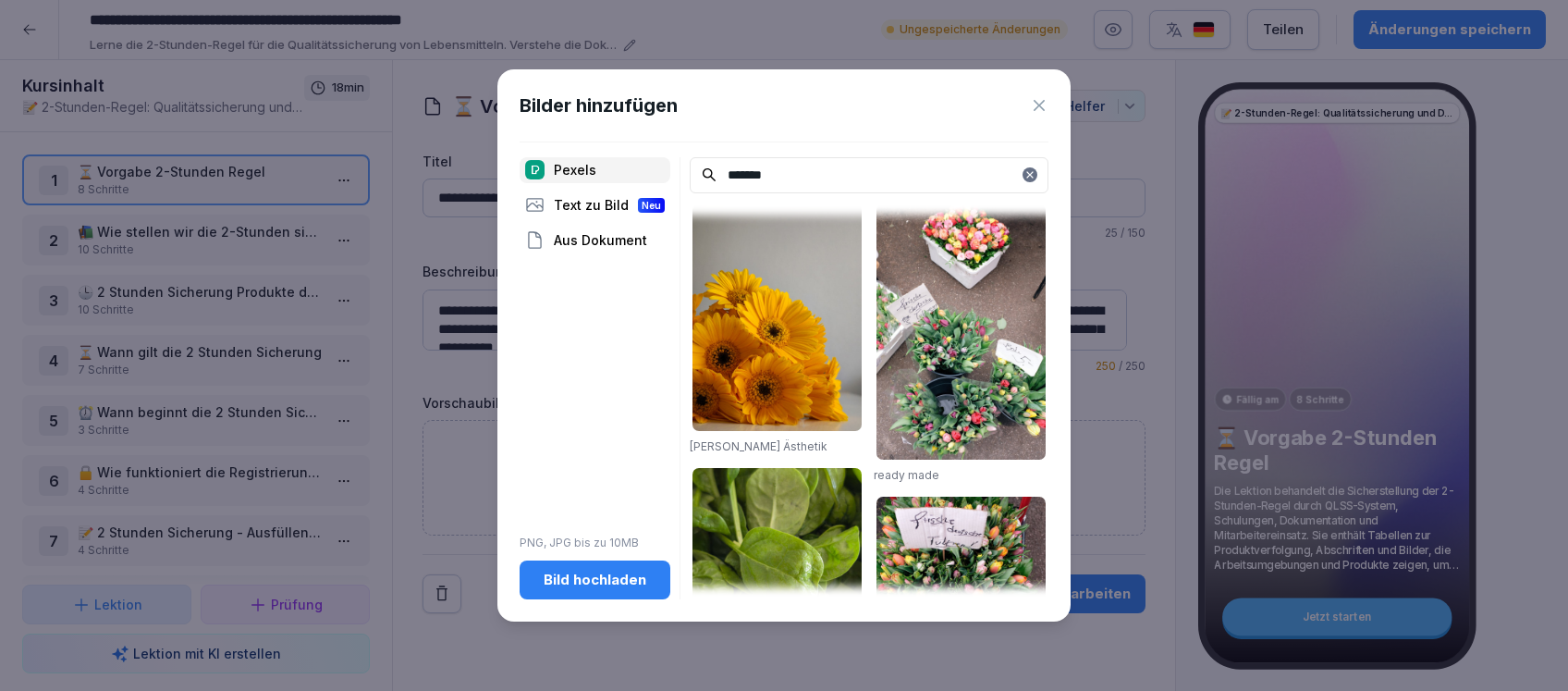 scroll, scrollTop: 0, scrollLeft: 0, axis: both 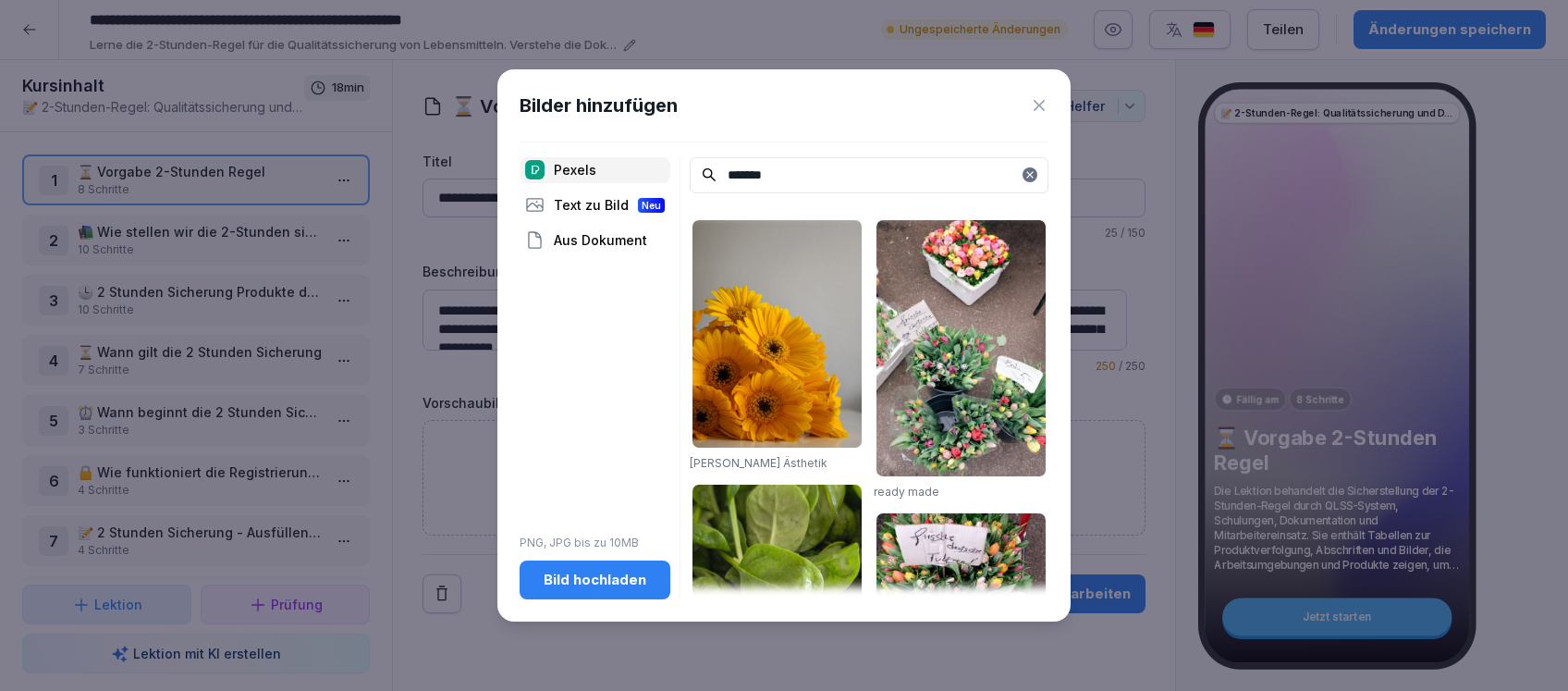 drag, startPoint x: 814, startPoint y: 171, endPoint x: 695, endPoint y: 160, distance: 119.50732 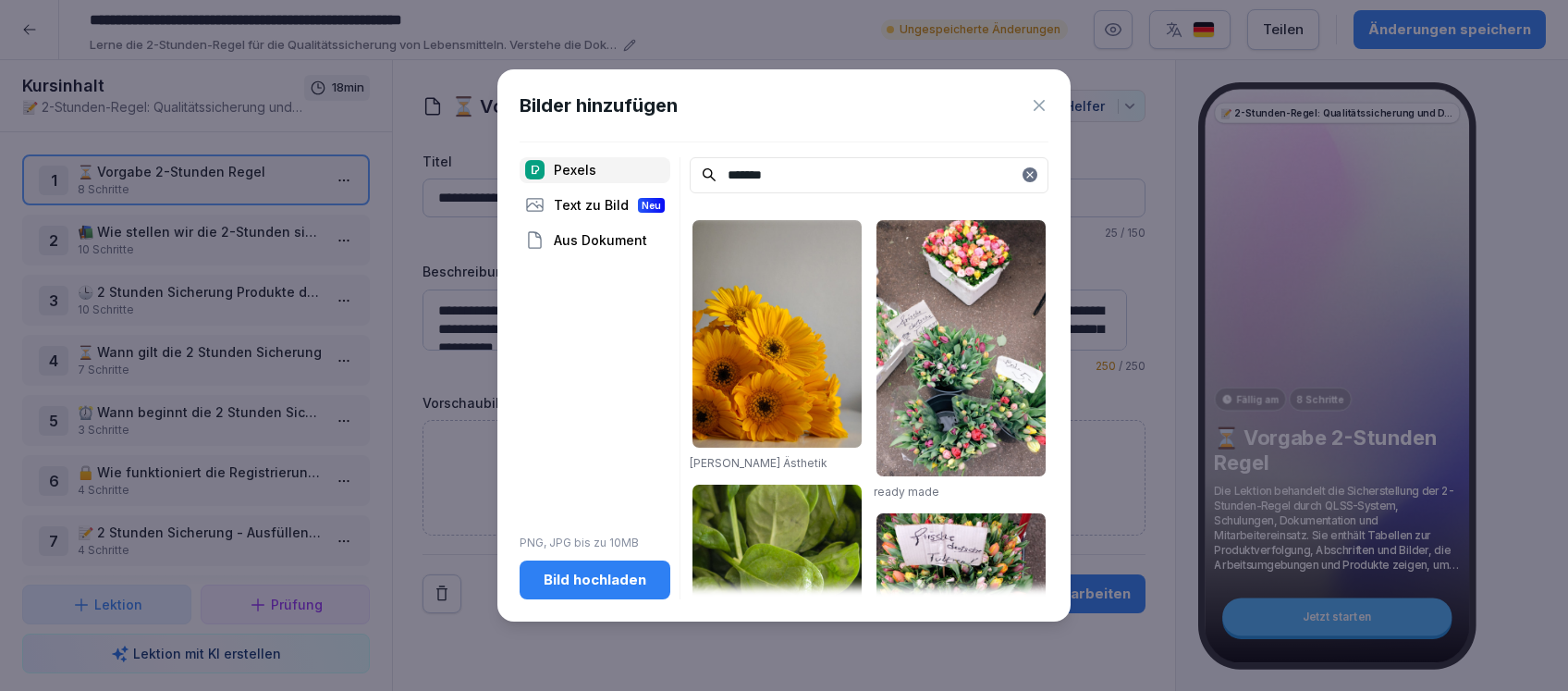 click on "*******" at bounding box center [869, 175] 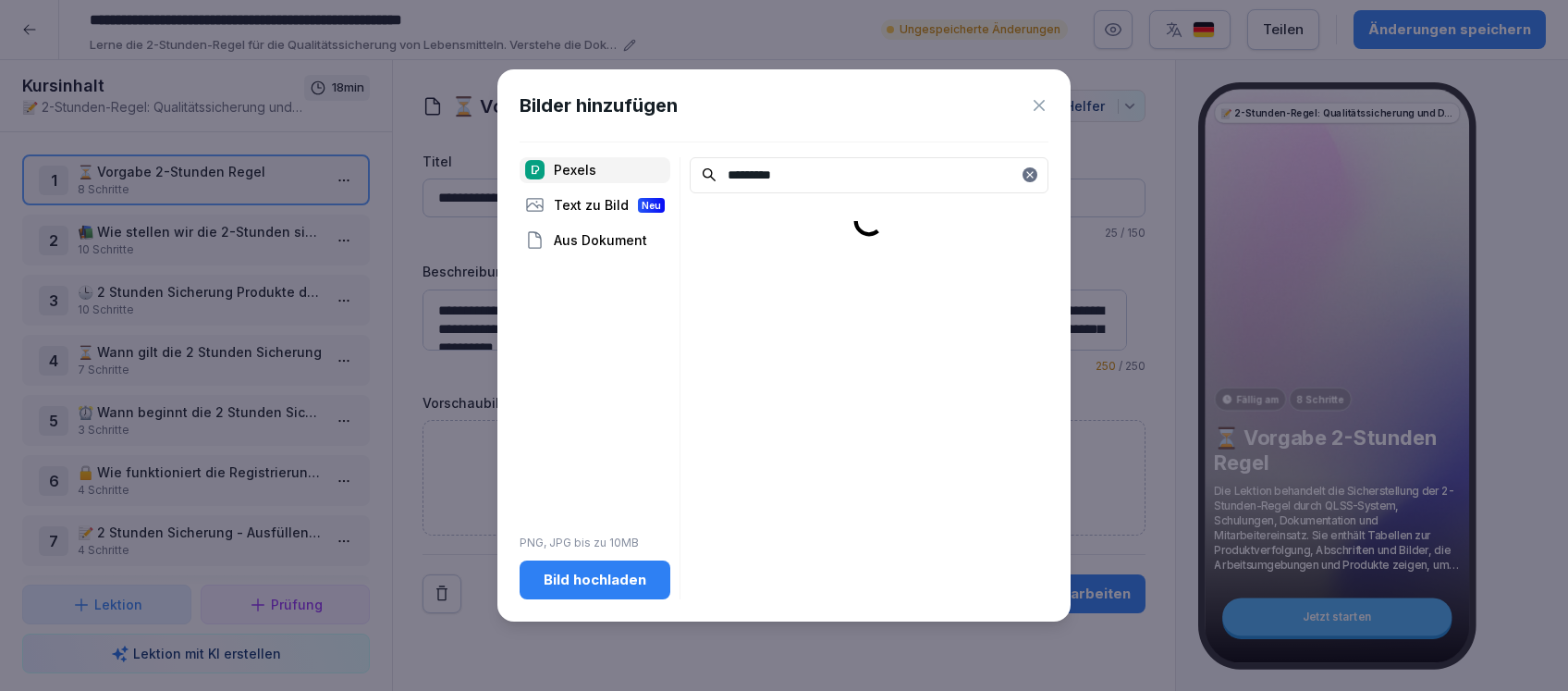 type on "*********" 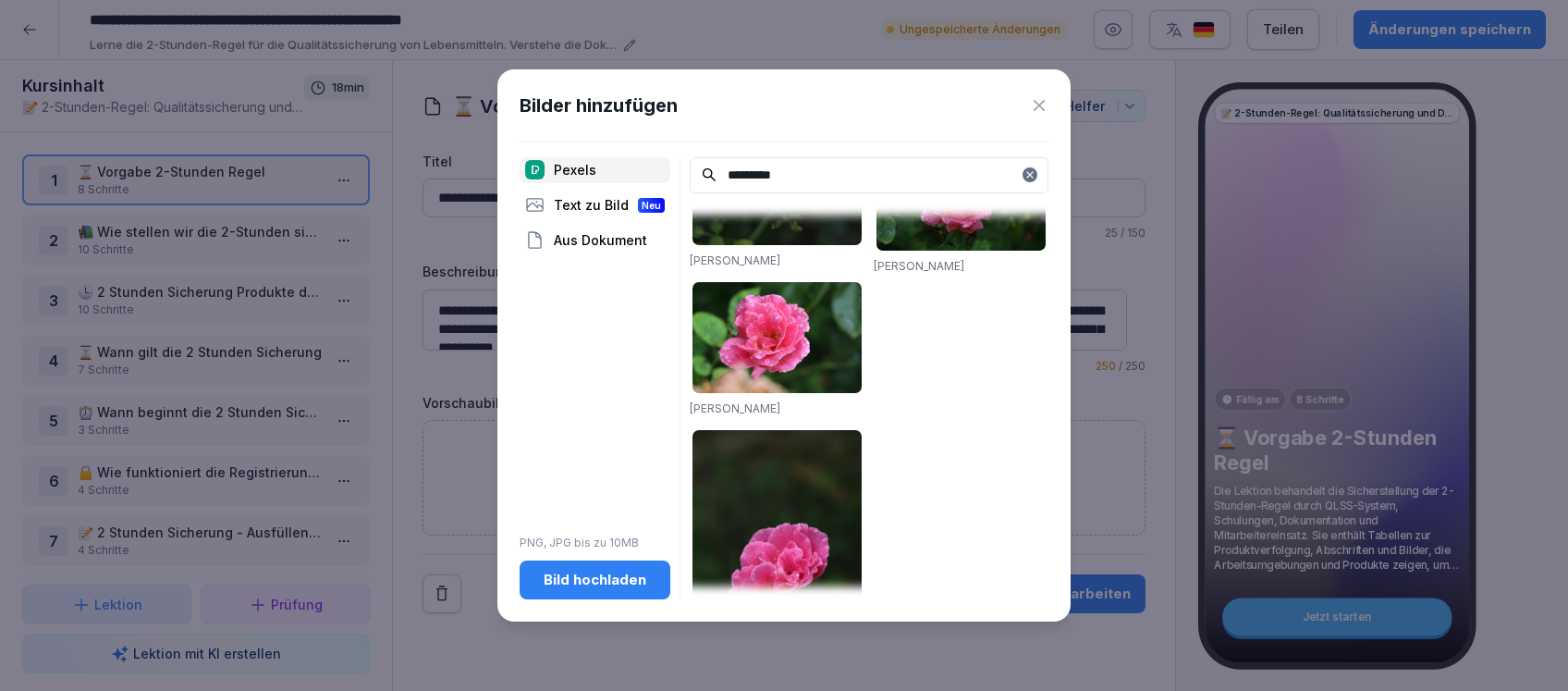 scroll, scrollTop: 2627, scrollLeft: 0, axis: vertical 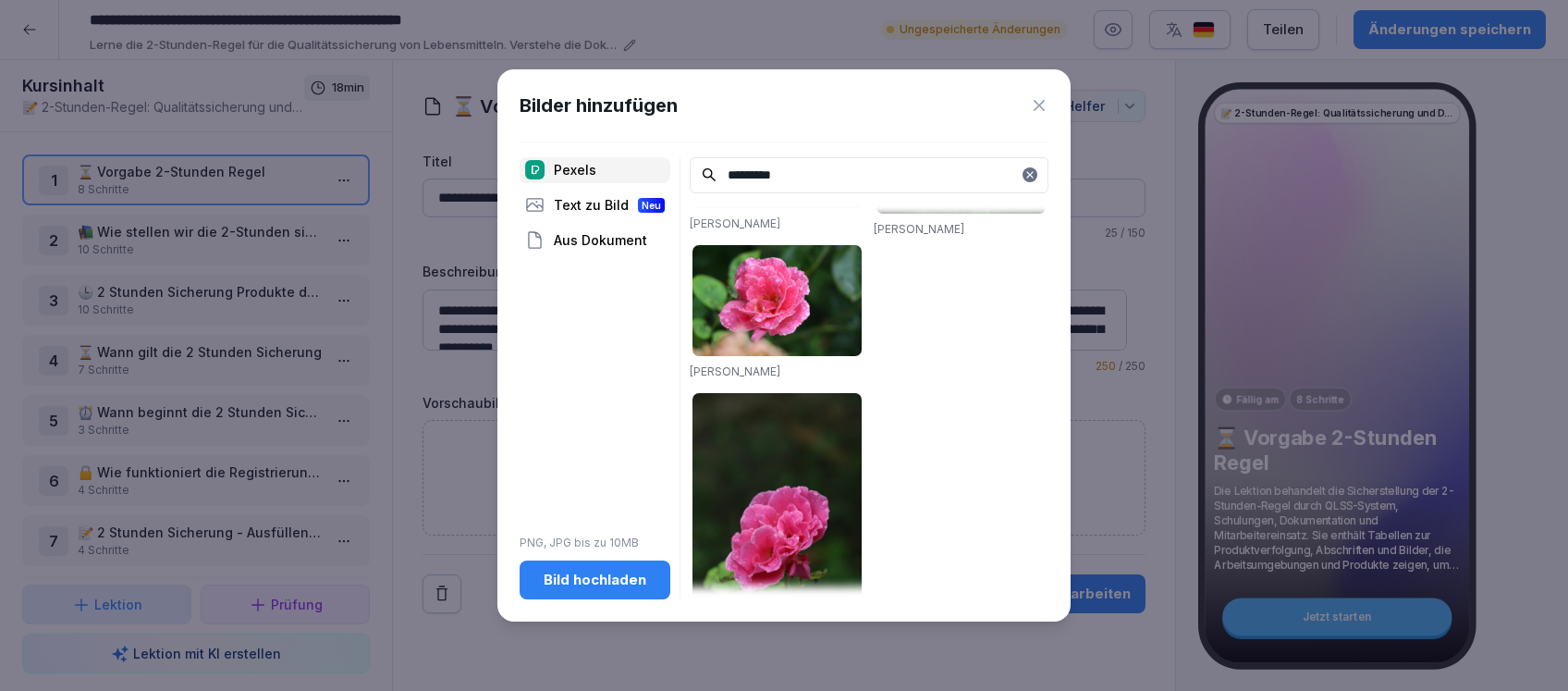 click on "*********" at bounding box center (869, 175) 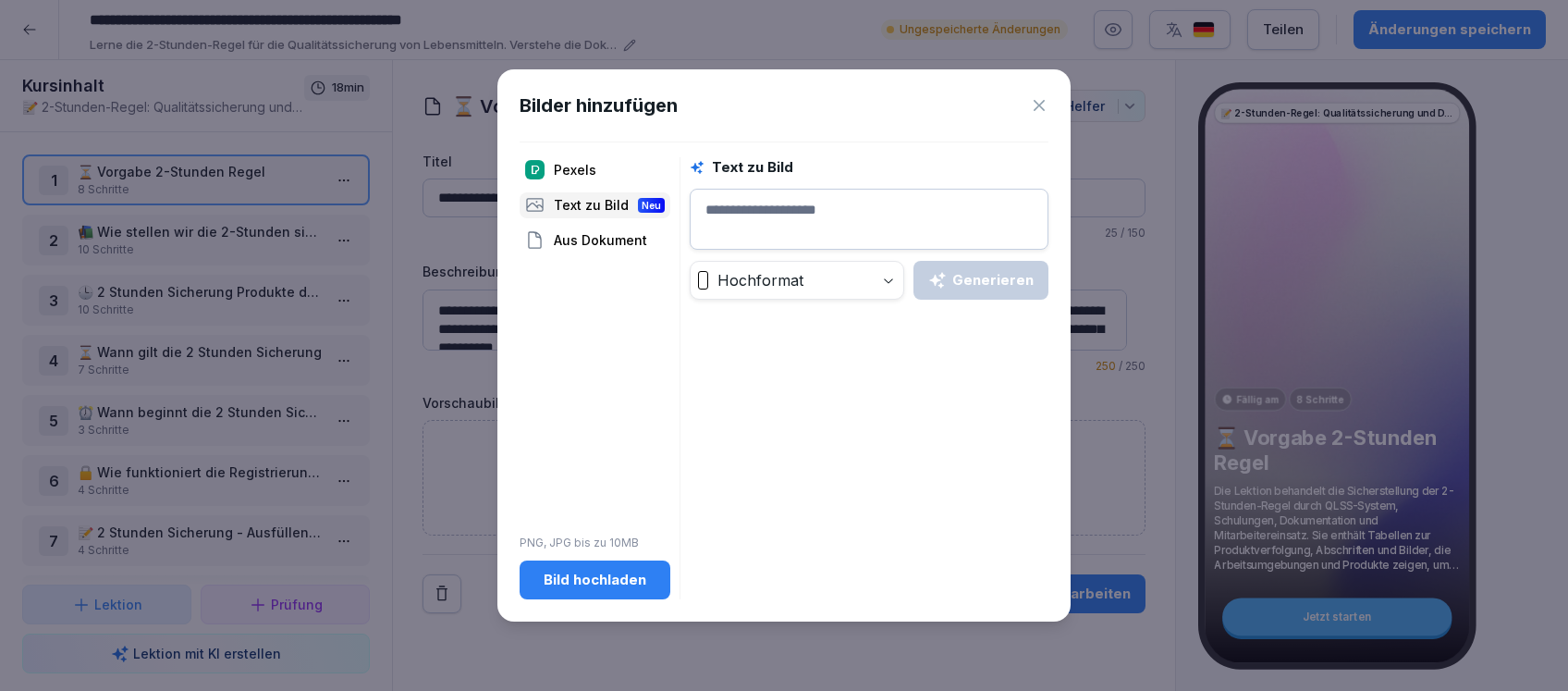 click at bounding box center [869, 219] 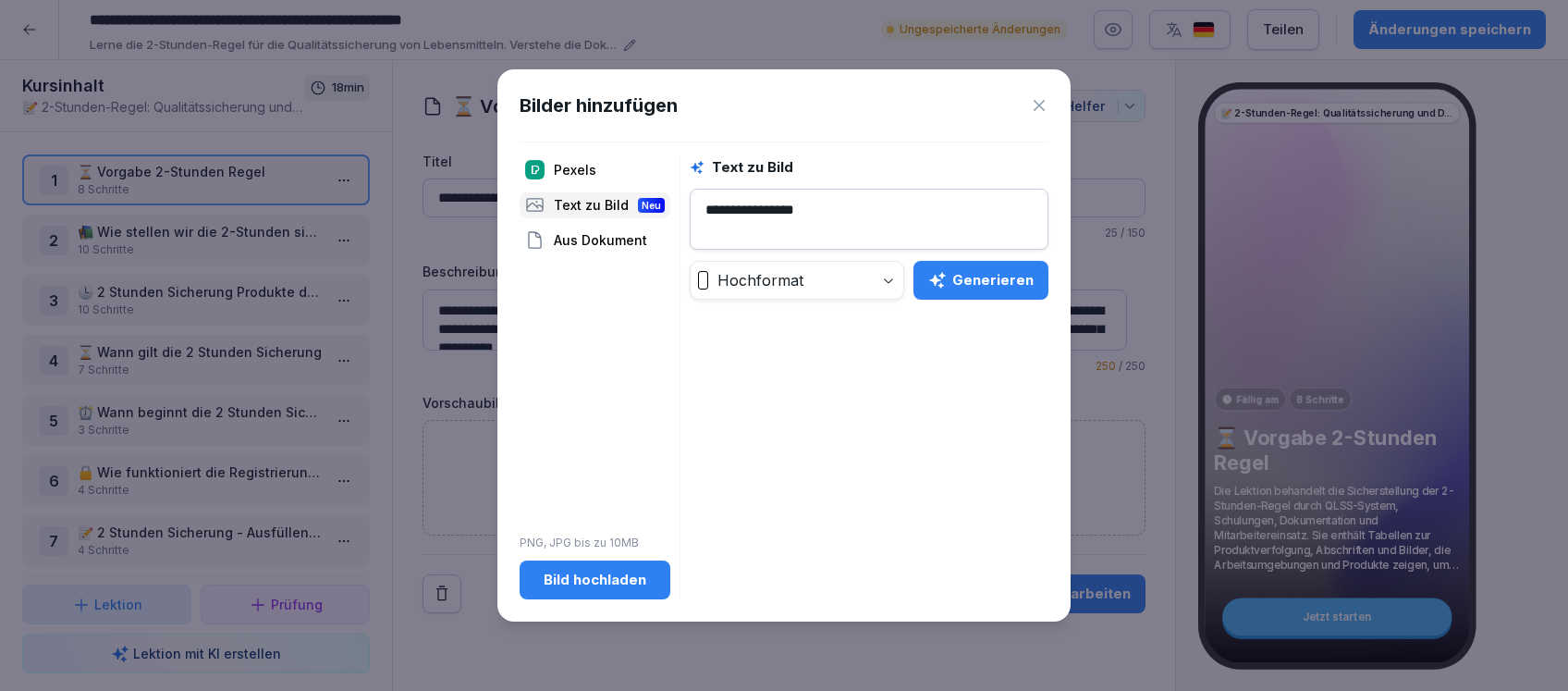 click on "Generieren" at bounding box center [981, 280] 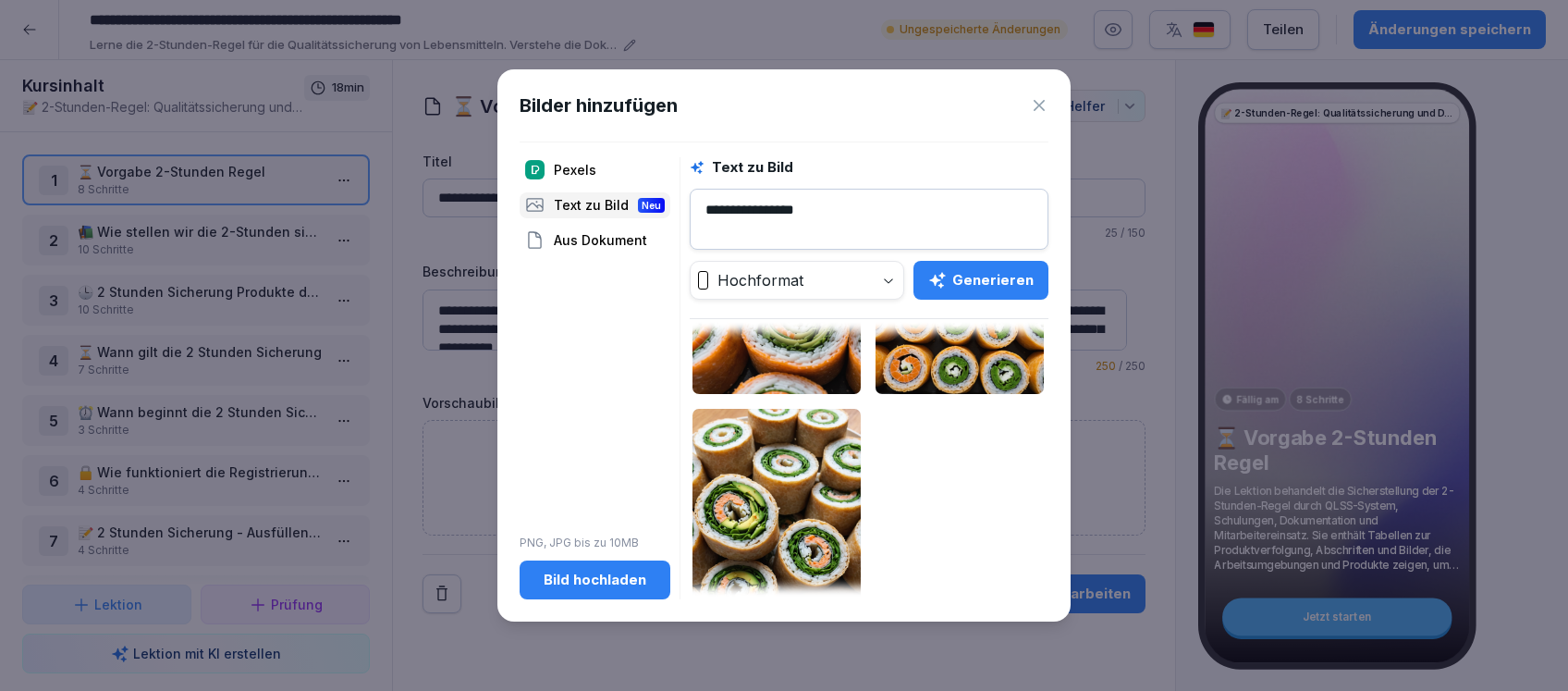 scroll, scrollTop: 370, scrollLeft: 0, axis: vertical 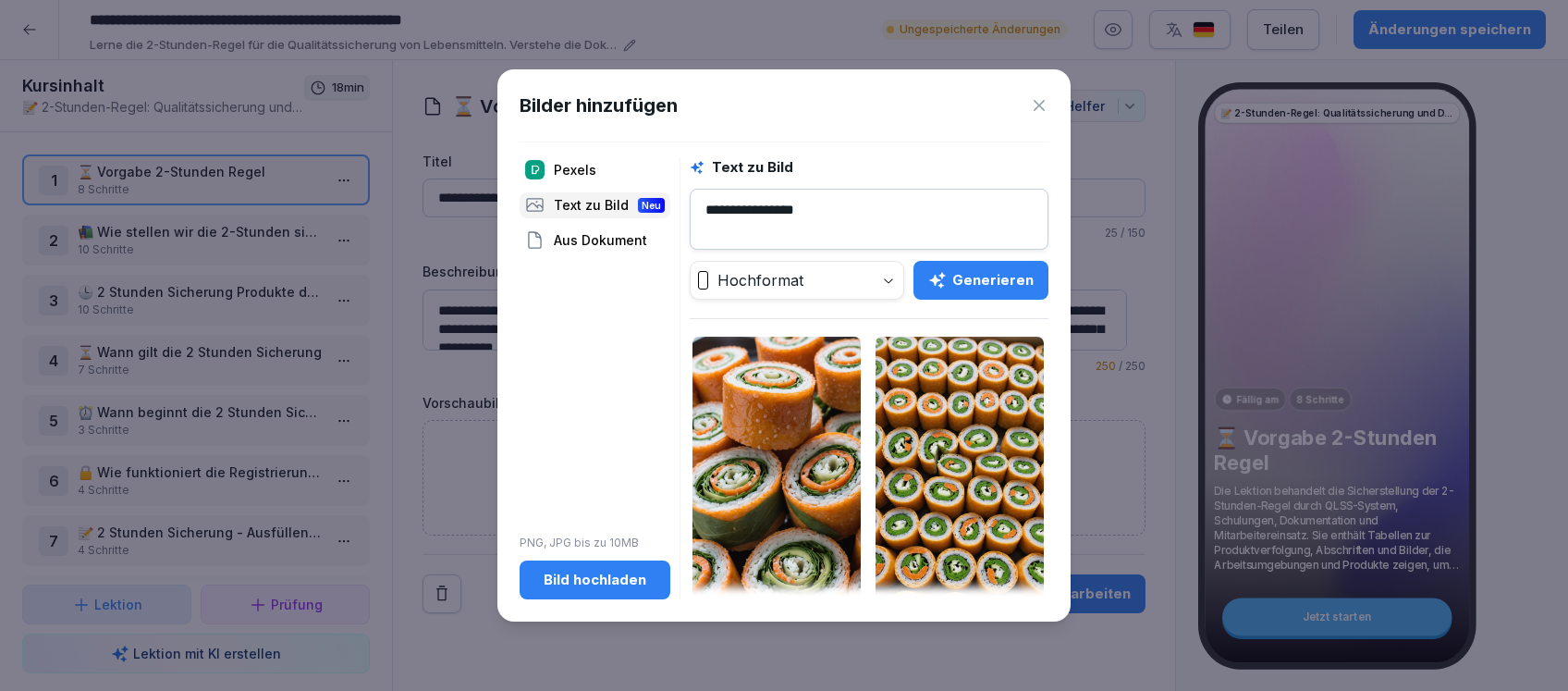 click on "**********" at bounding box center [869, 219] 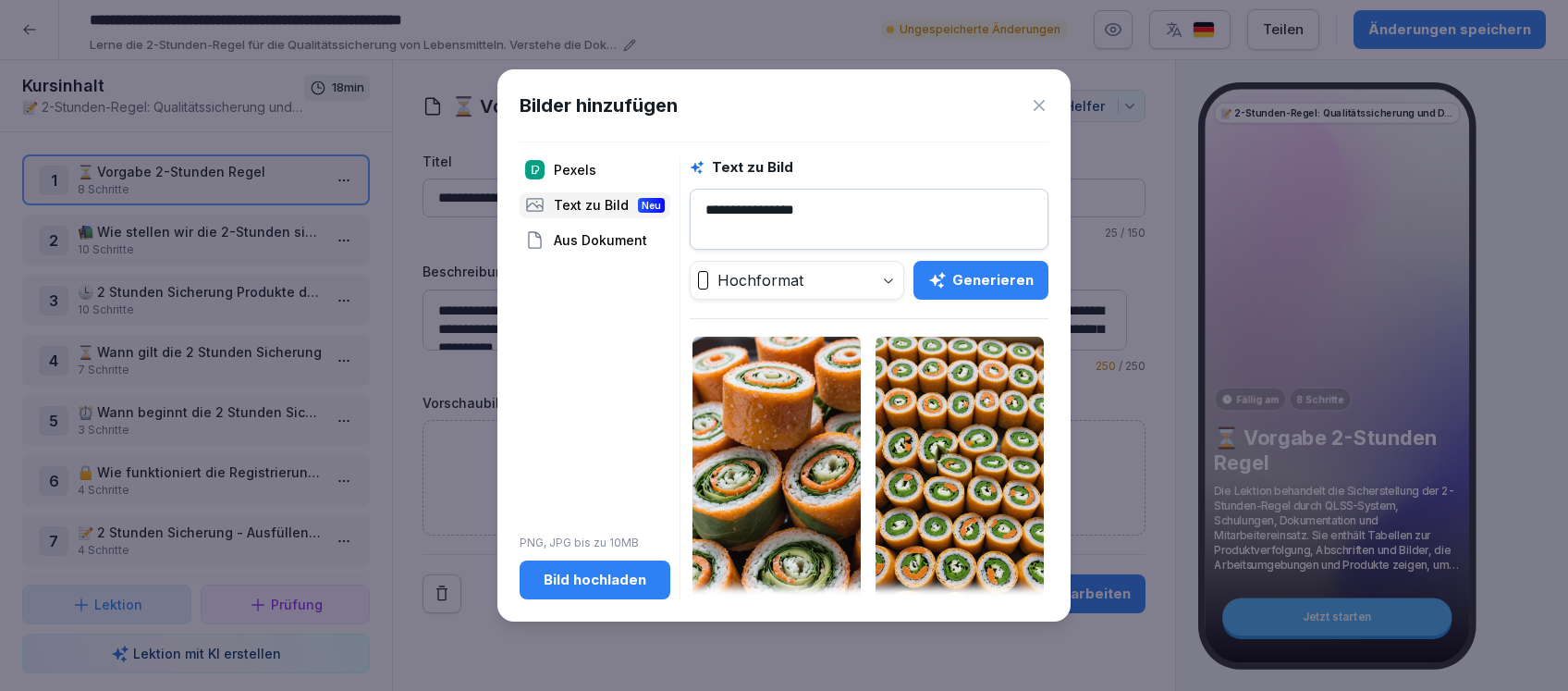 drag, startPoint x: 821, startPoint y: 206, endPoint x: 712, endPoint y: 222, distance: 110.168053 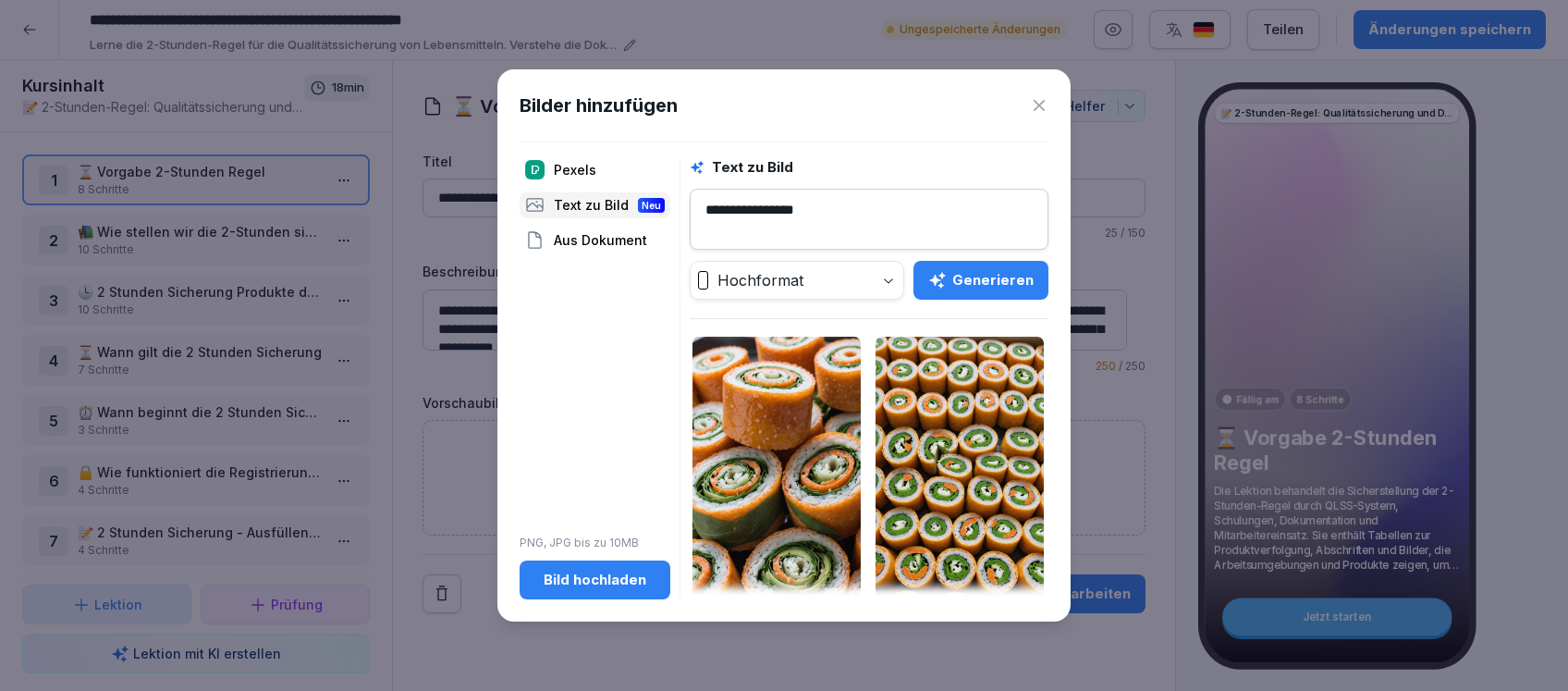 click on "**********" at bounding box center [869, 219] 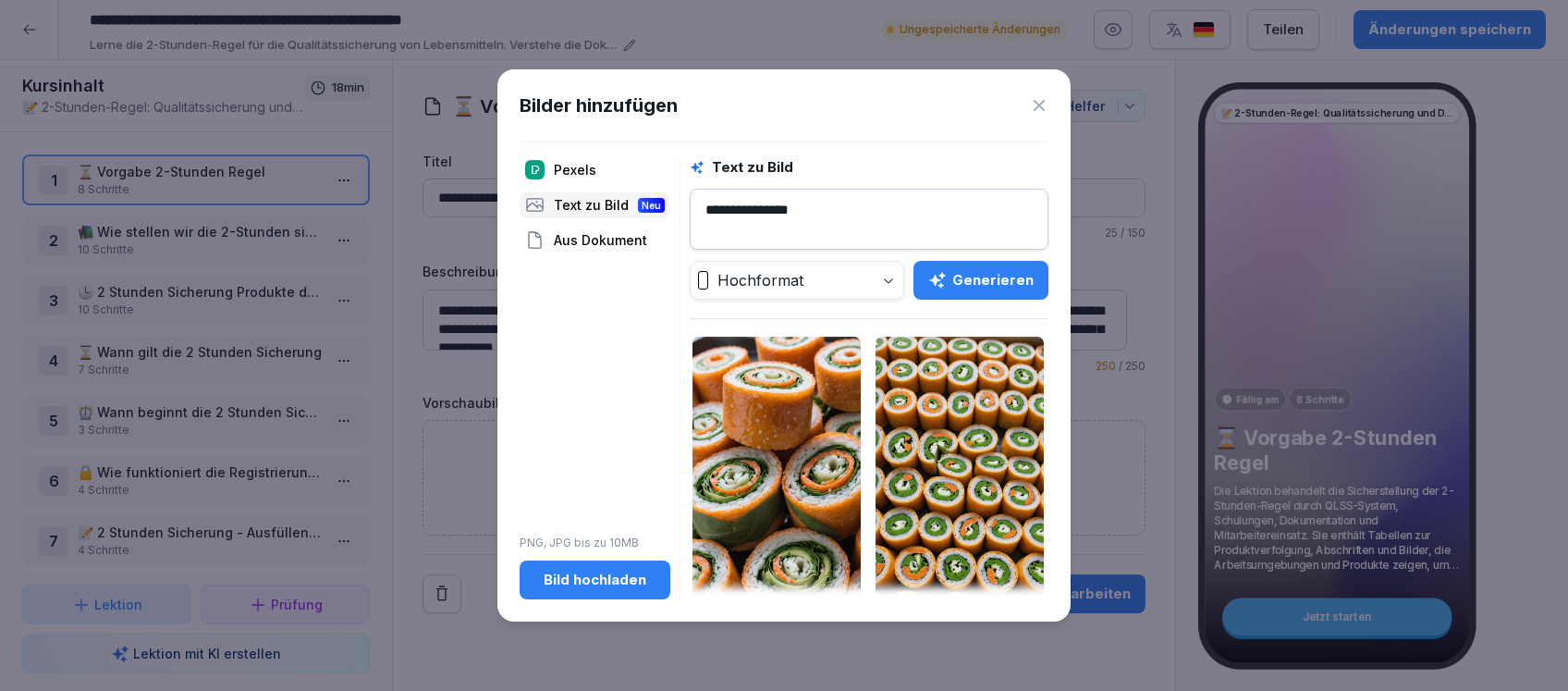 type on "**********" 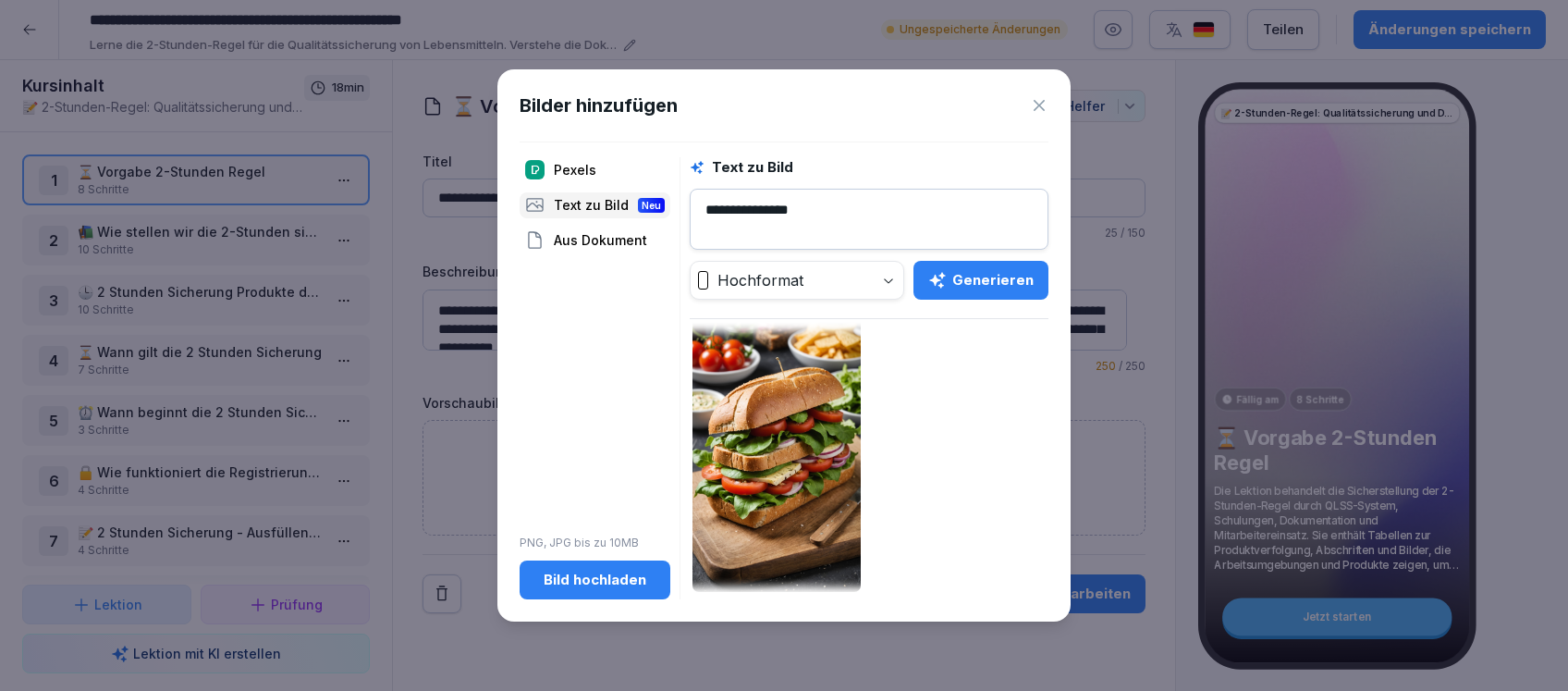 scroll, scrollTop: 370, scrollLeft: 0, axis: vertical 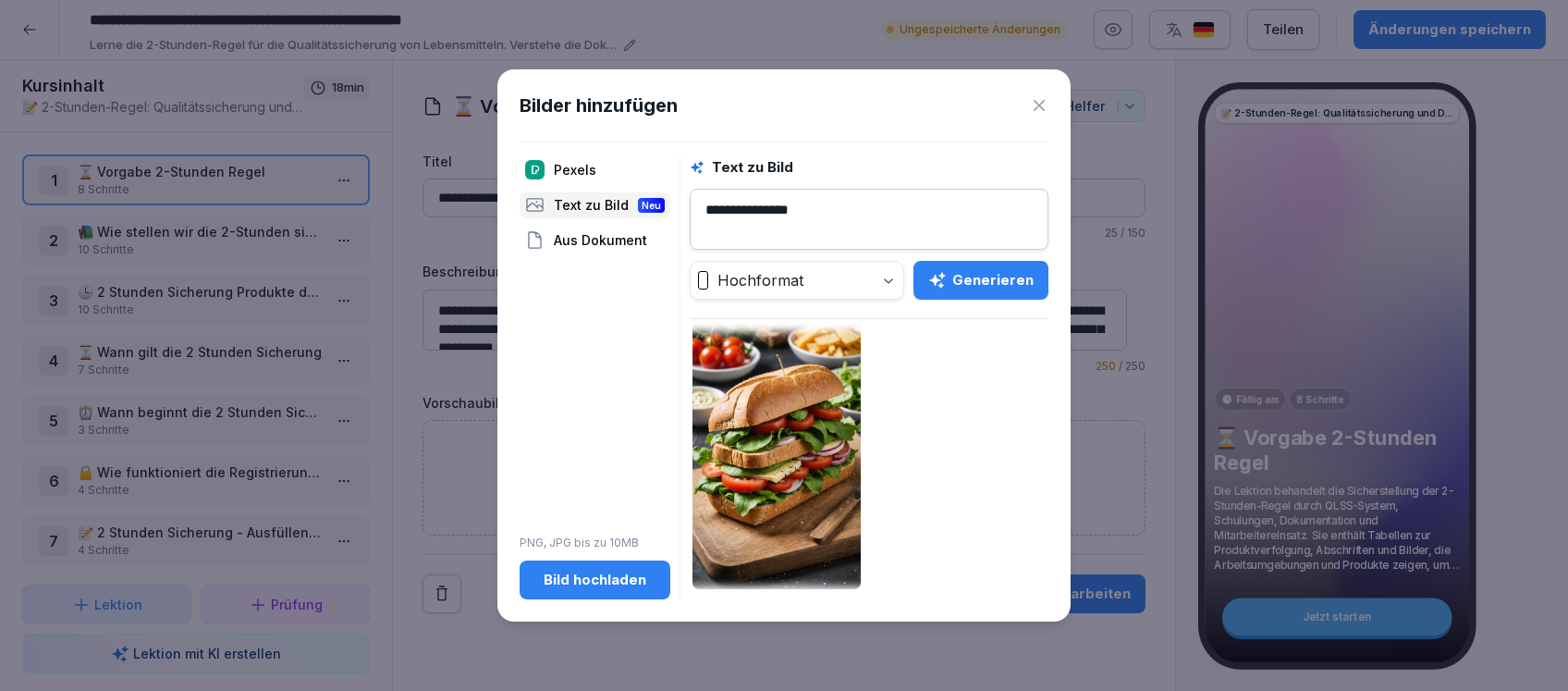 click at bounding box center [777, 437] 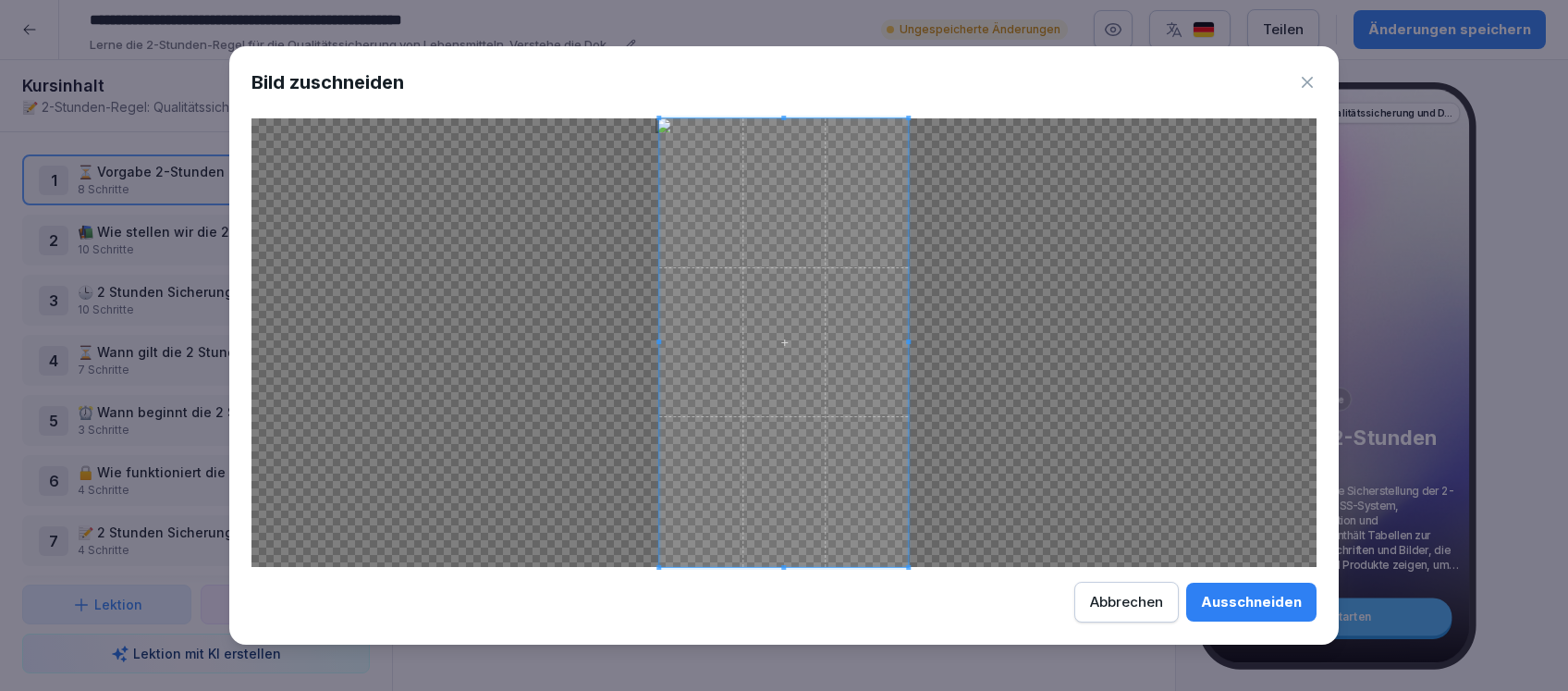 click on "Ausschneiden" at bounding box center [1251, 602] 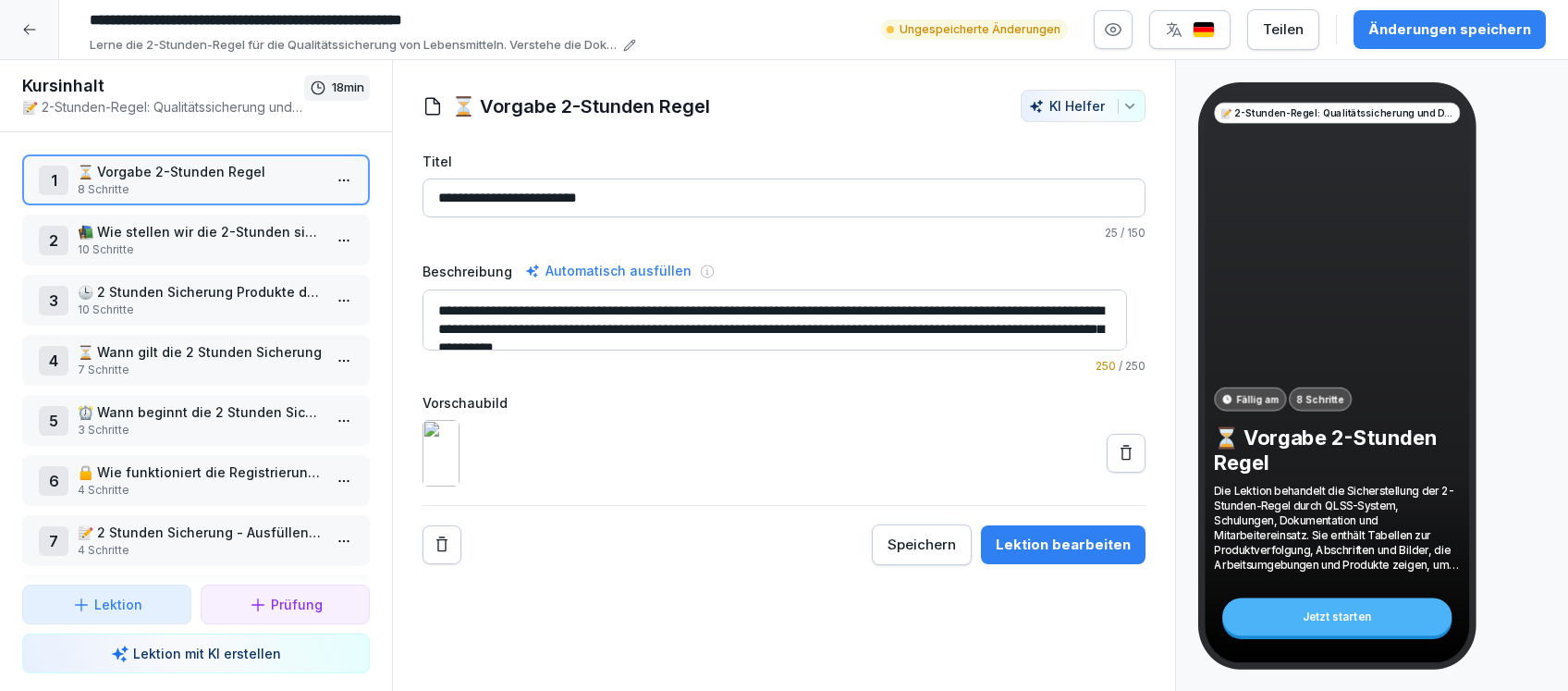 click on "7 Schritte" at bounding box center [200, 370] 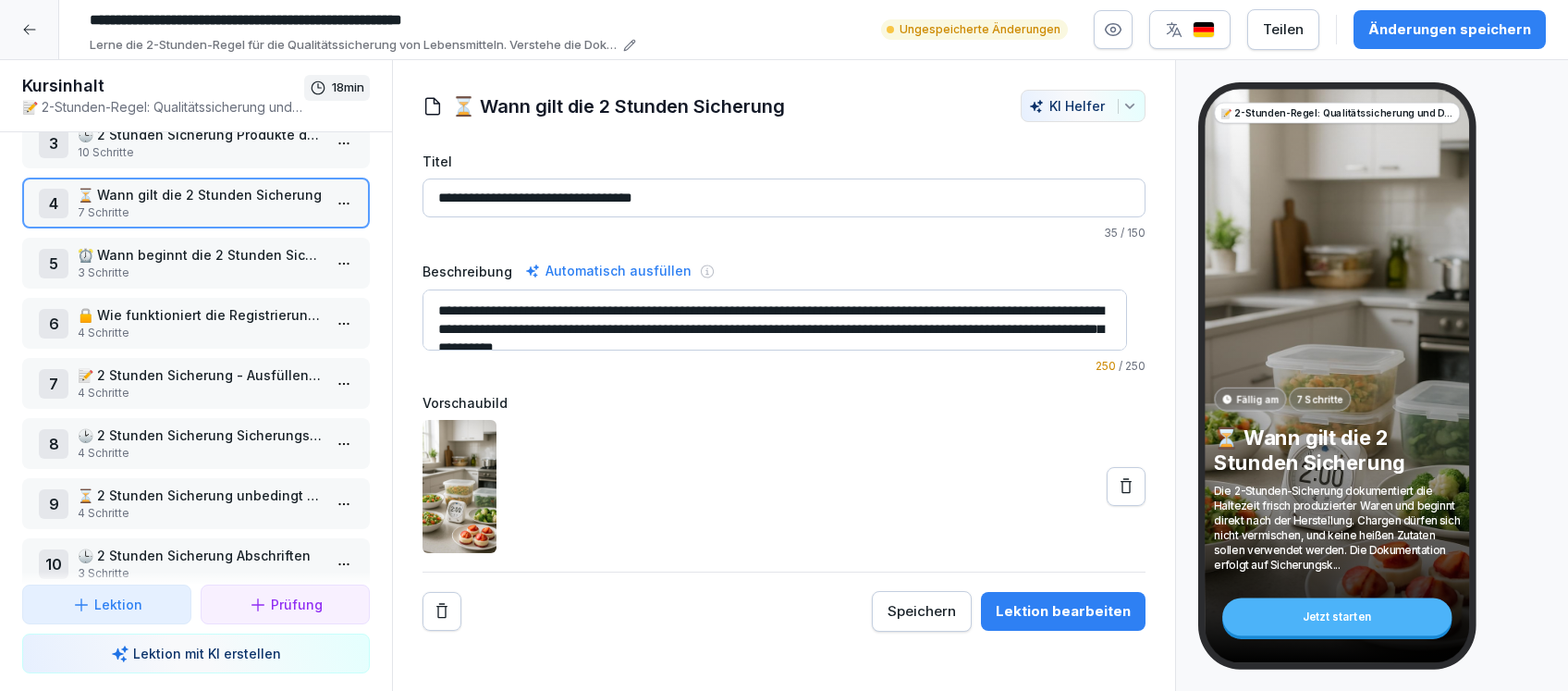 scroll, scrollTop: 199, scrollLeft: 0, axis: vertical 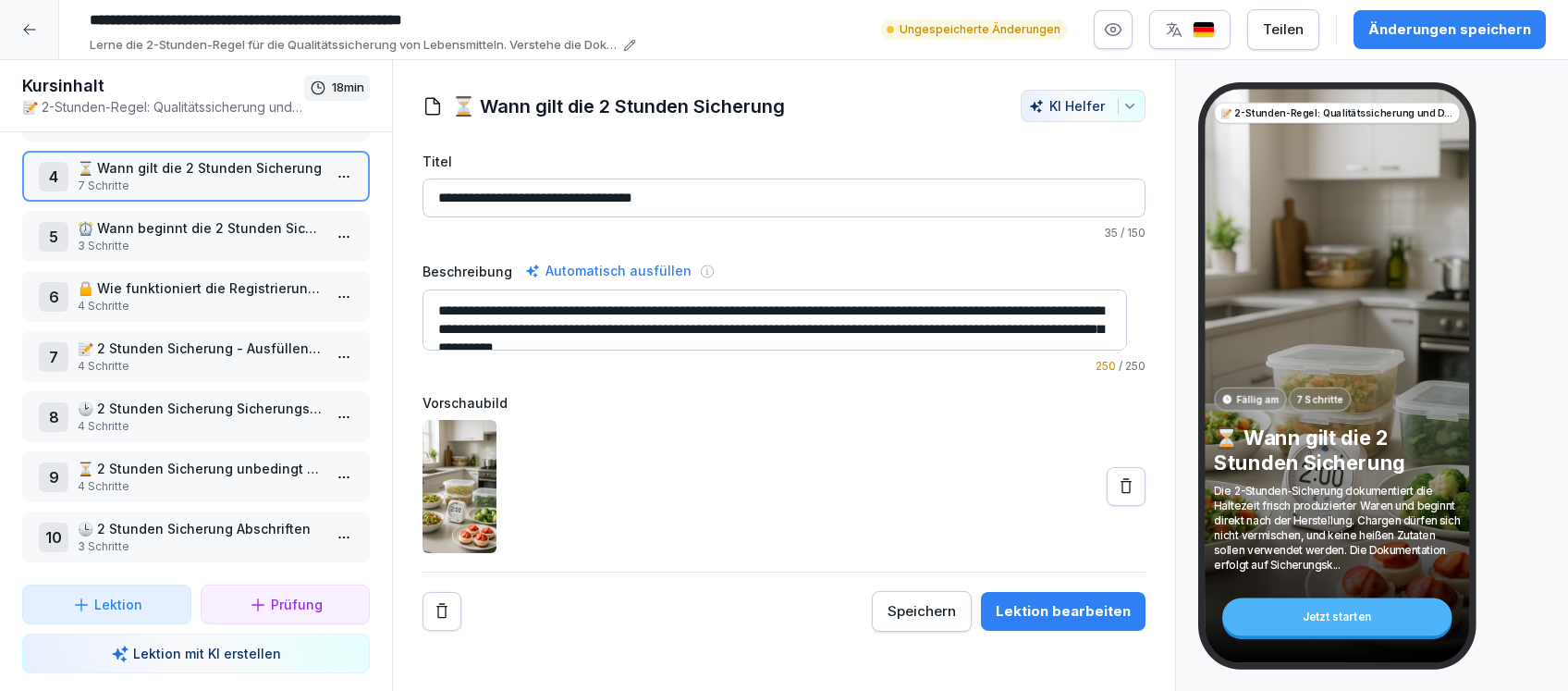 click on "3 Schritte" at bounding box center [200, 246] 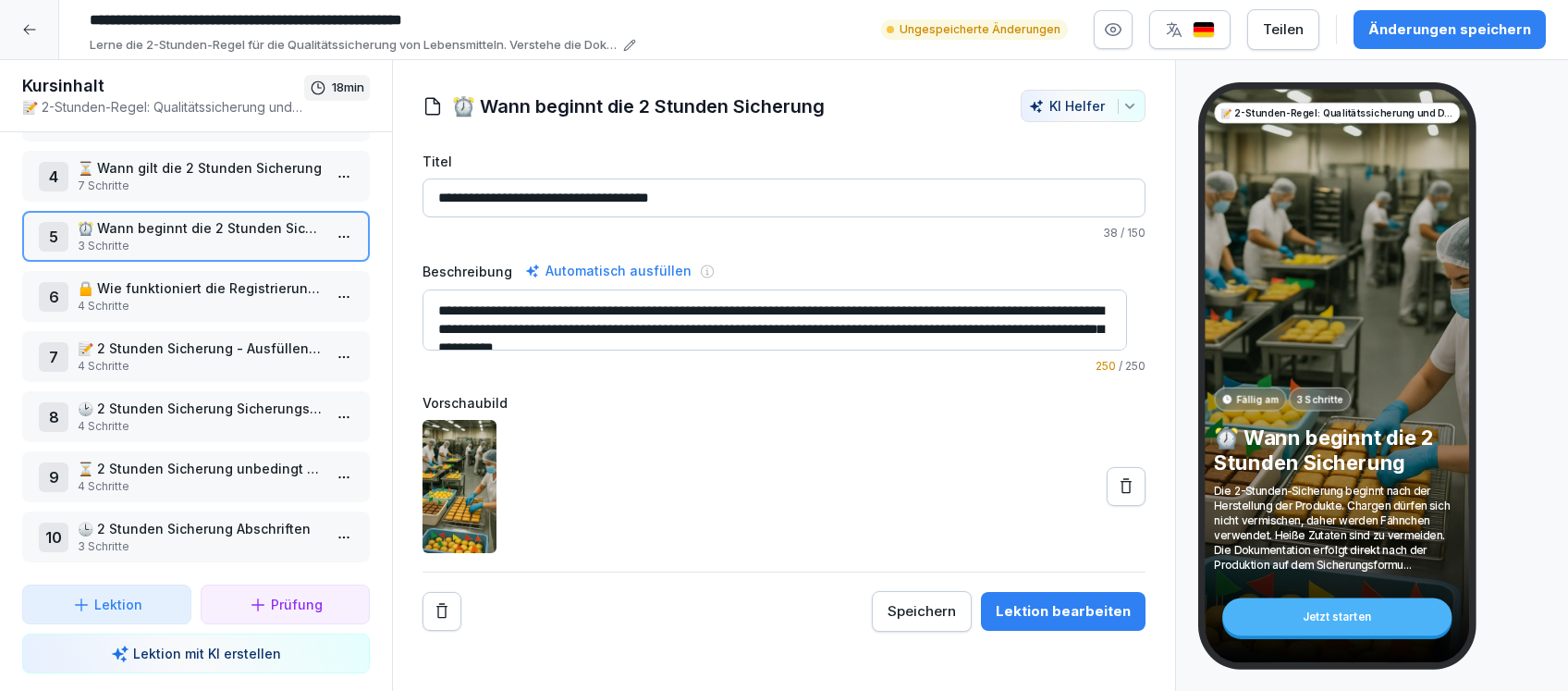 click on "6 🔒 Wie funktioniert die Registrierung der 2-Stunden-Sicherung genau 4 Schritte" at bounding box center (196, 296) 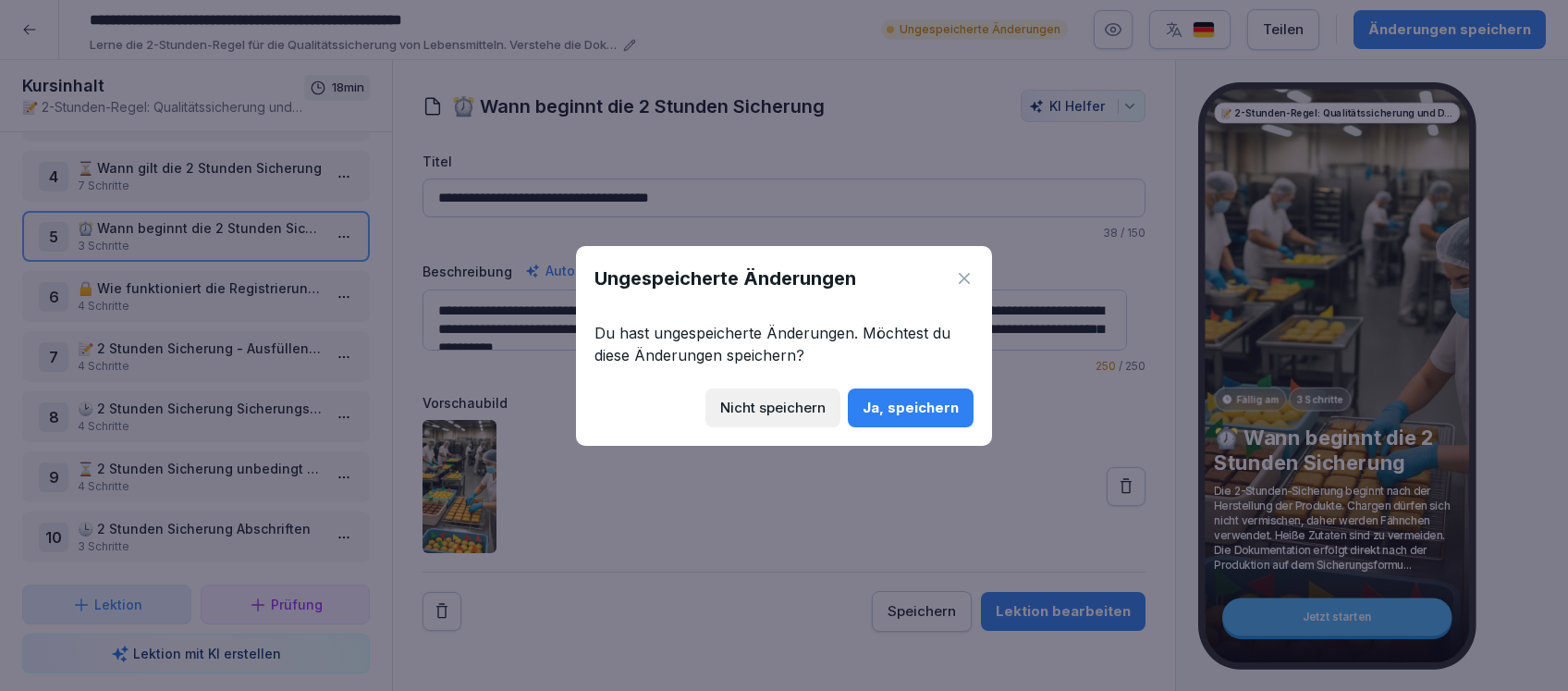 click on "Ja, speichern" at bounding box center [911, 408] 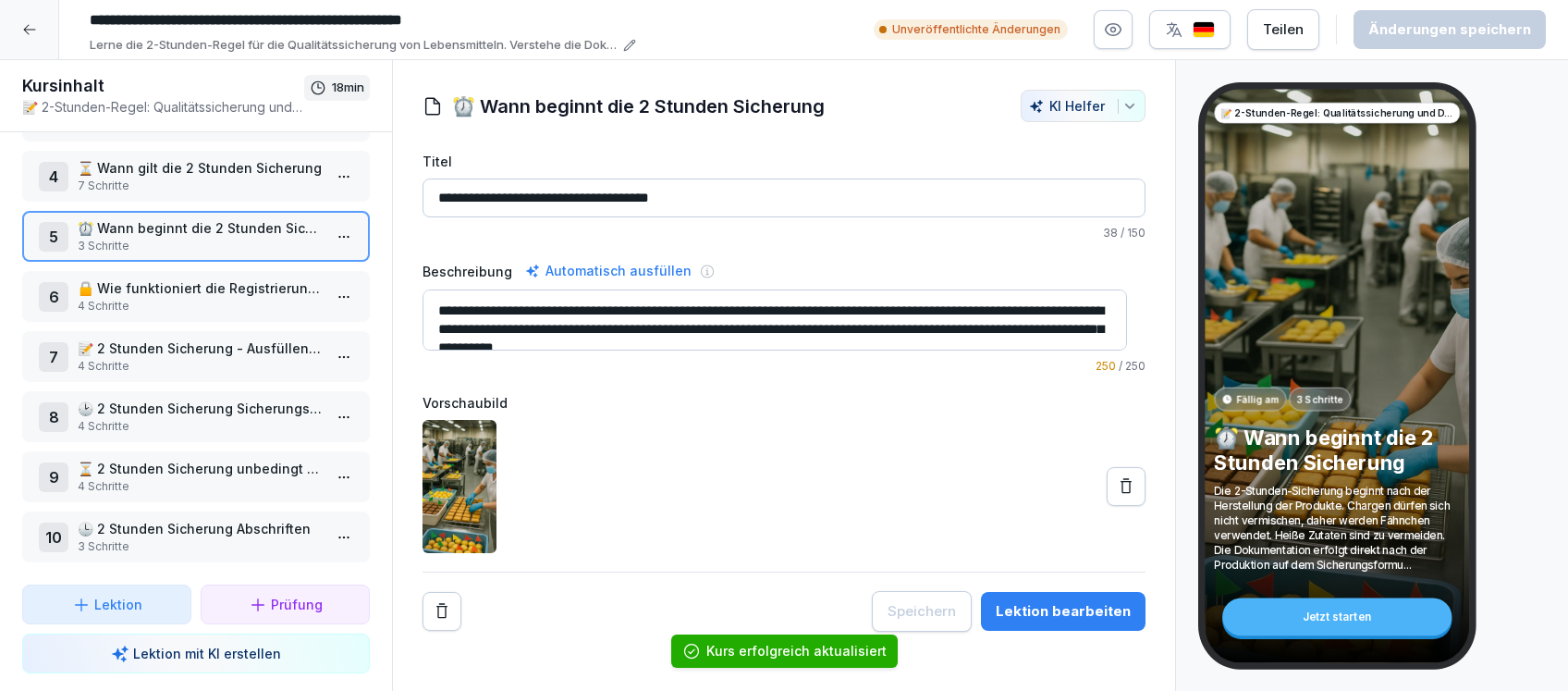 click at bounding box center [30, 30] 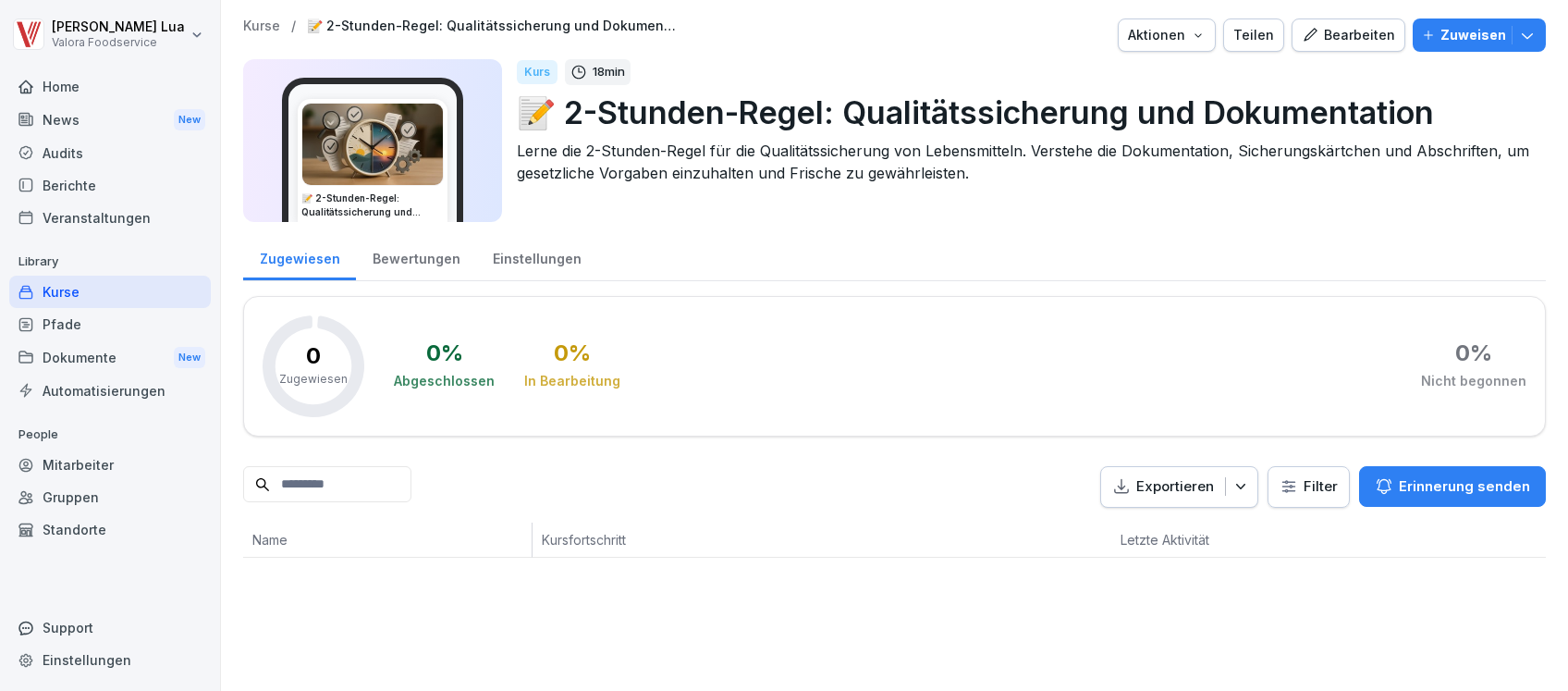click on "Audits" at bounding box center [110, 153] 